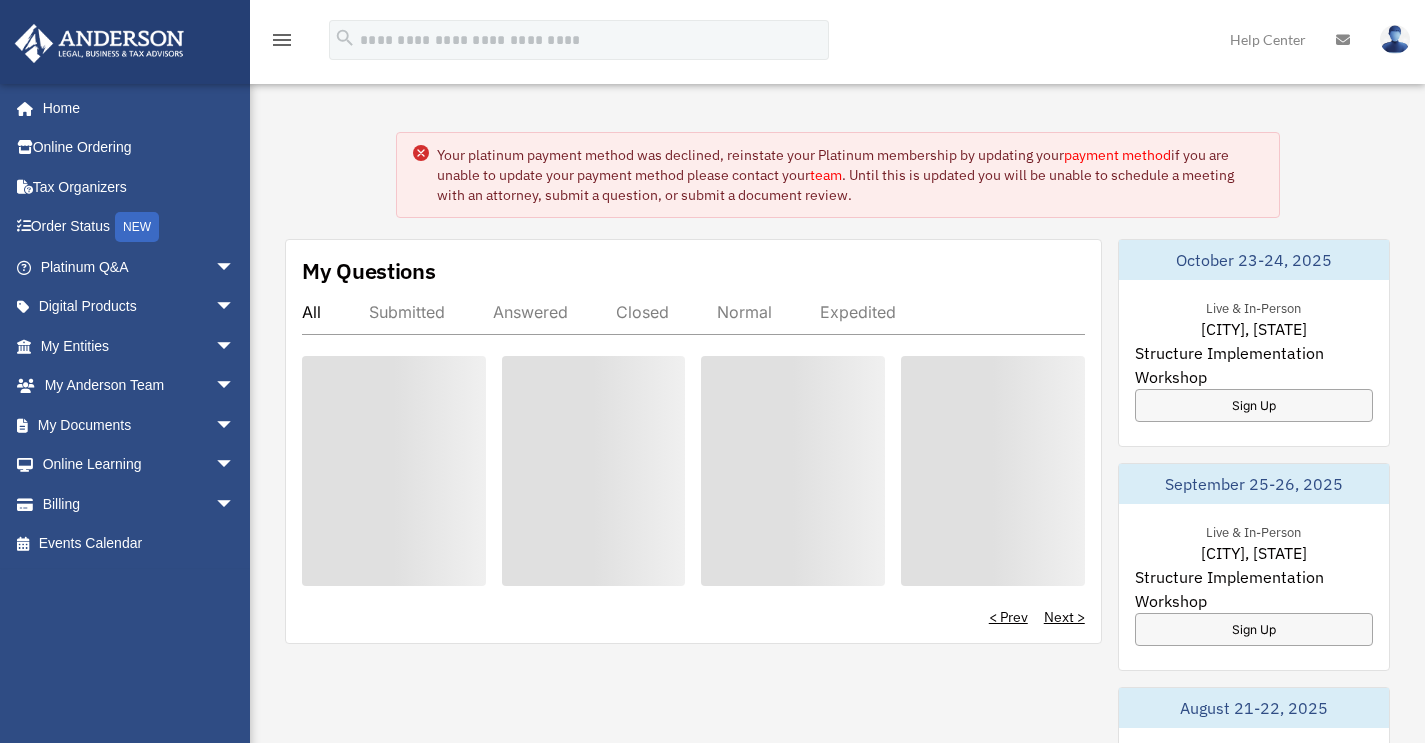 scroll, scrollTop: 0, scrollLeft: 0, axis: both 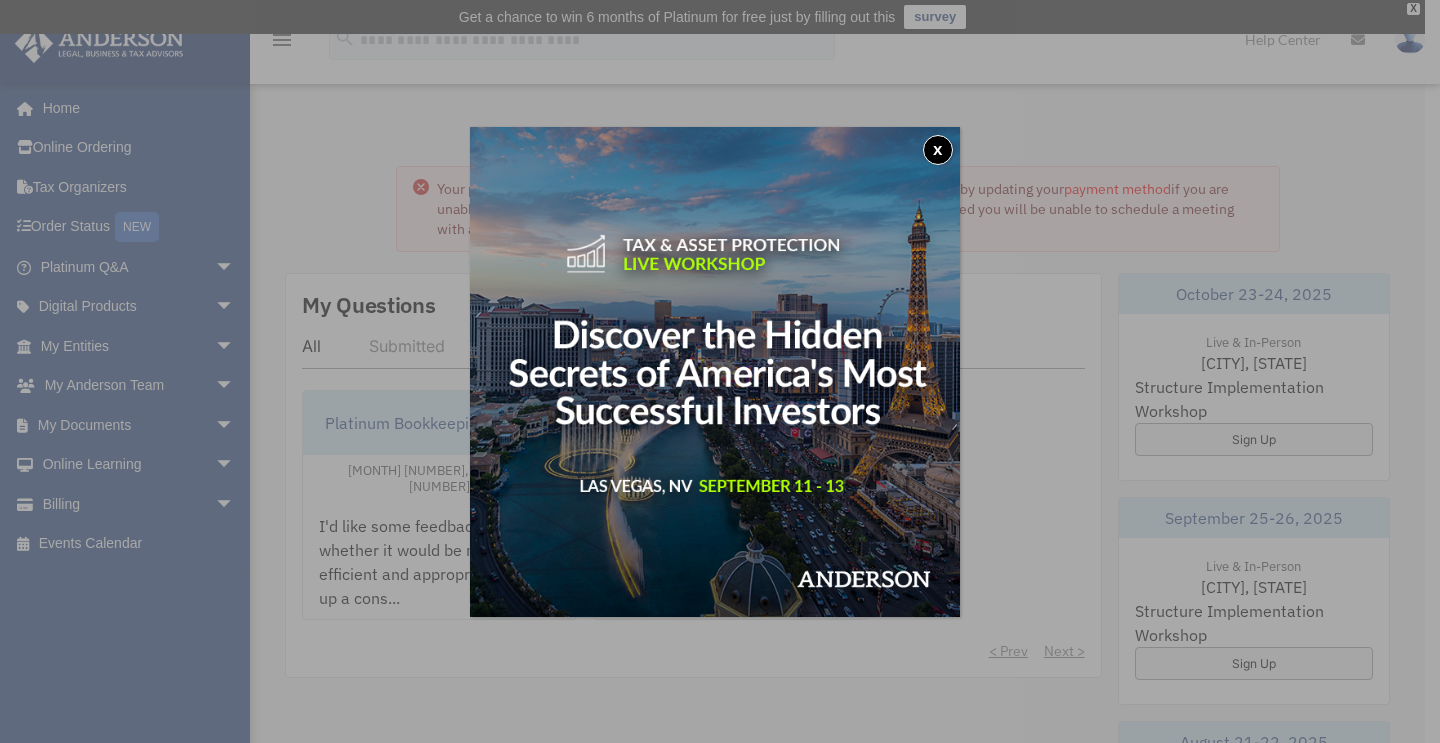 click on "x" at bounding box center (938, 150) 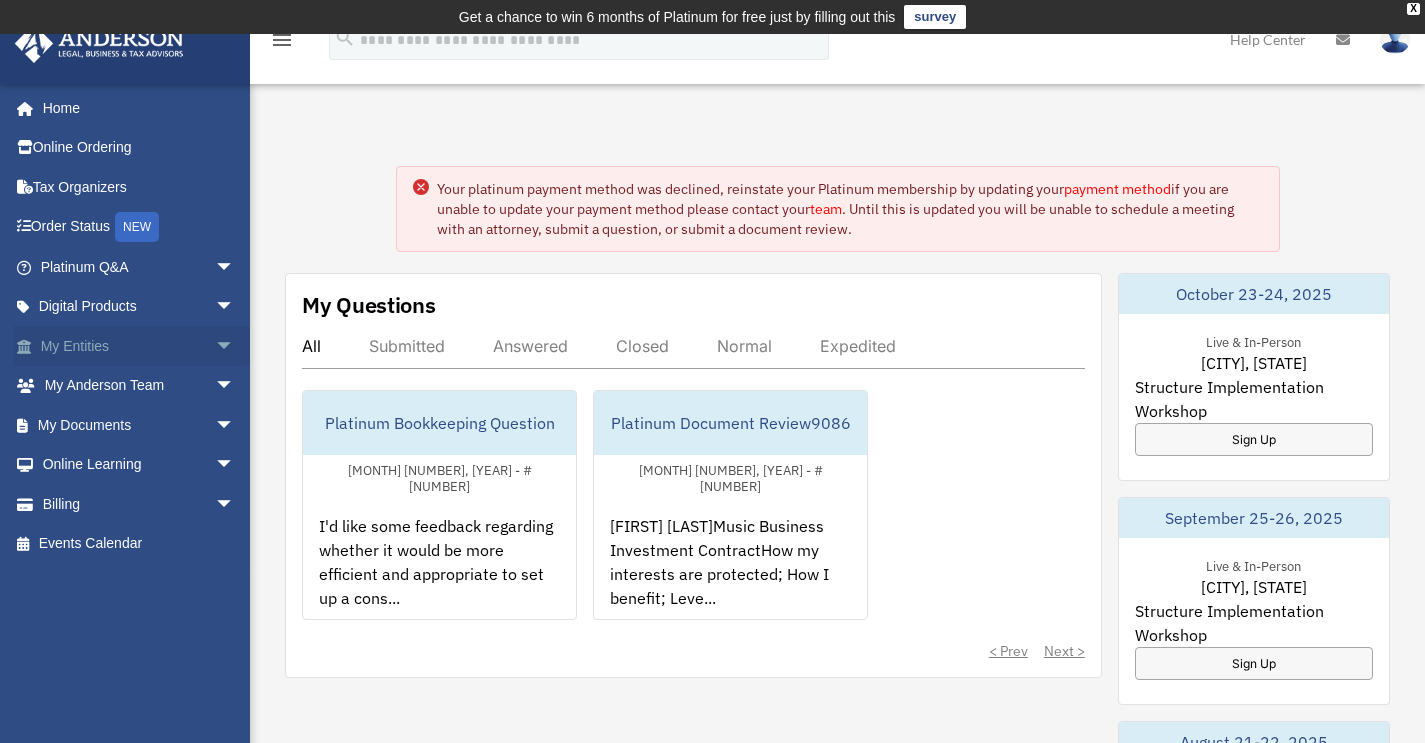 click on "arrow_drop_down" at bounding box center (235, 346) 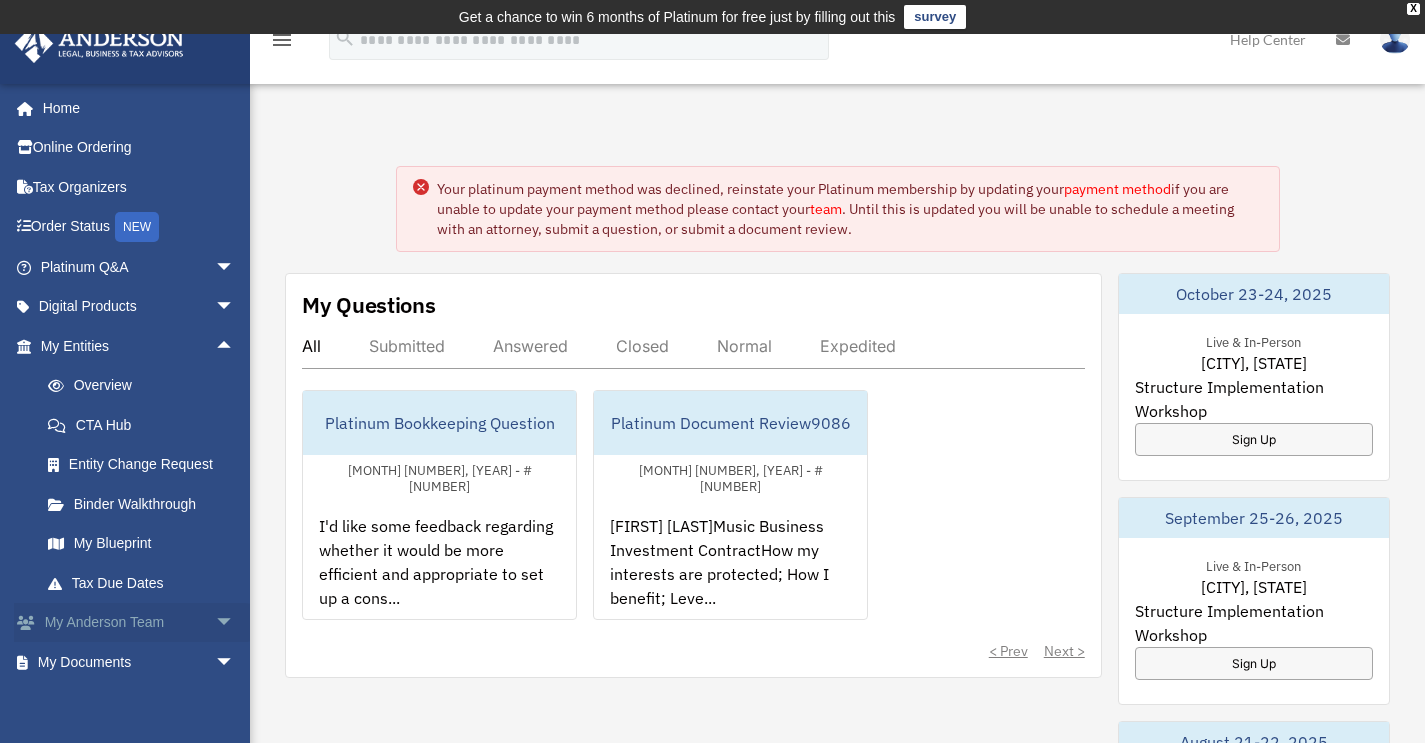 click on "arrow_drop_down" at bounding box center [235, 623] 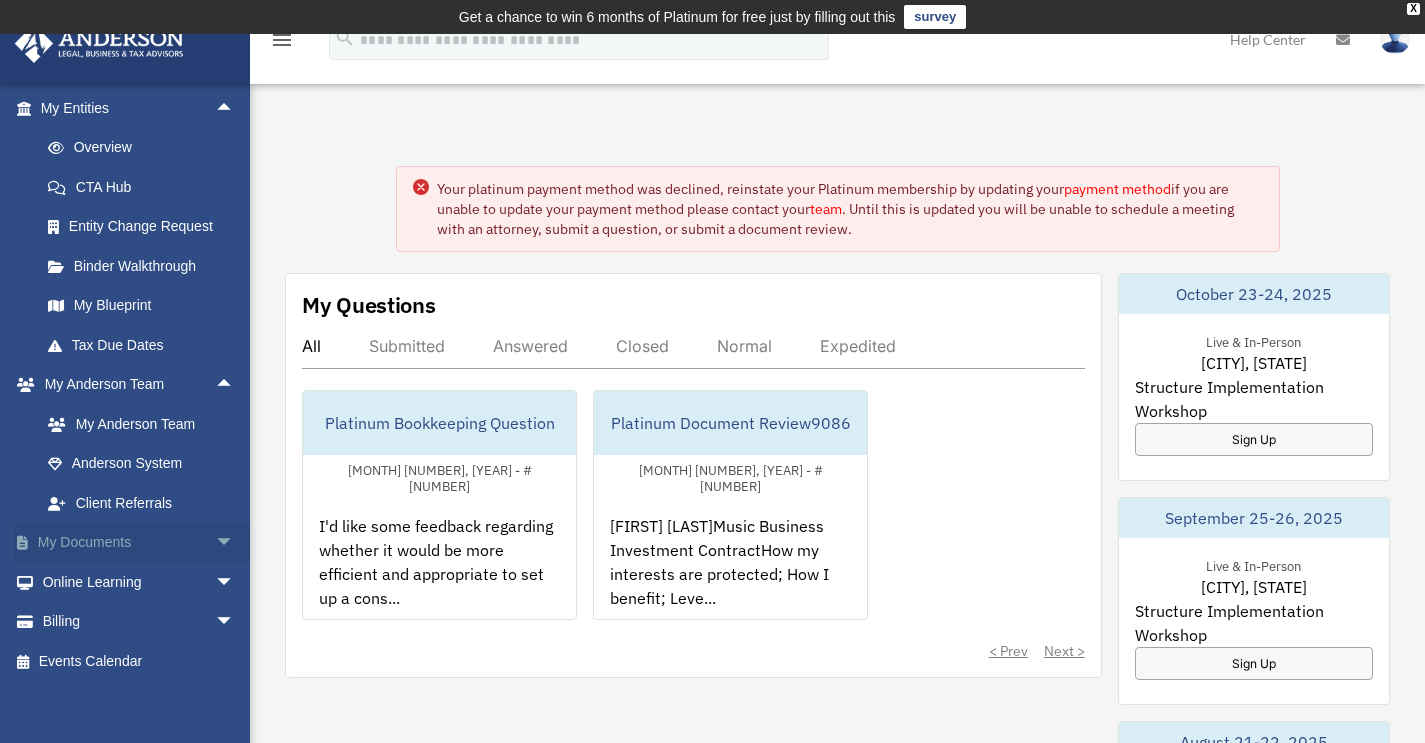 scroll, scrollTop: 237, scrollLeft: 0, axis: vertical 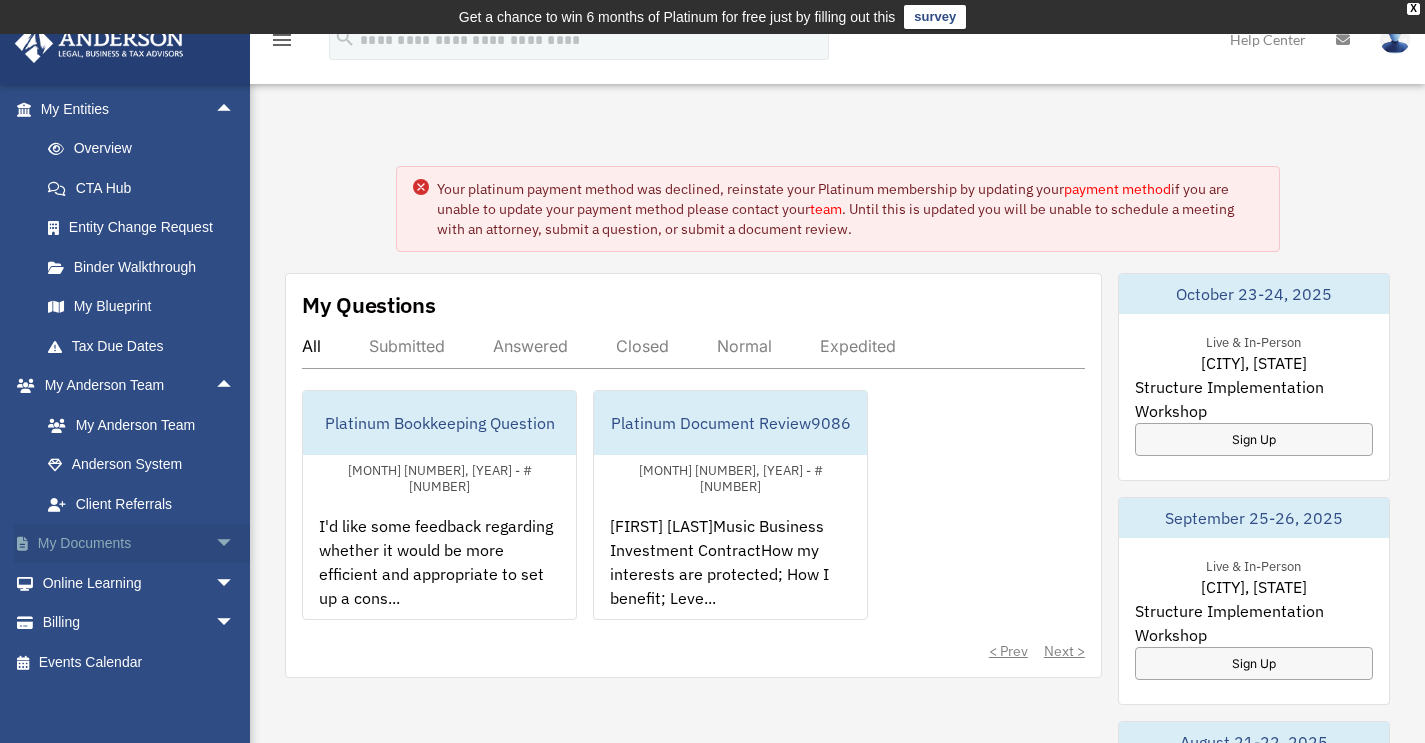 click on "arrow_drop_down" at bounding box center (235, 544) 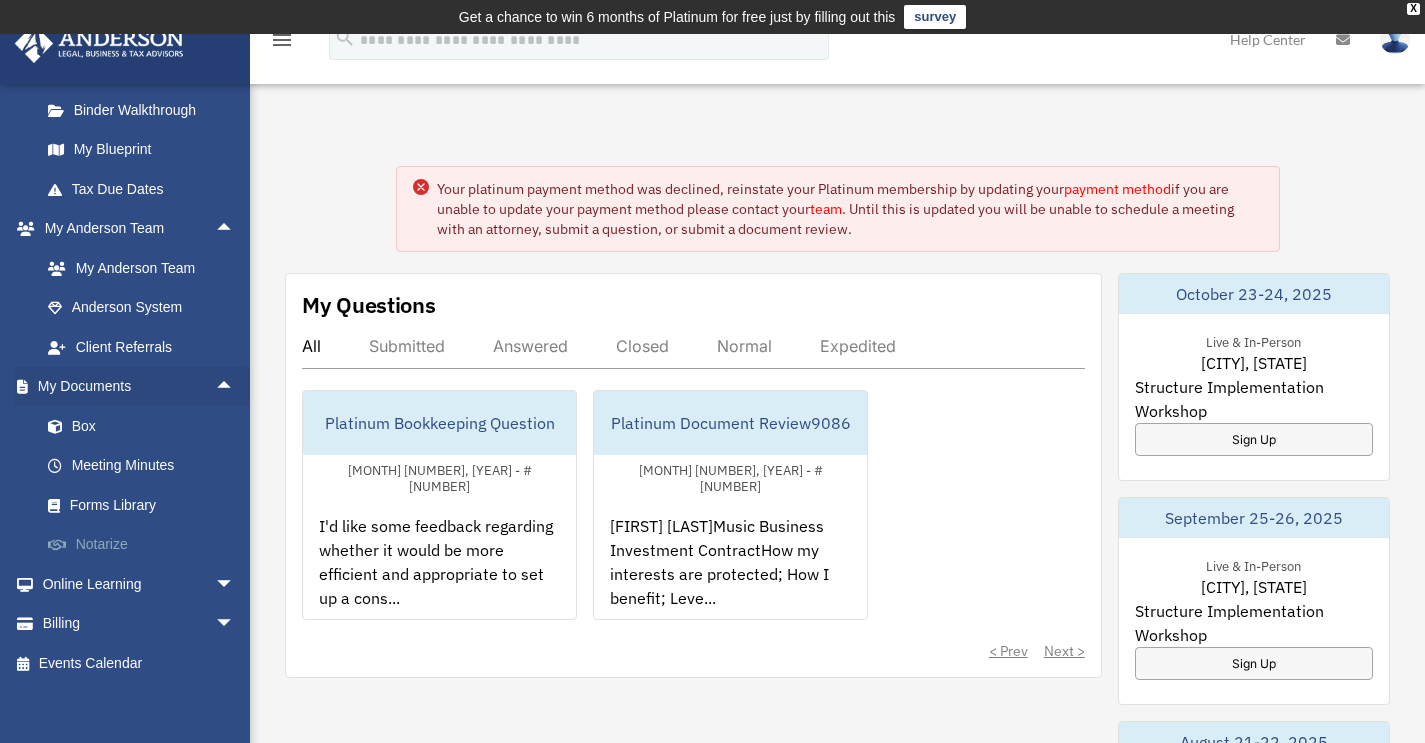 scroll, scrollTop: 393, scrollLeft: 0, axis: vertical 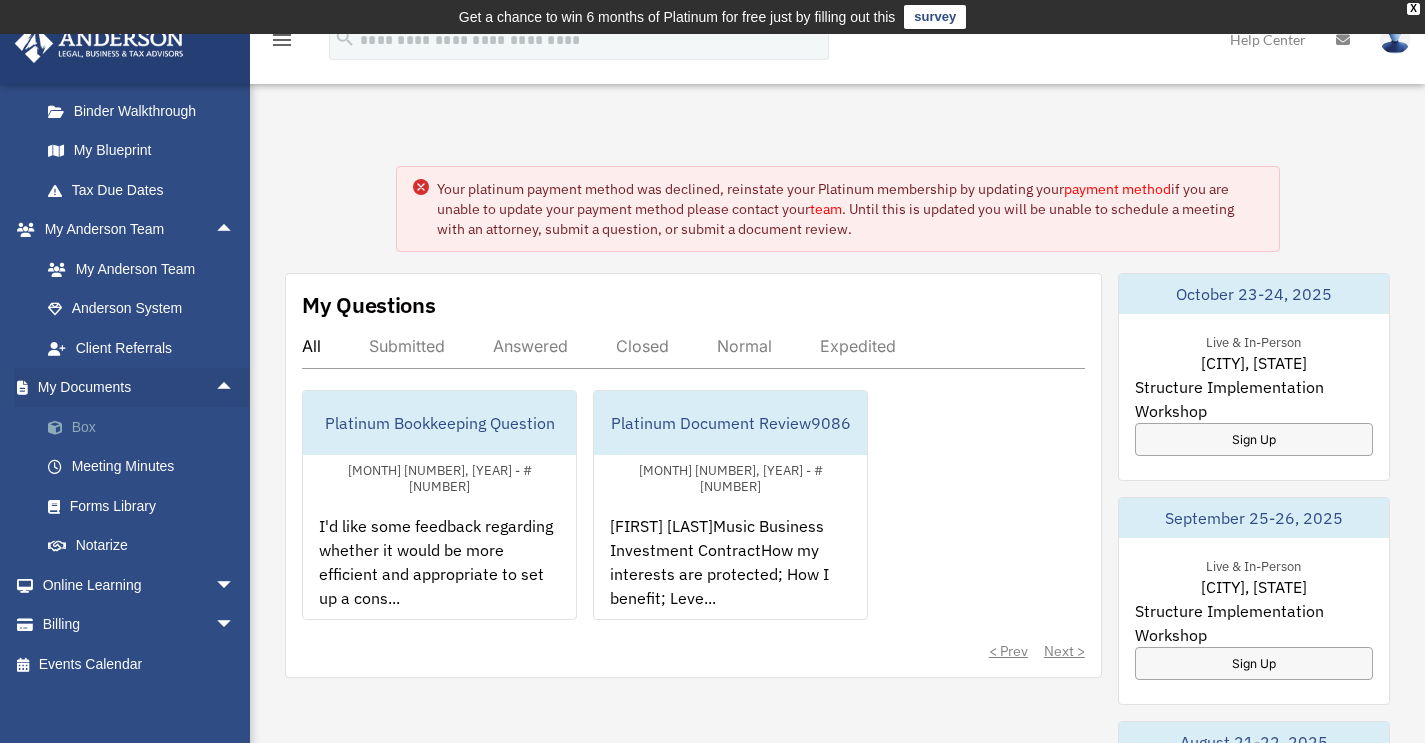 click on "Box" at bounding box center (146, 427) 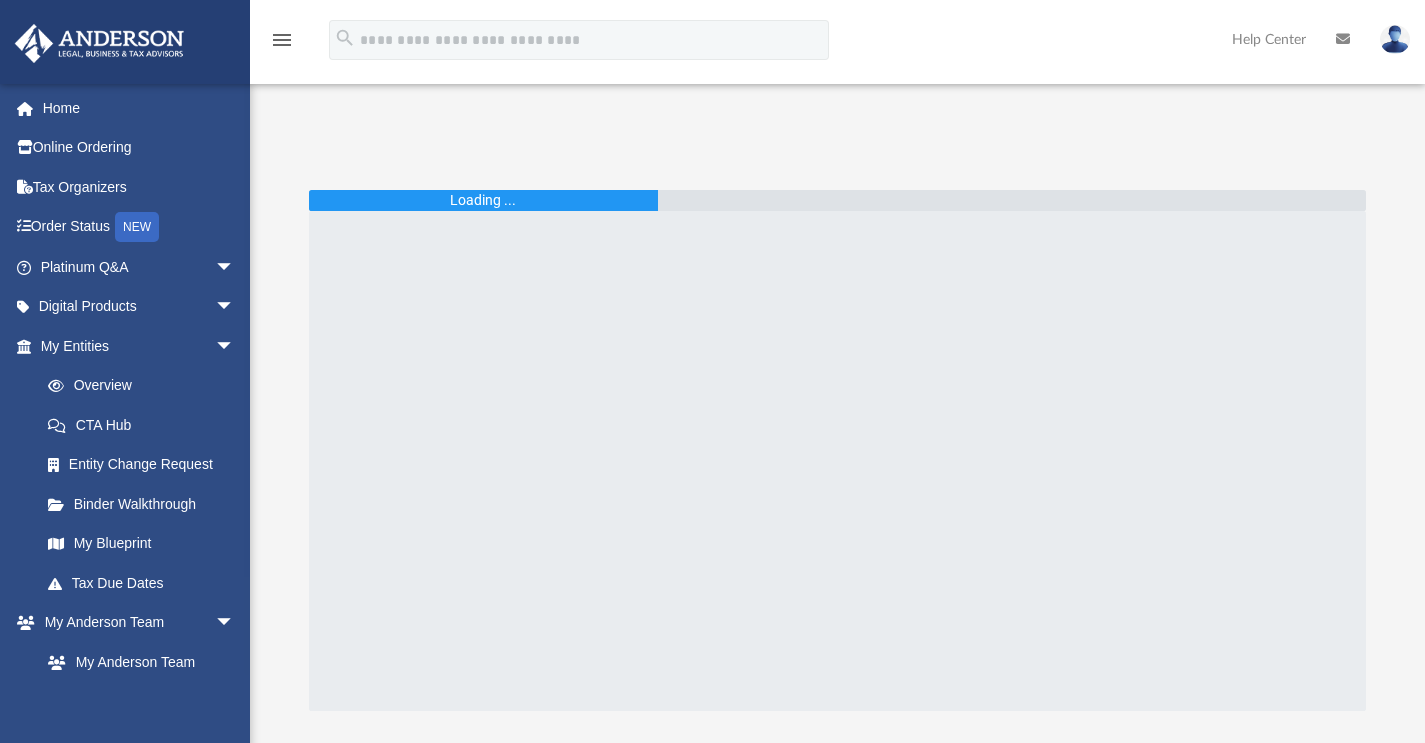 scroll, scrollTop: 0, scrollLeft: 0, axis: both 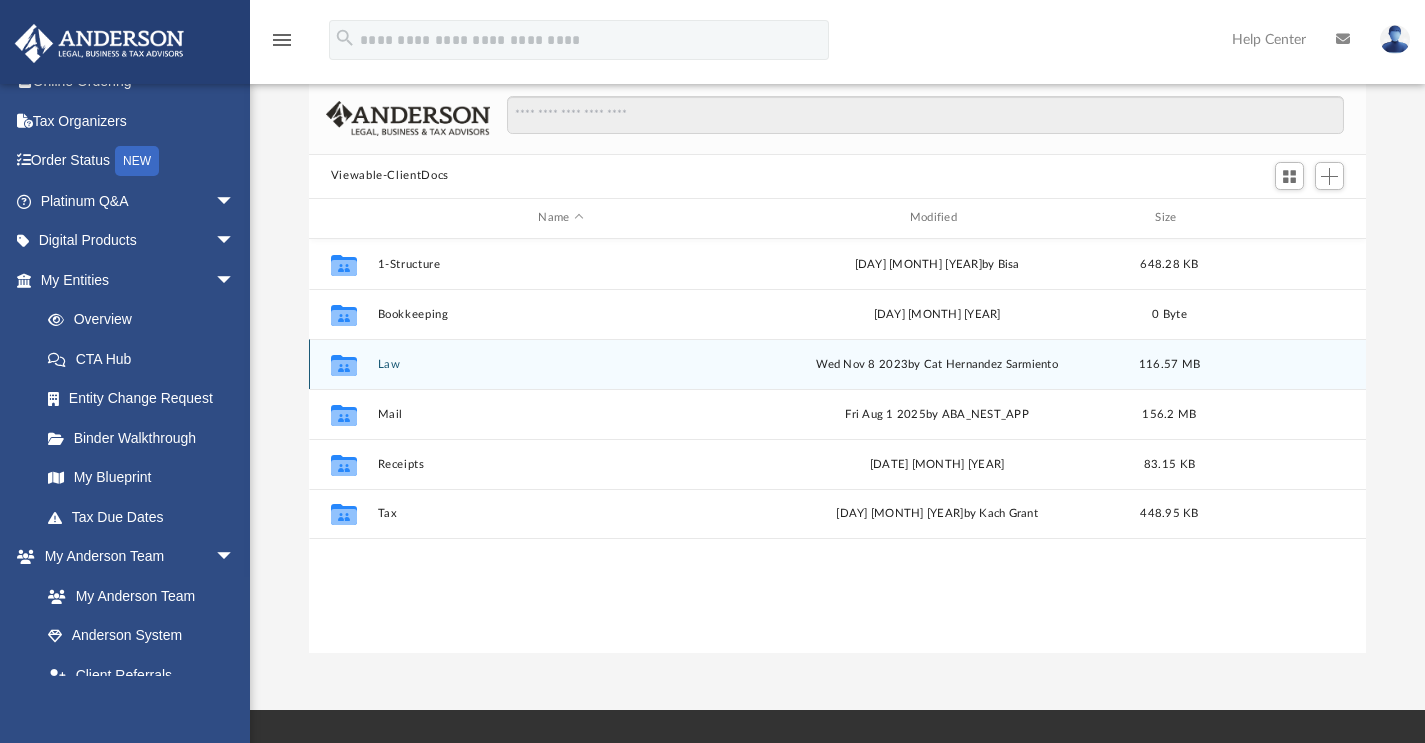 click 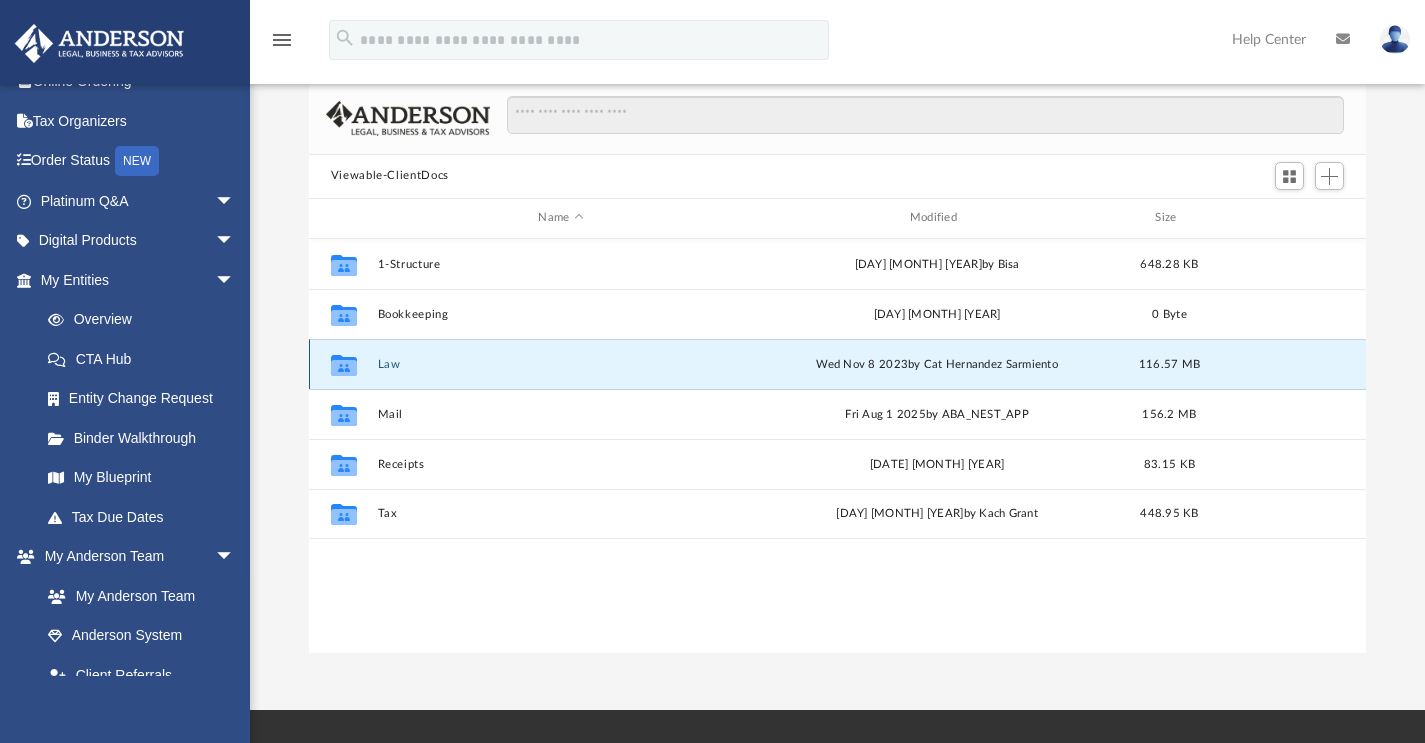 click 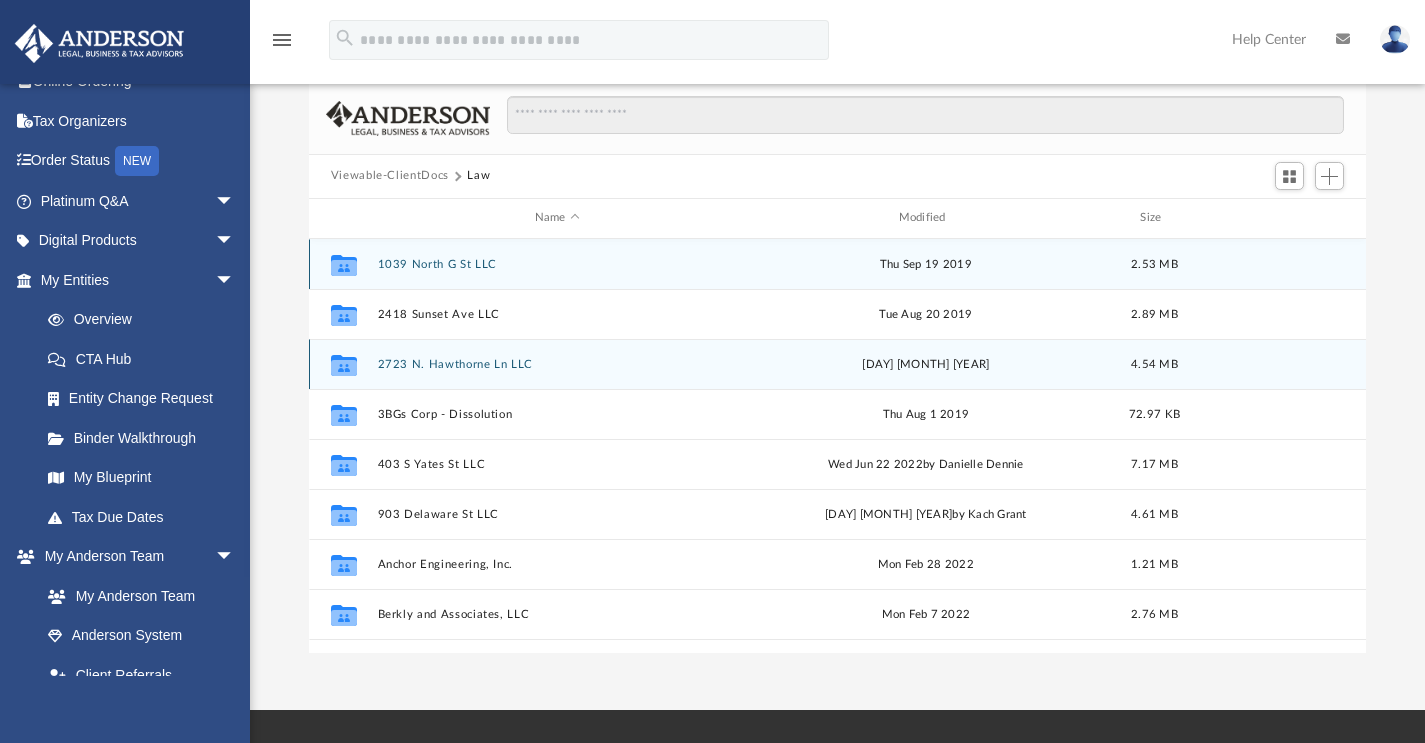 scroll, scrollTop: 0, scrollLeft: 0, axis: both 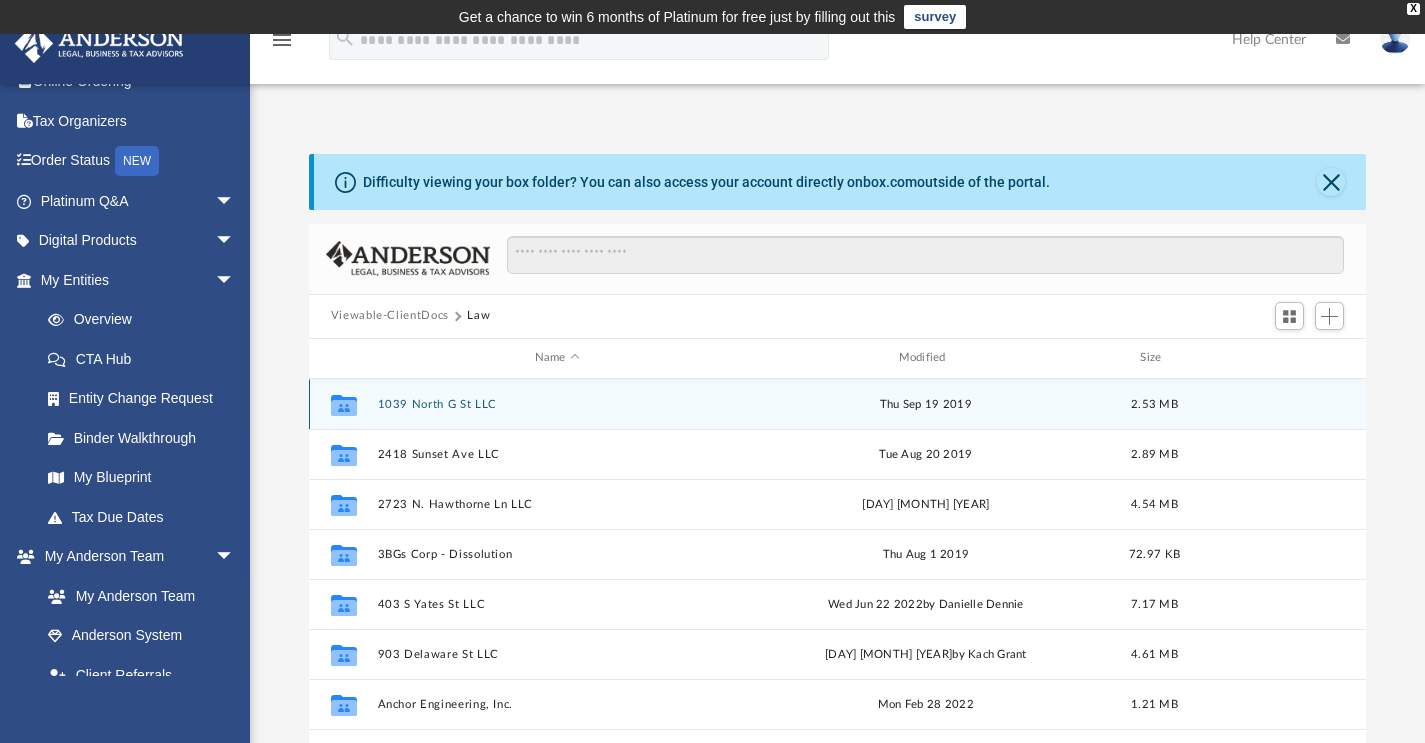 click 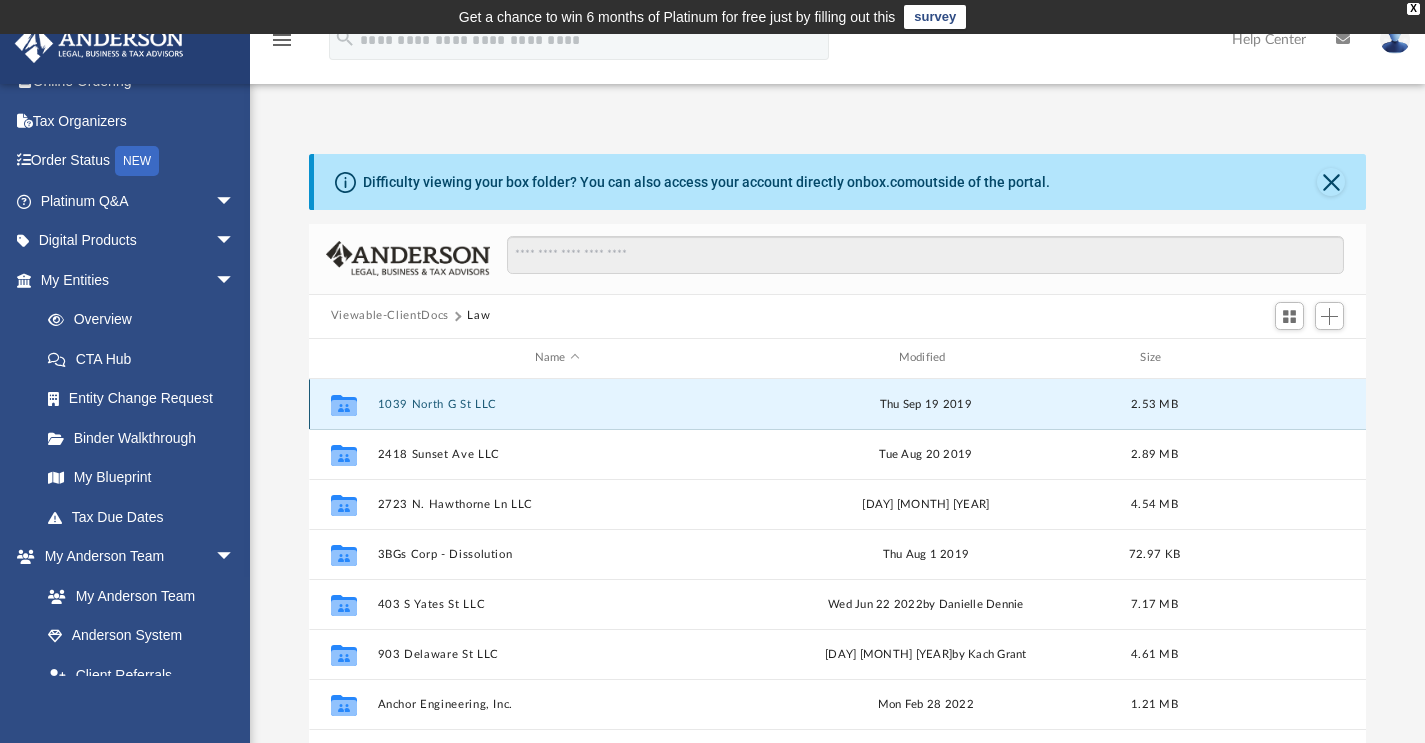 click 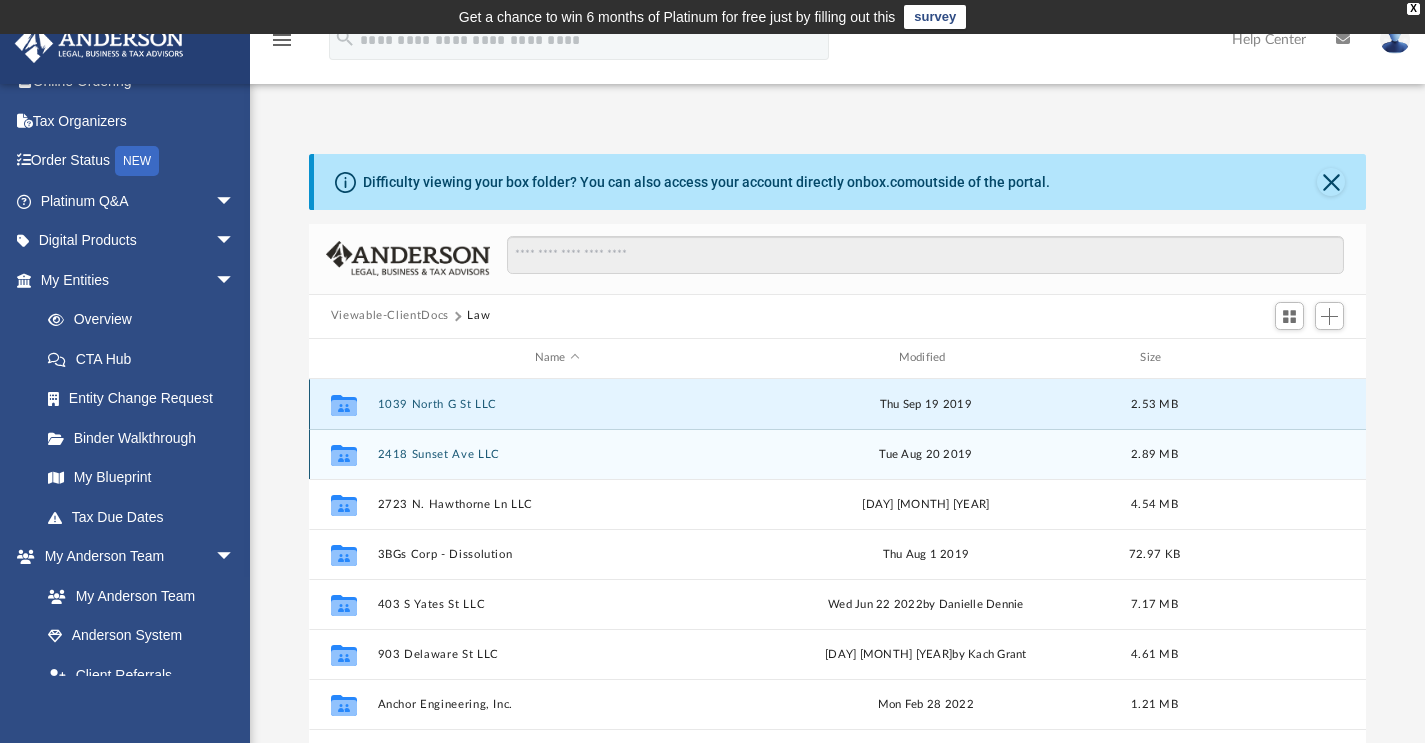 click 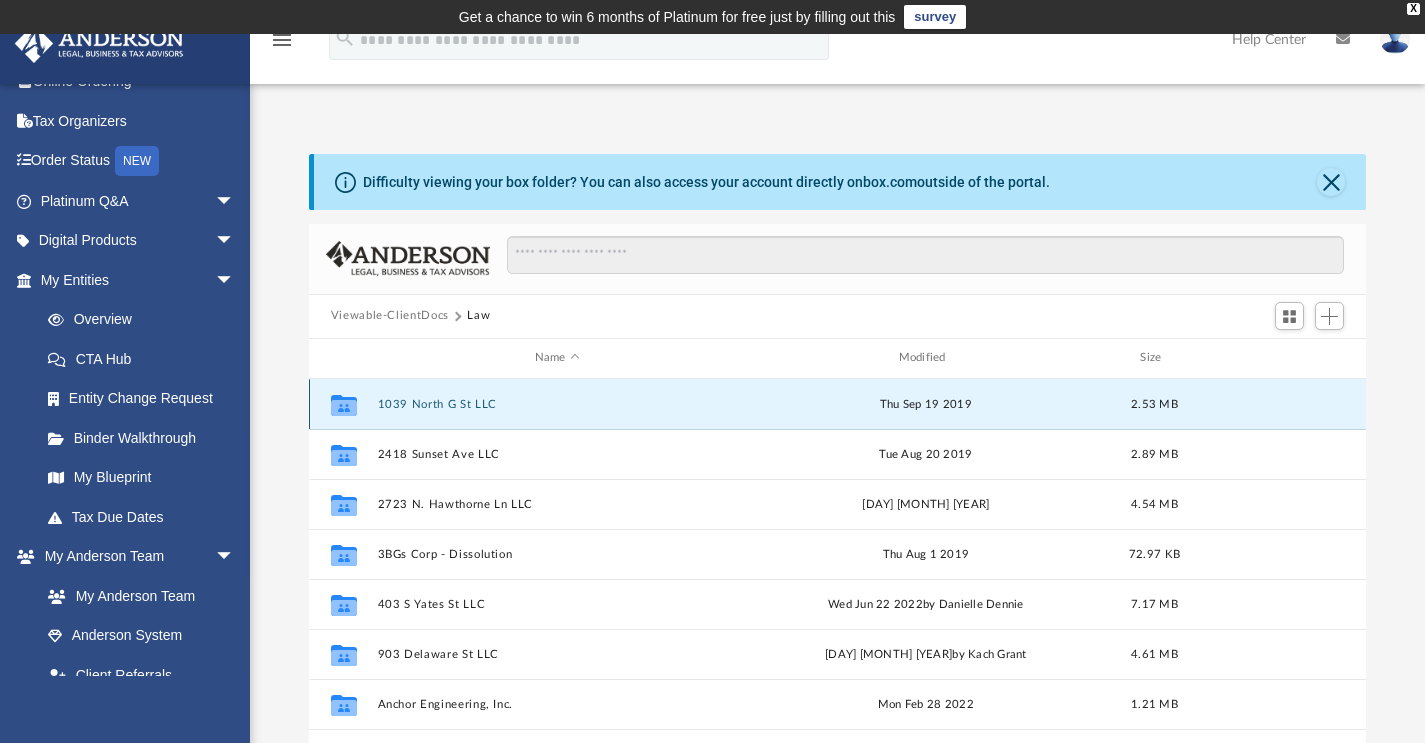 click on "Collaborated Folder [NUMBER] [STREET] LLC [DAY] [MONTH] [YEAR] [SIZE]" at bounding box center [838, 404] 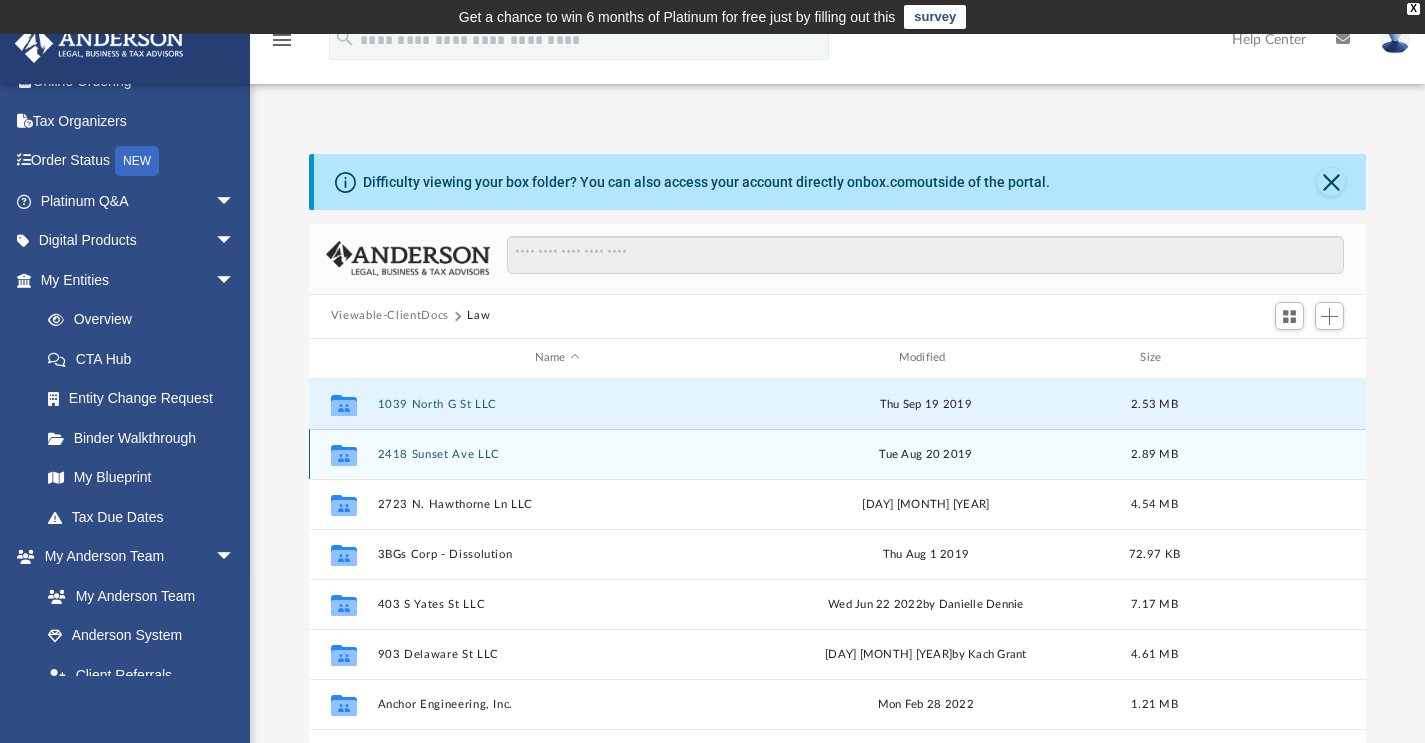 click on "Collaborated Folder [NUMBER] [STREET] LLC [DAY] [MONTH] [YEAR] [SIZE]" at bounding box center [838, 454] 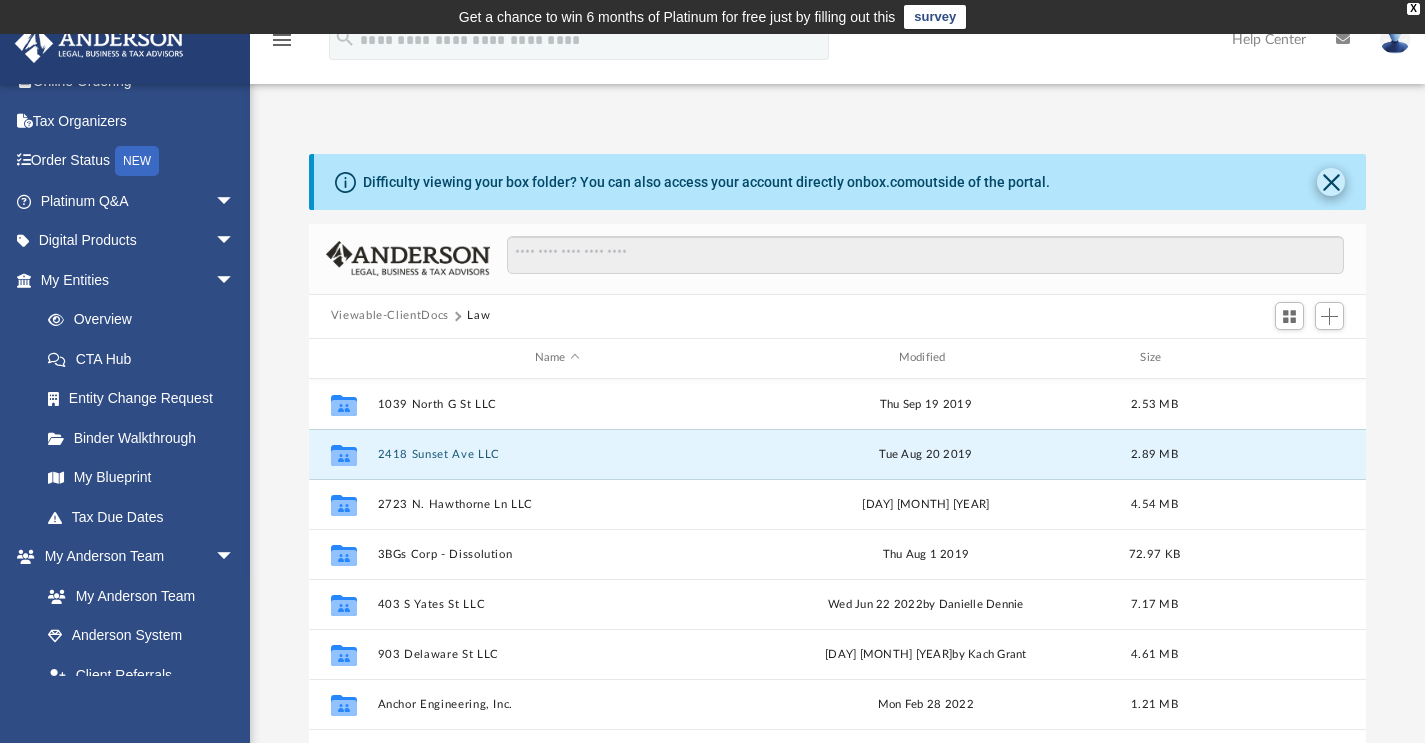 click 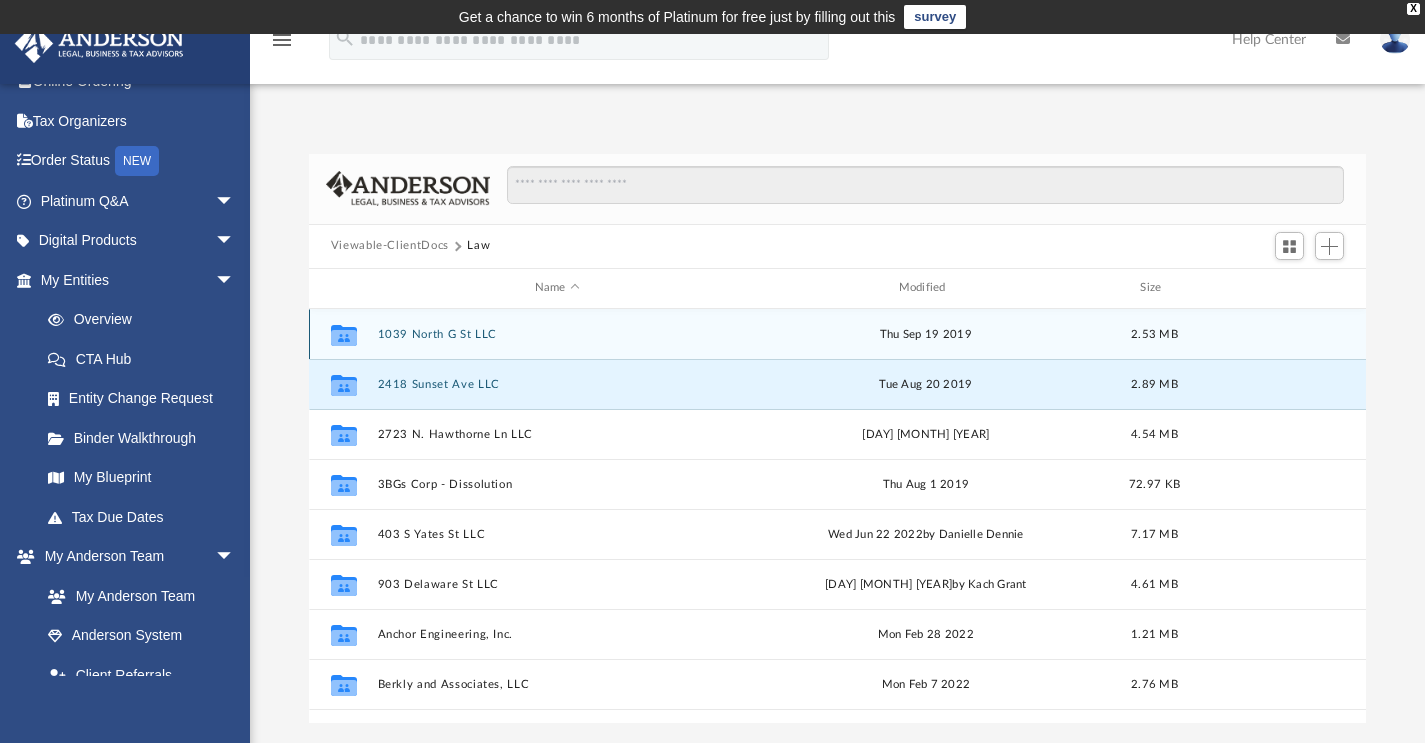 click on "Collaborated Folder [NUMBER] [STREET] LLC [DAY] [MONTH] [YEAR] [SIZE]" at bounding box center (838, 334) 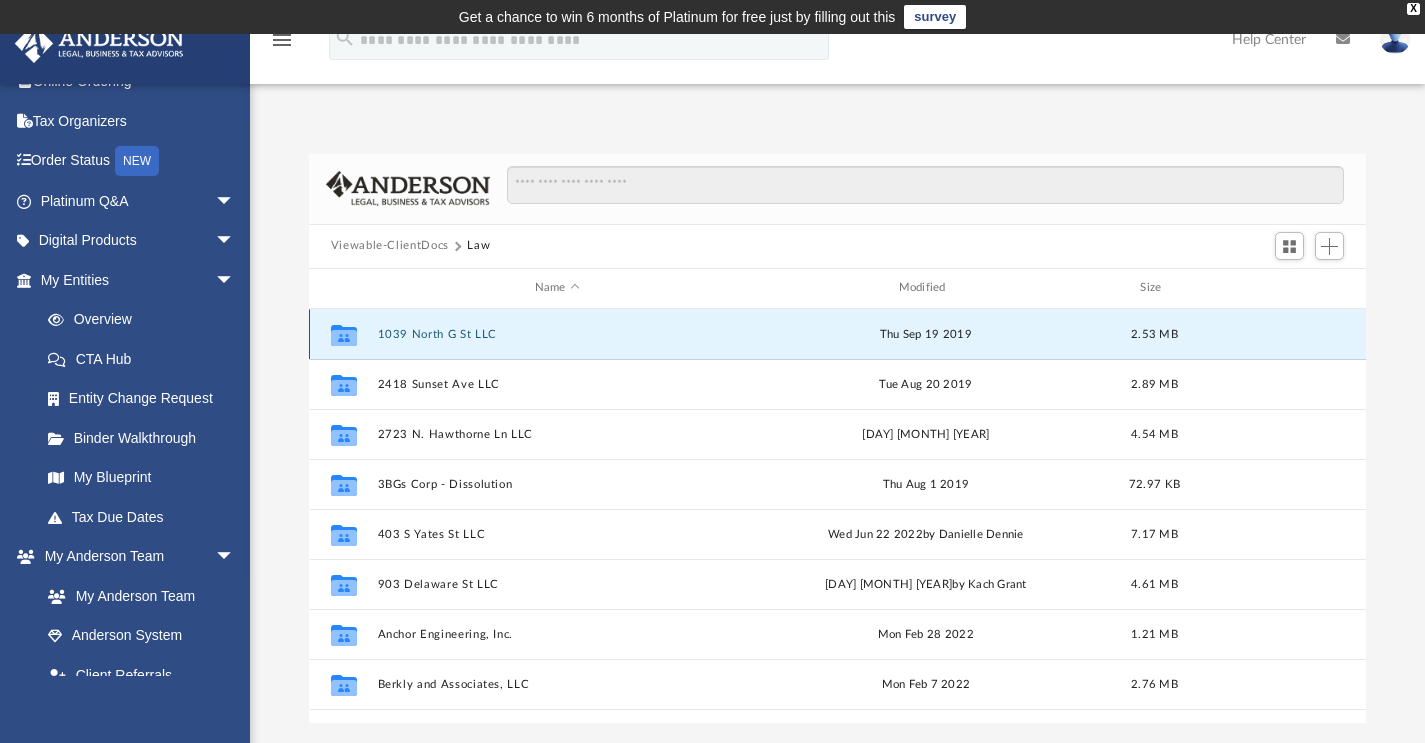 click on "Collaborated Folder [NUMBER] [STREET] LLC [DAY] [MONTH] [YEAR] [SIZE]" at bounding box center (838, 334) 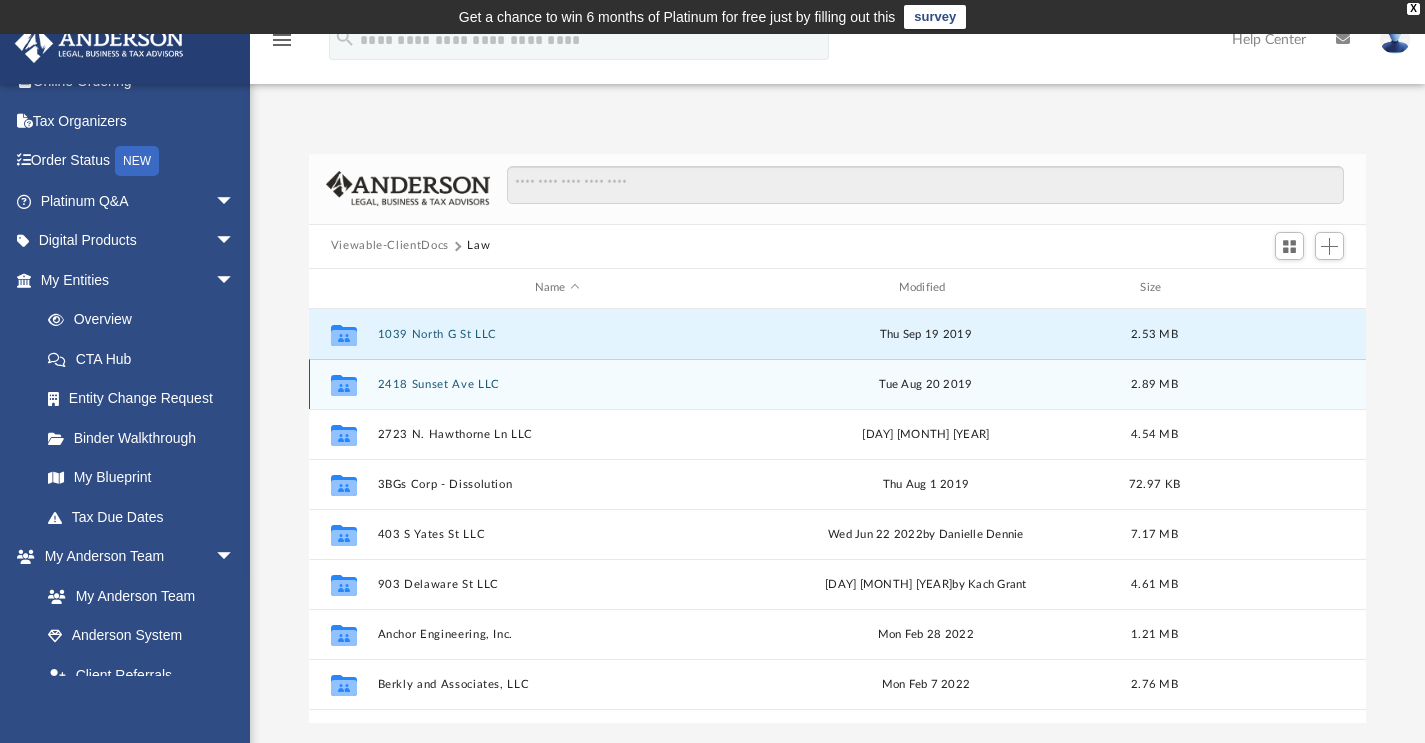click on "2418 Sunset Ave LLC" at bounding box center [557, 383] 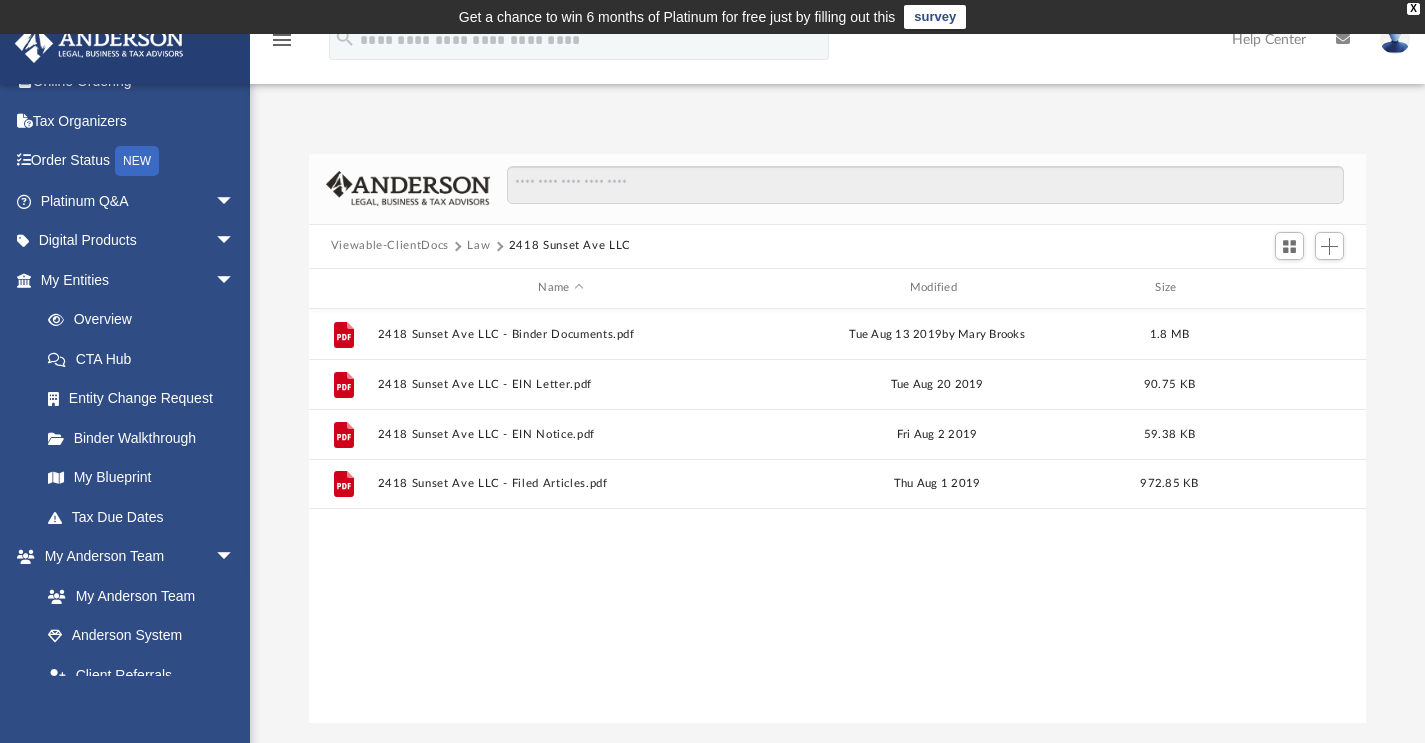 click on "Law" at bounding box center [478, 246] 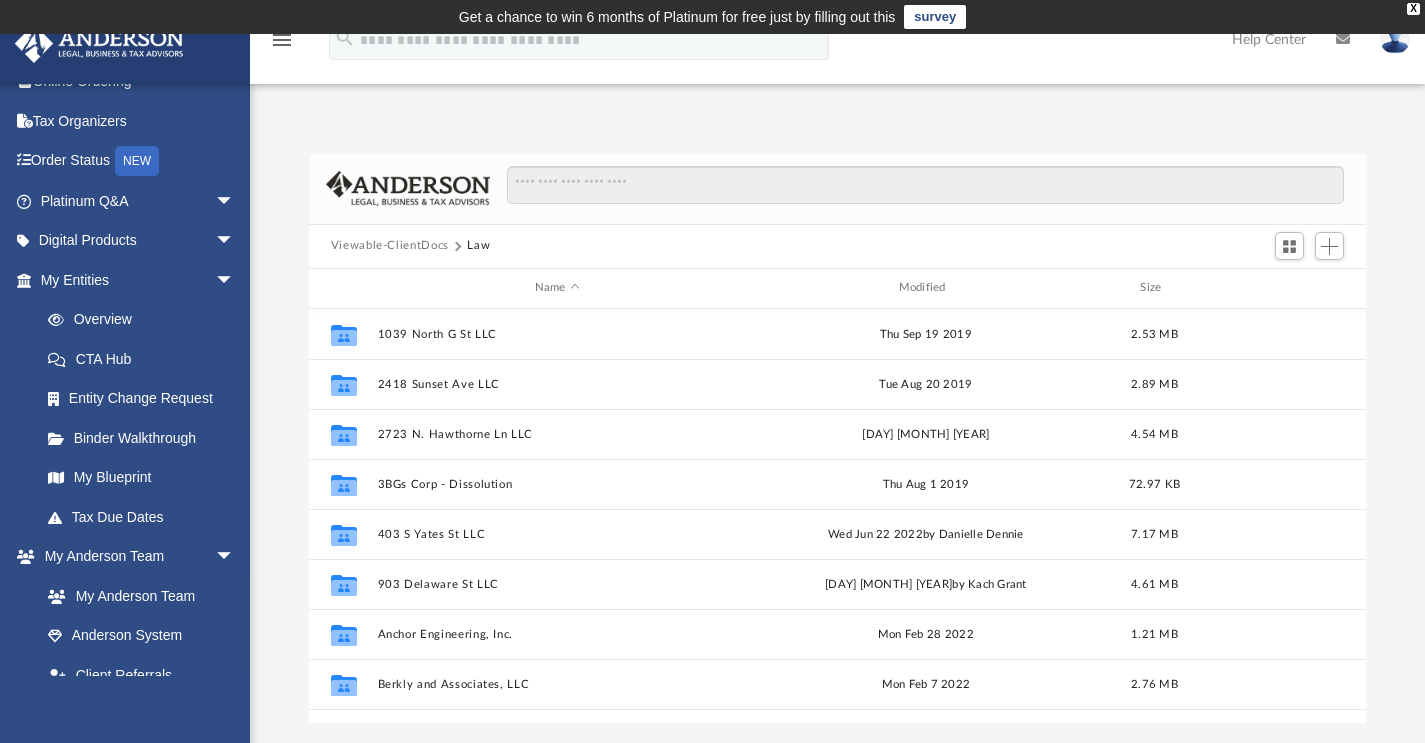 click on "Viewable-ClientDocs" at bounding box center (390, 246) 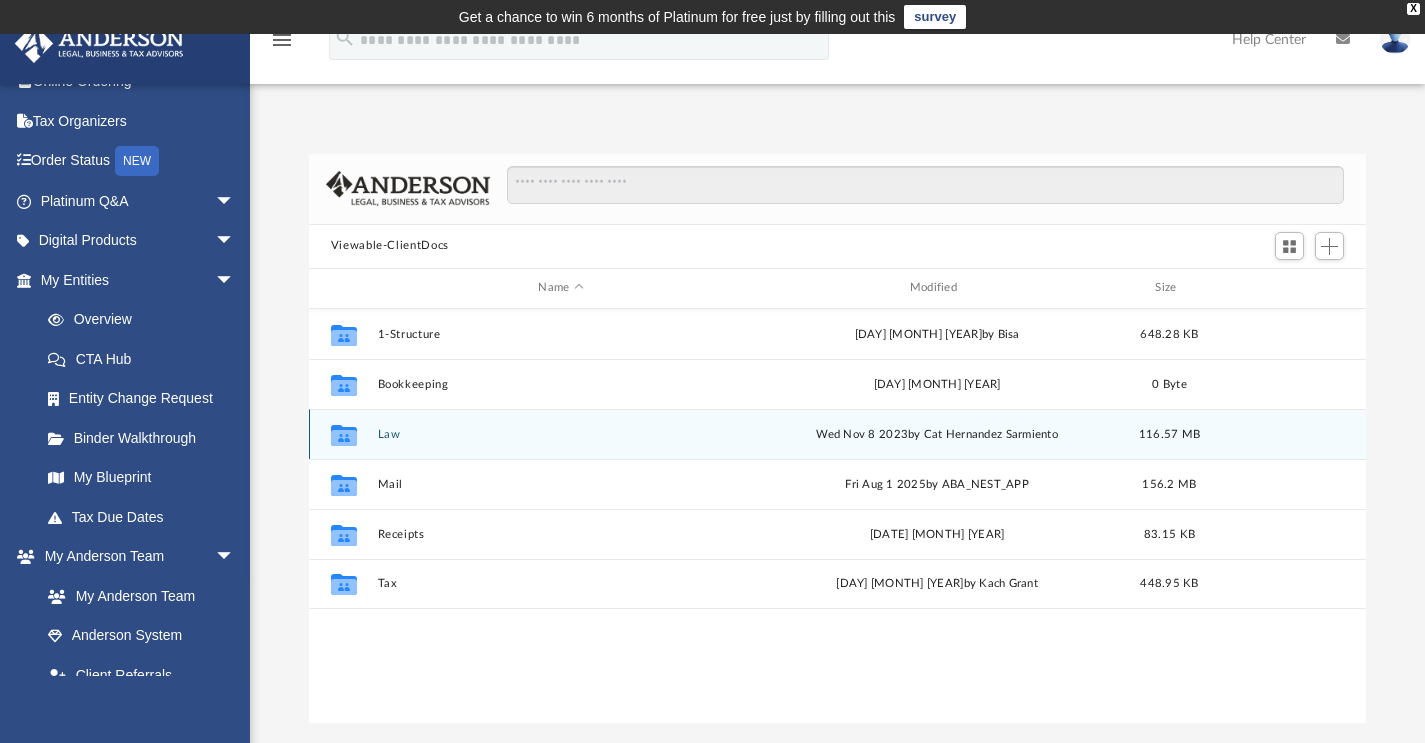 click on "Collaborated Folder Law [DAY] [MONTH] [YEAR] by [FIRST] [LAST] [SIZE]" at bounding box center (838, 434) 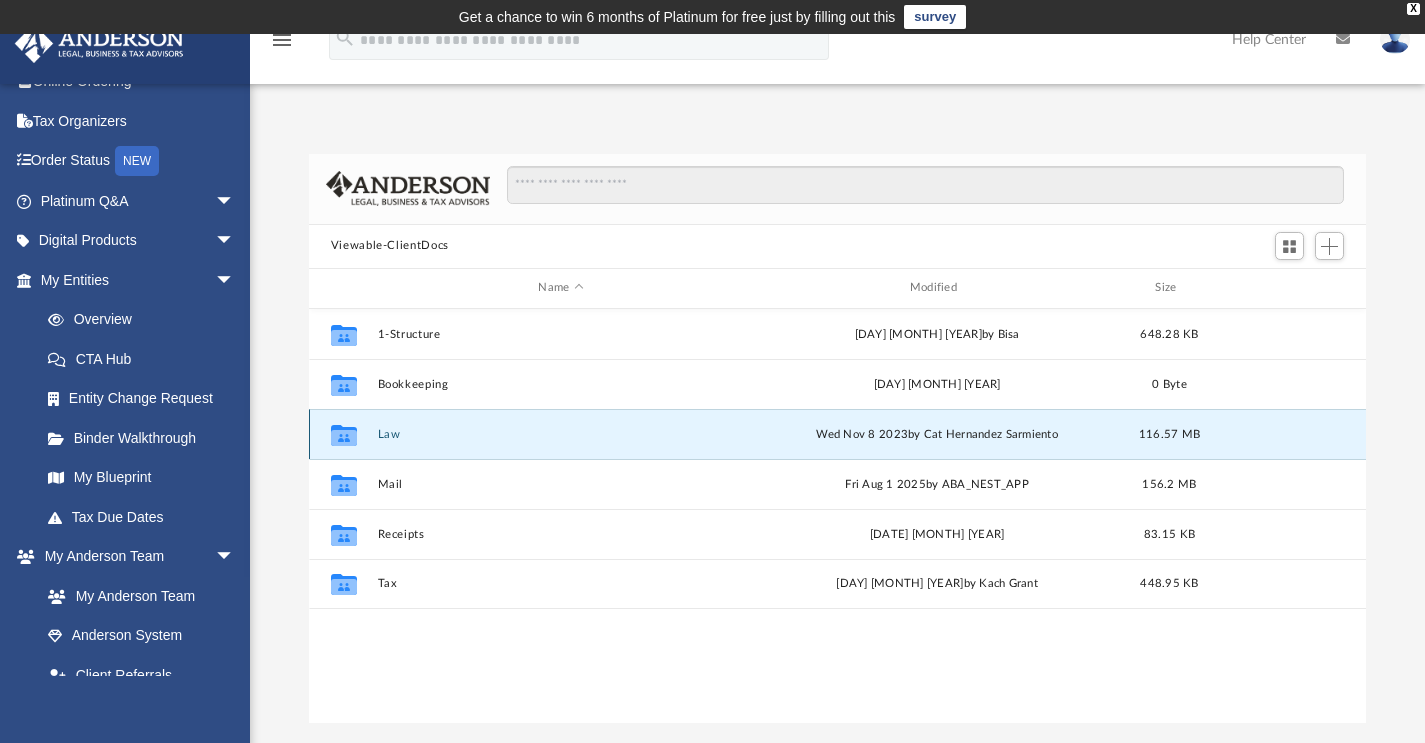 click on "Law" at bounding box center [560, 433] 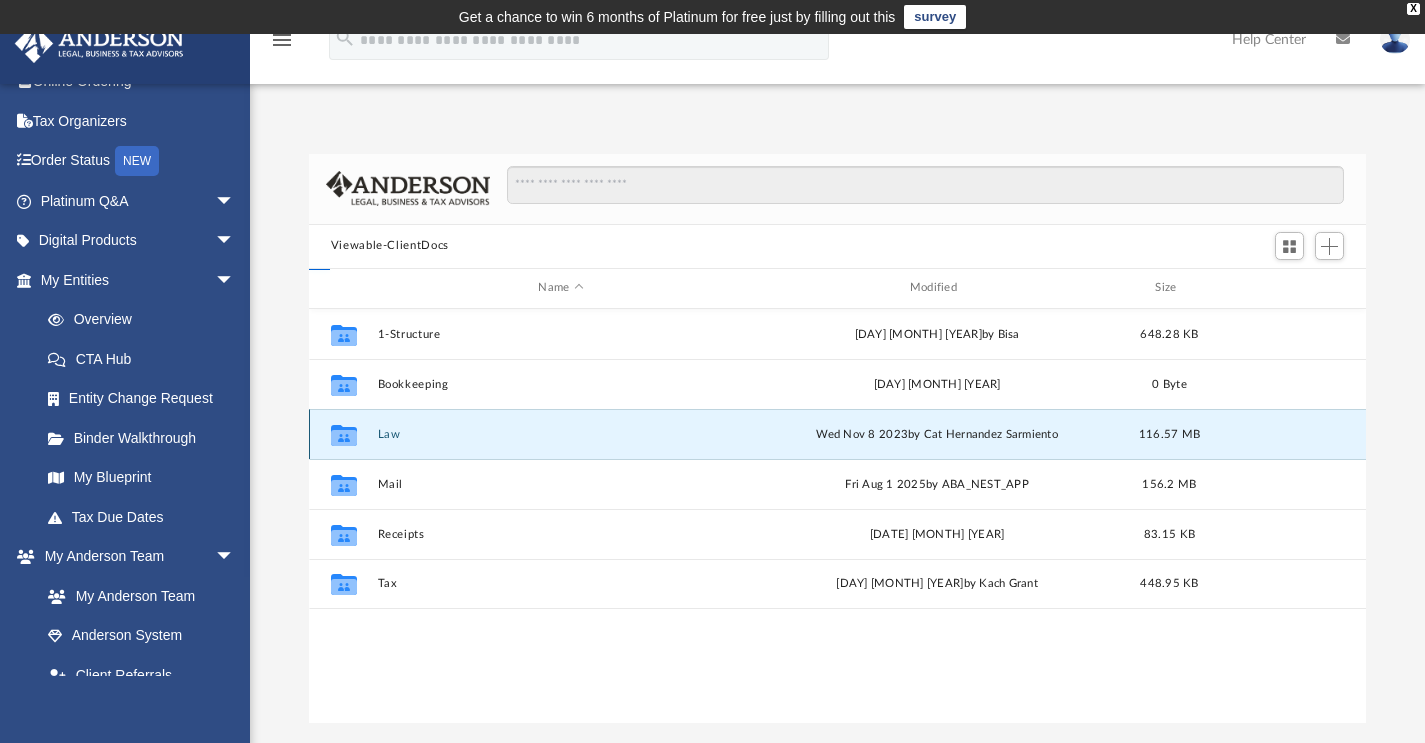 click on "Law" at bounding box center [560, 433] 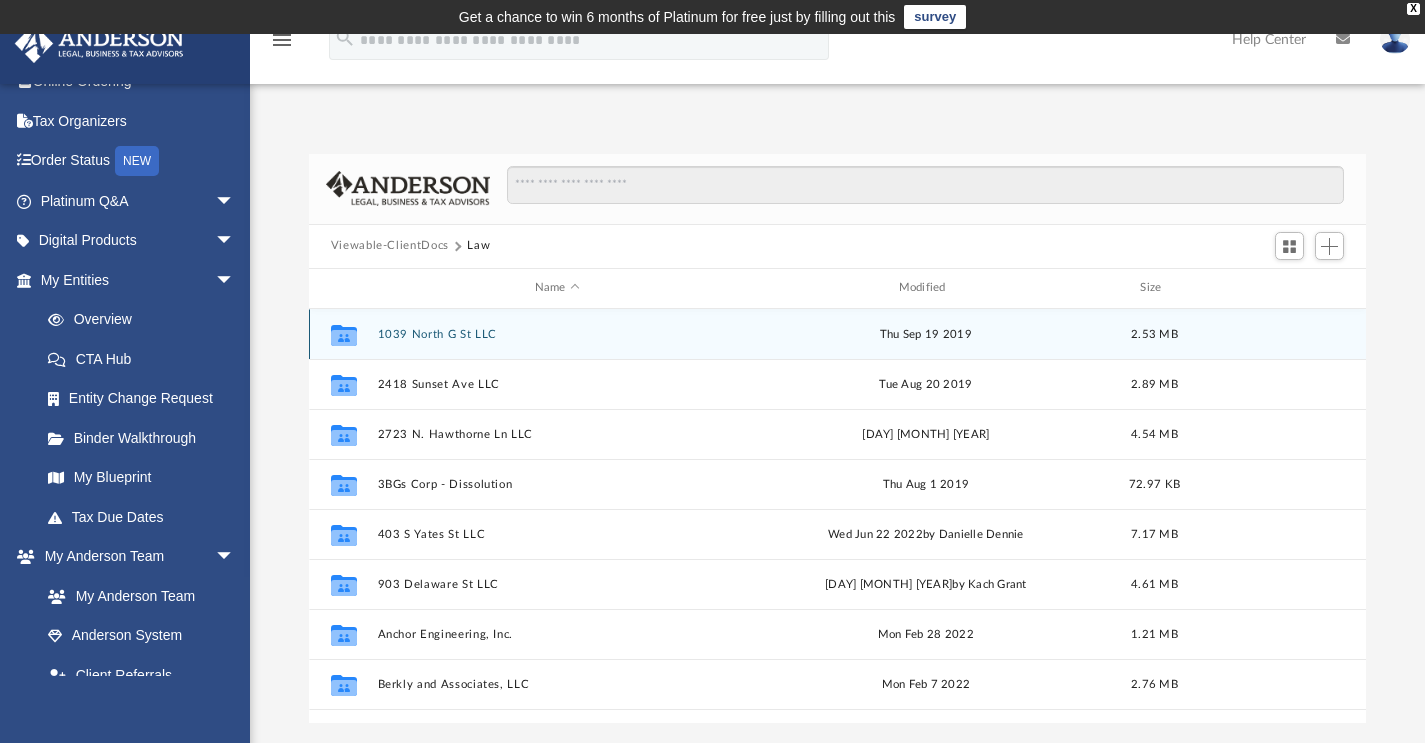 scroll, scrollTop: 0, scrollLeft: 0, axis: both 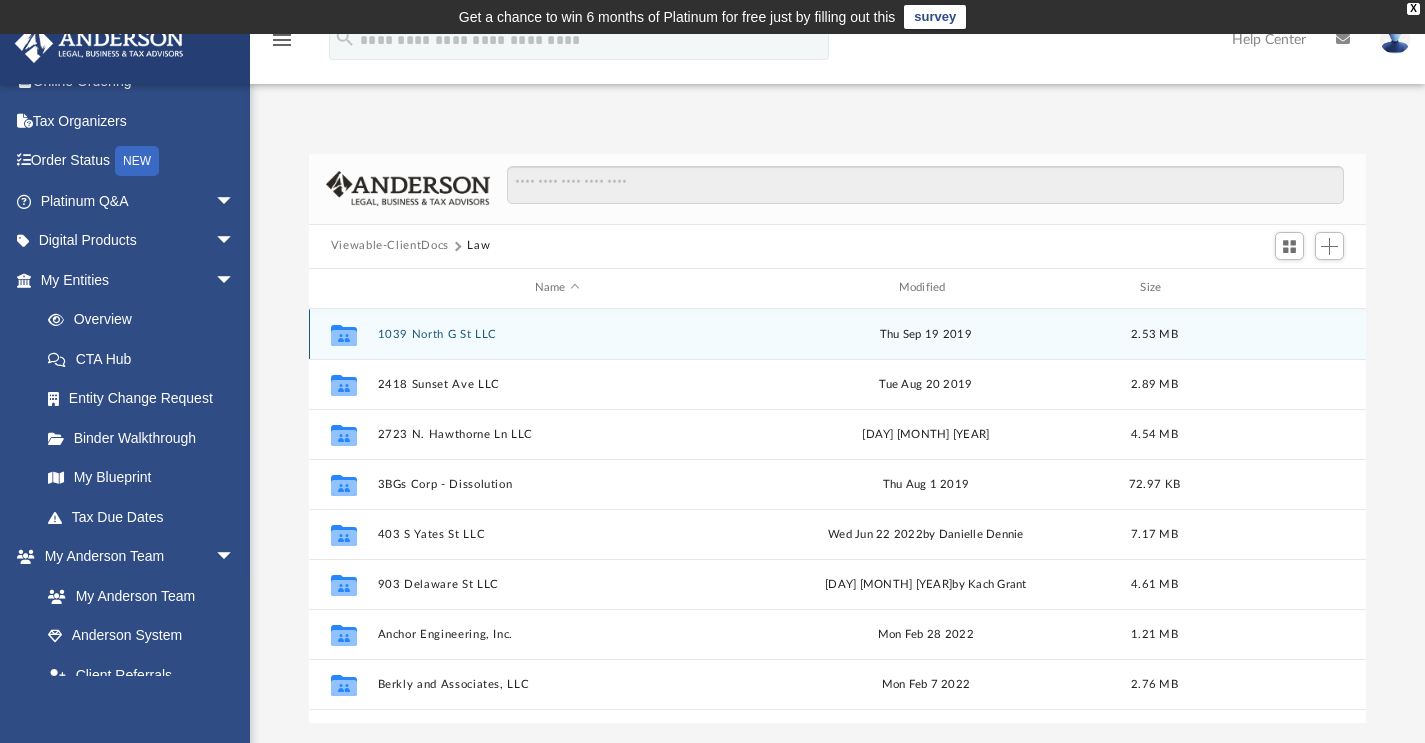 click 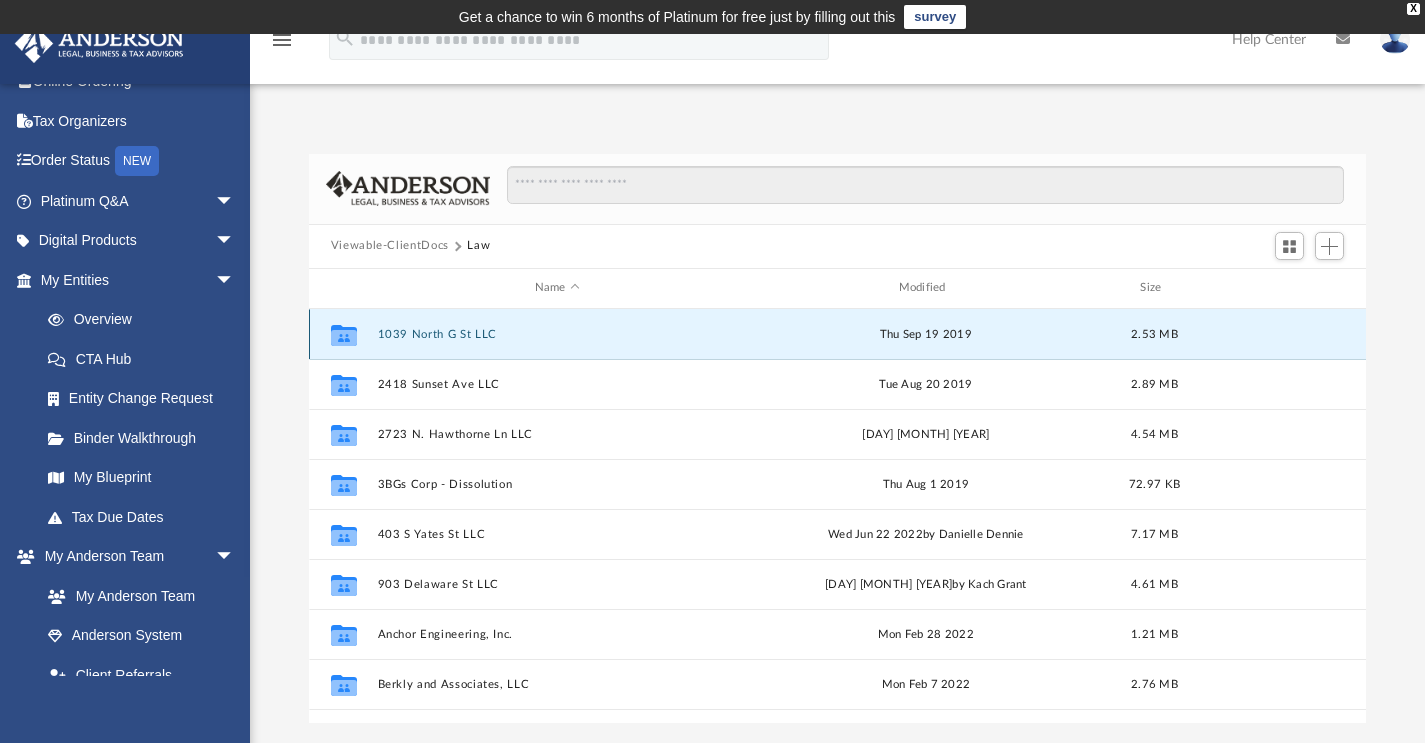 click 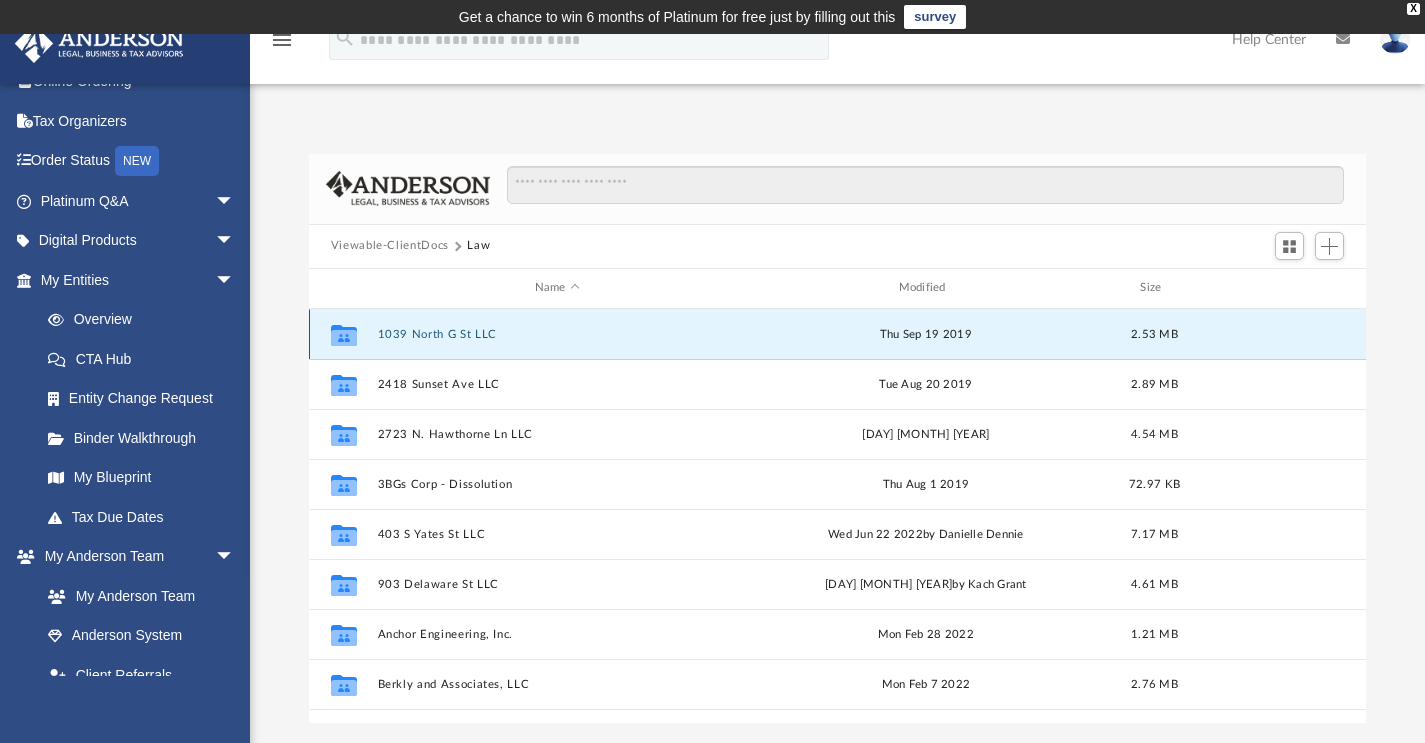 click 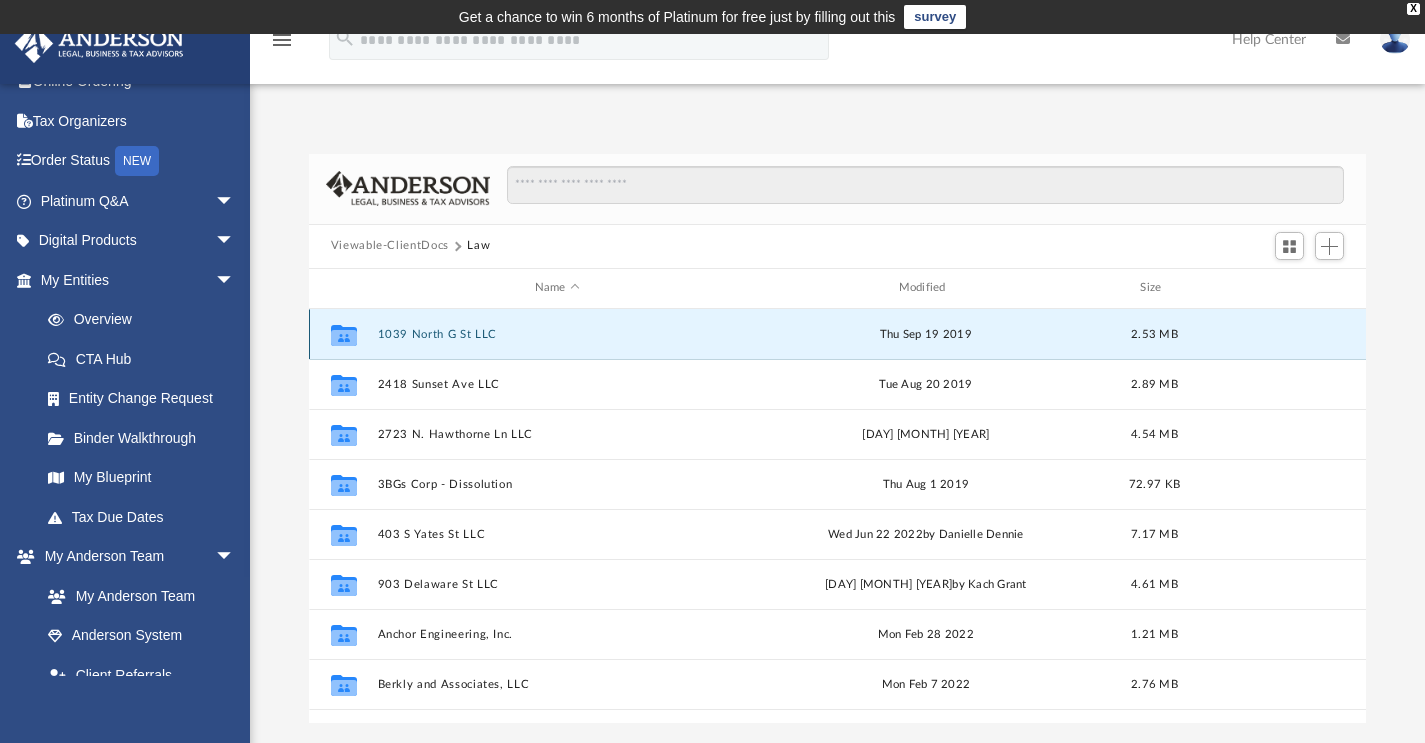 click 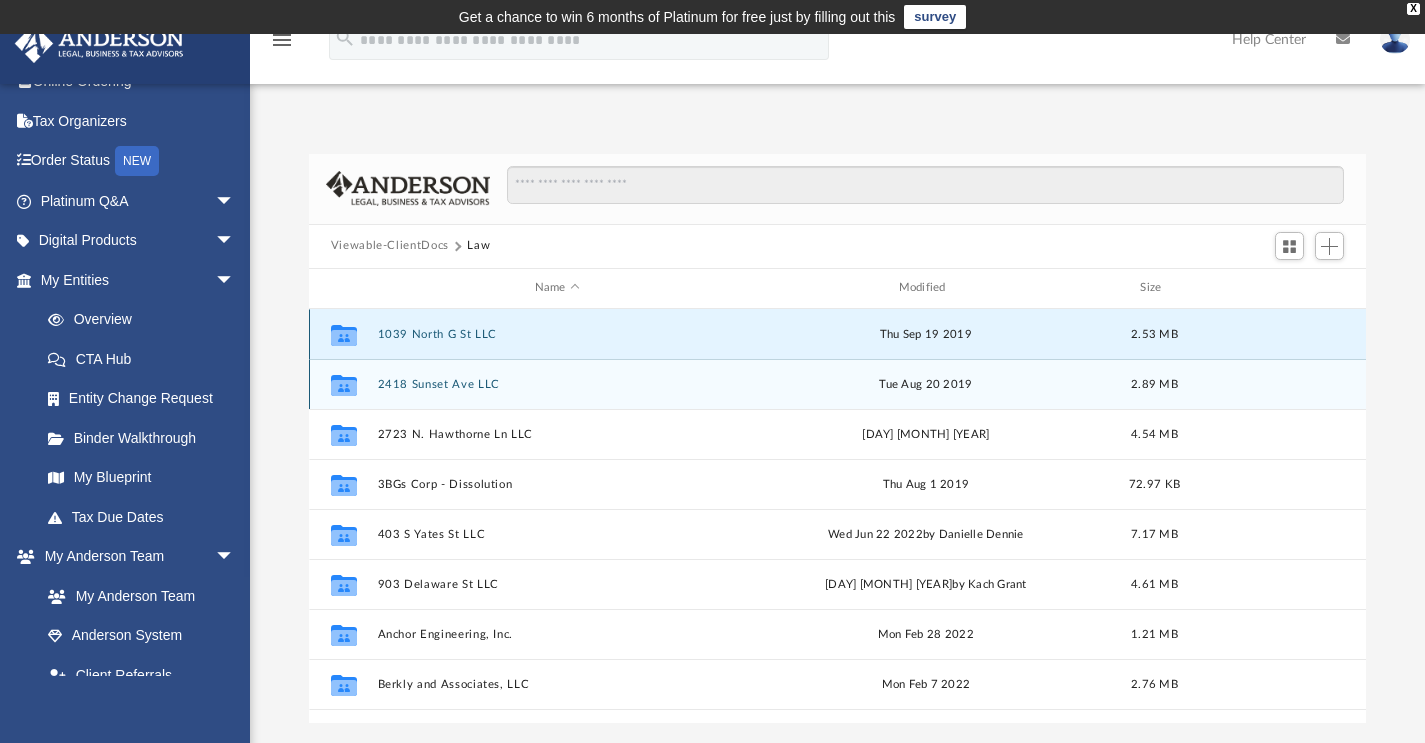 scroll, scrollTop: 0, scrollLeft: 0, axis: both 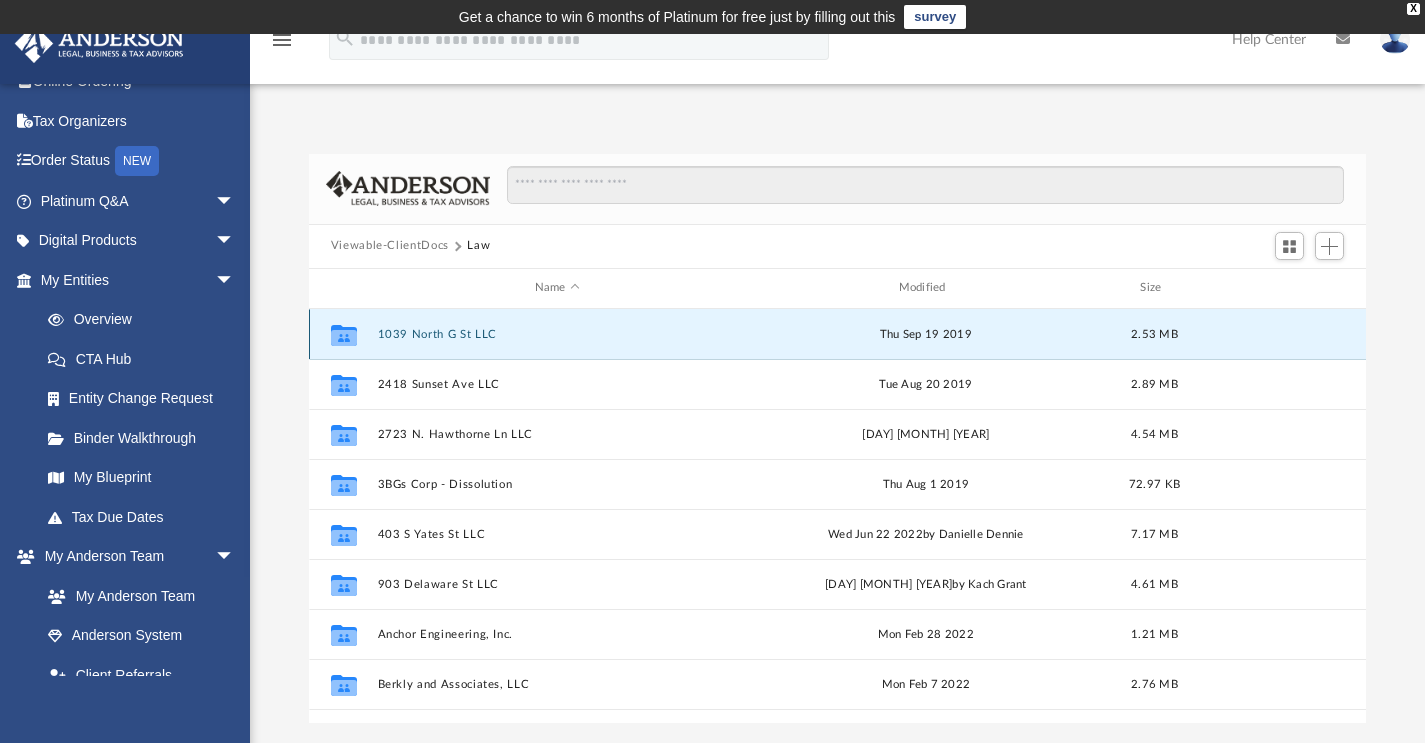 click on "1039 North G St LLC" at bounding box center [557, 333] 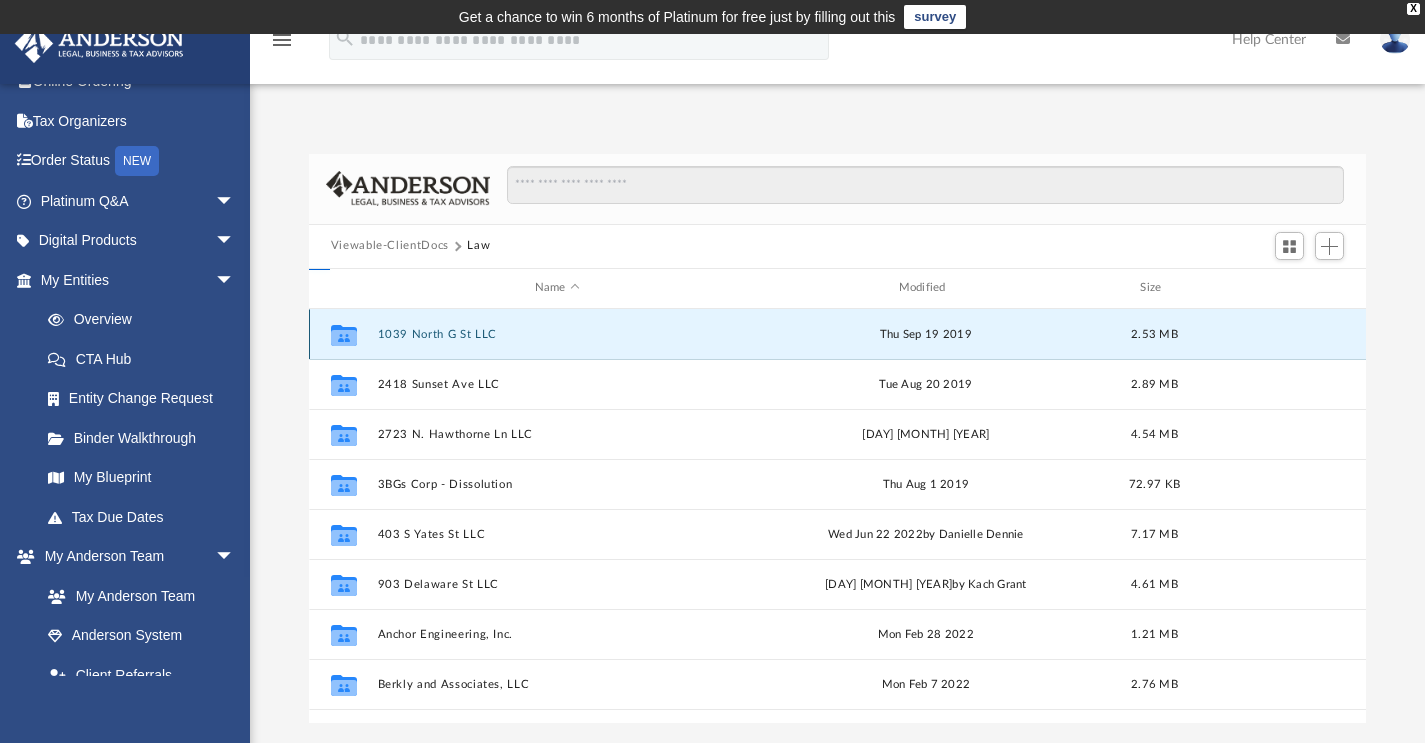 click on "1039 North G St LLC" at bounding box center [557, 333] 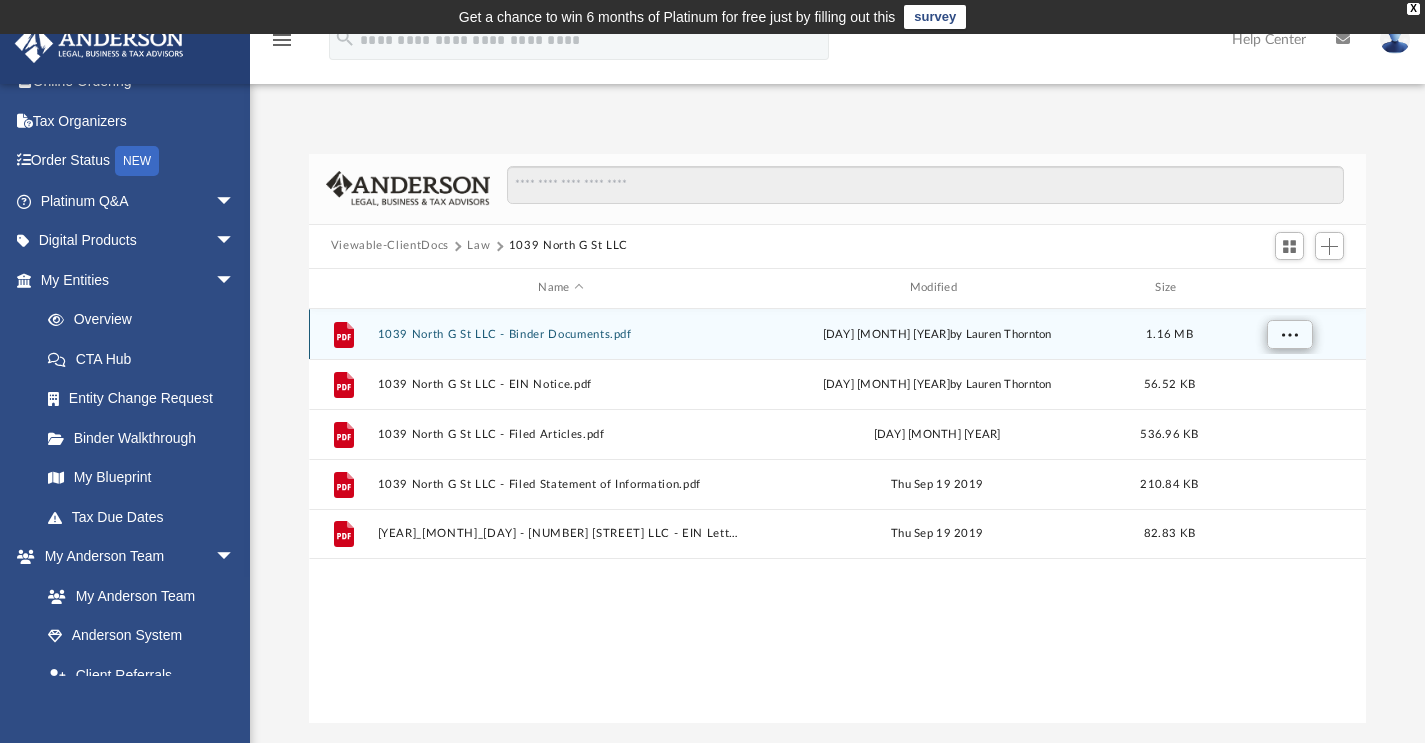 click at bounding box center [1289, 333] 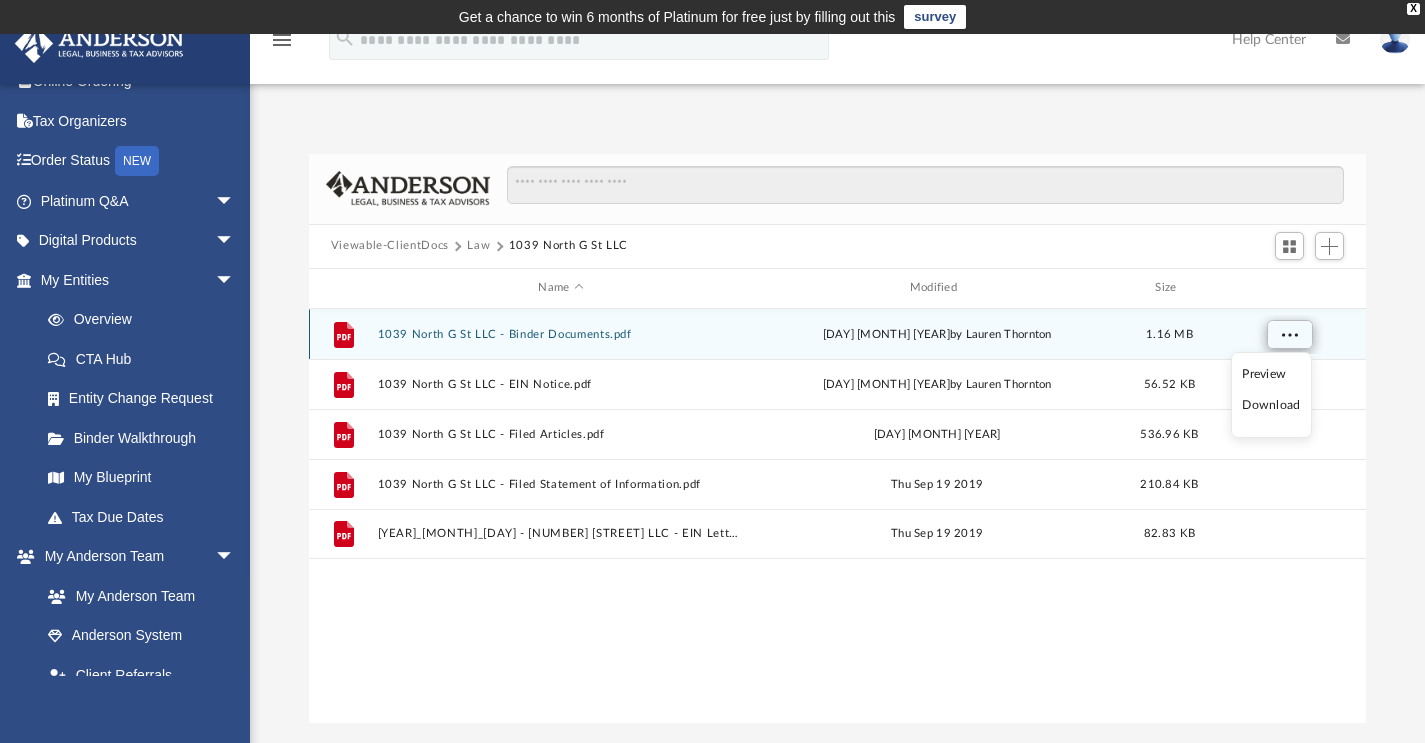 click at bounding box center (1289, 333) 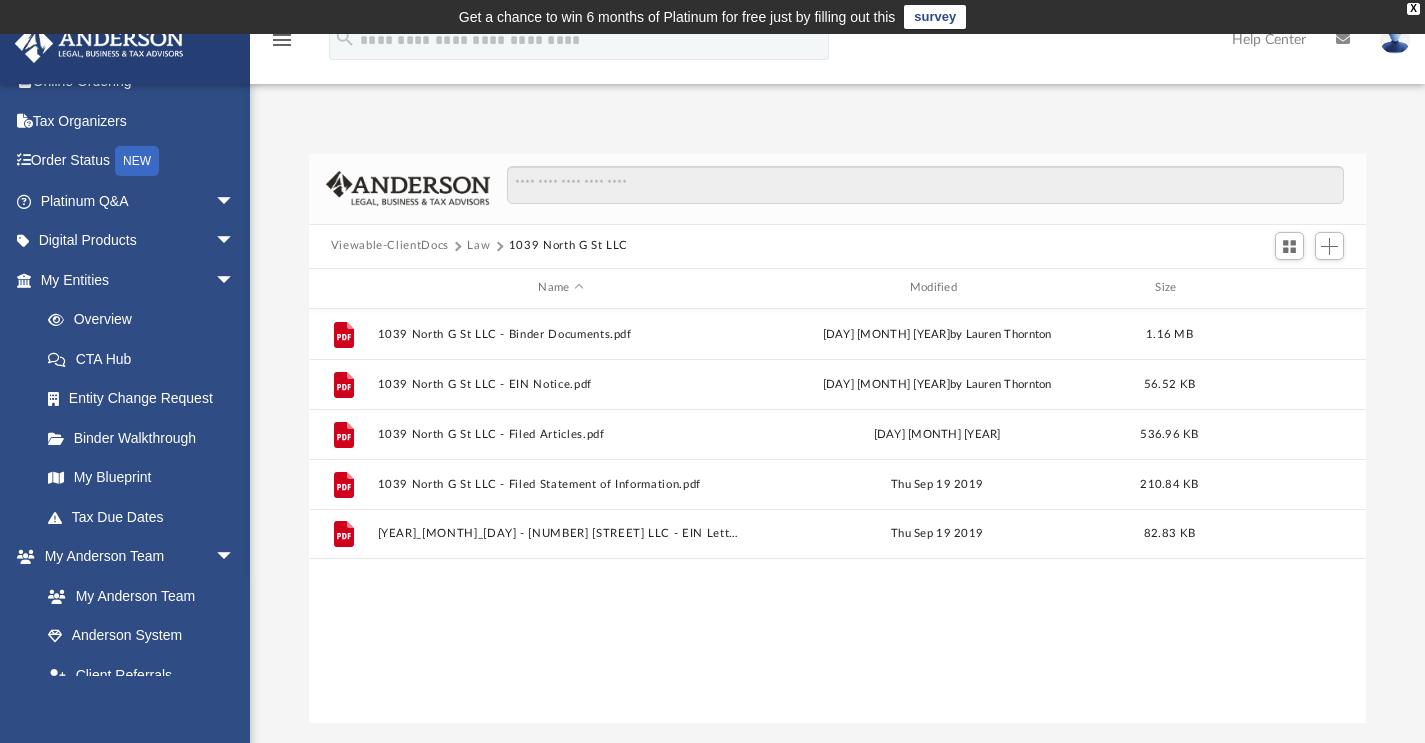 click on "Law" at bounding box center (478, 246) 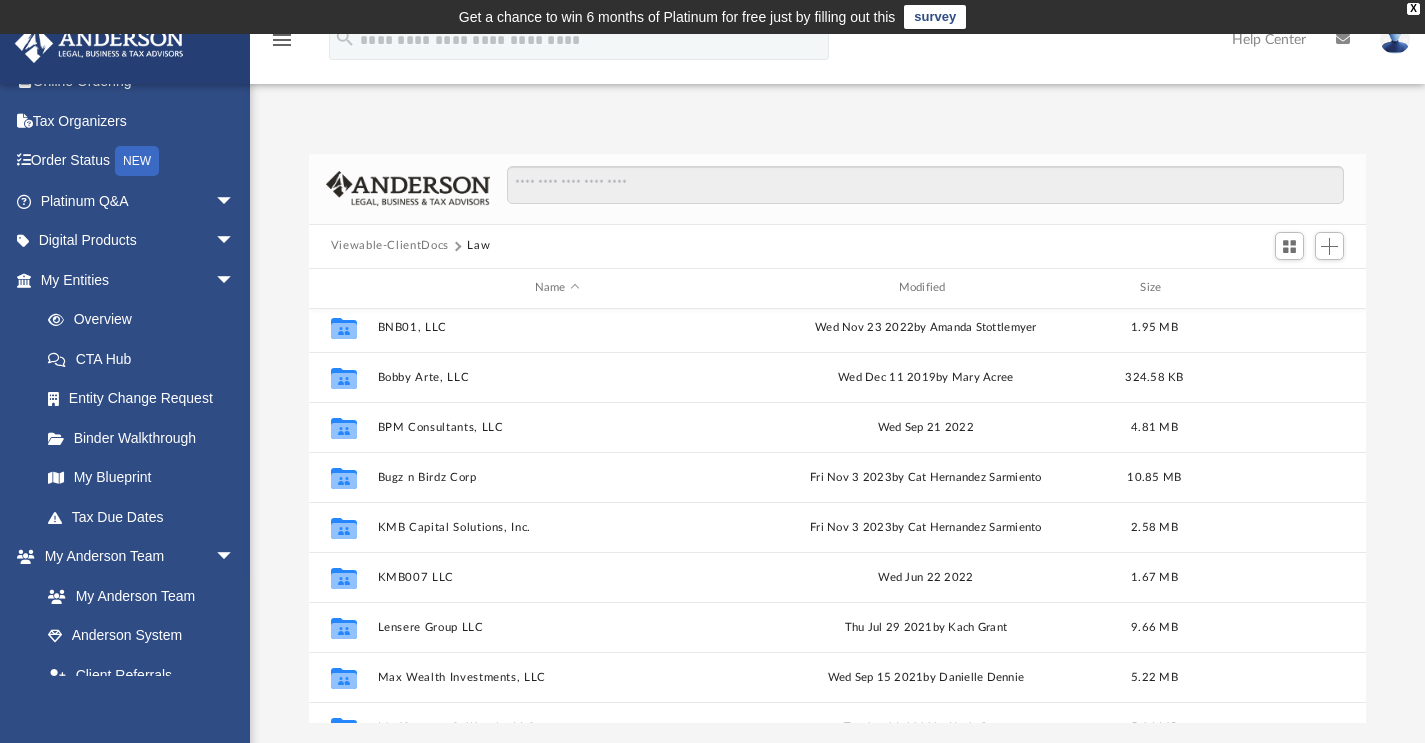 scroll, scrollTop: 415, scrollLeft: 0, axis: vertical 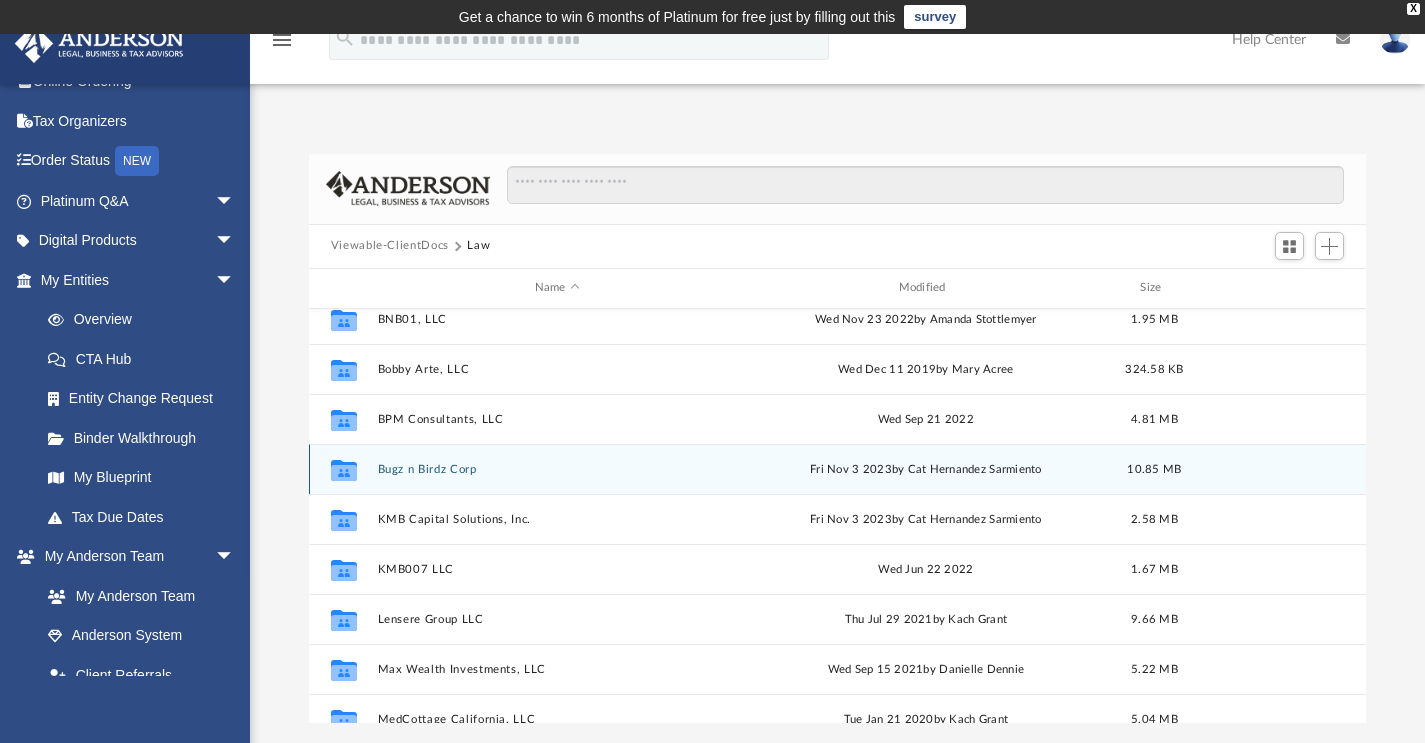 click on "Bugz n Birdz Corp" at bounding box center (557, 468) 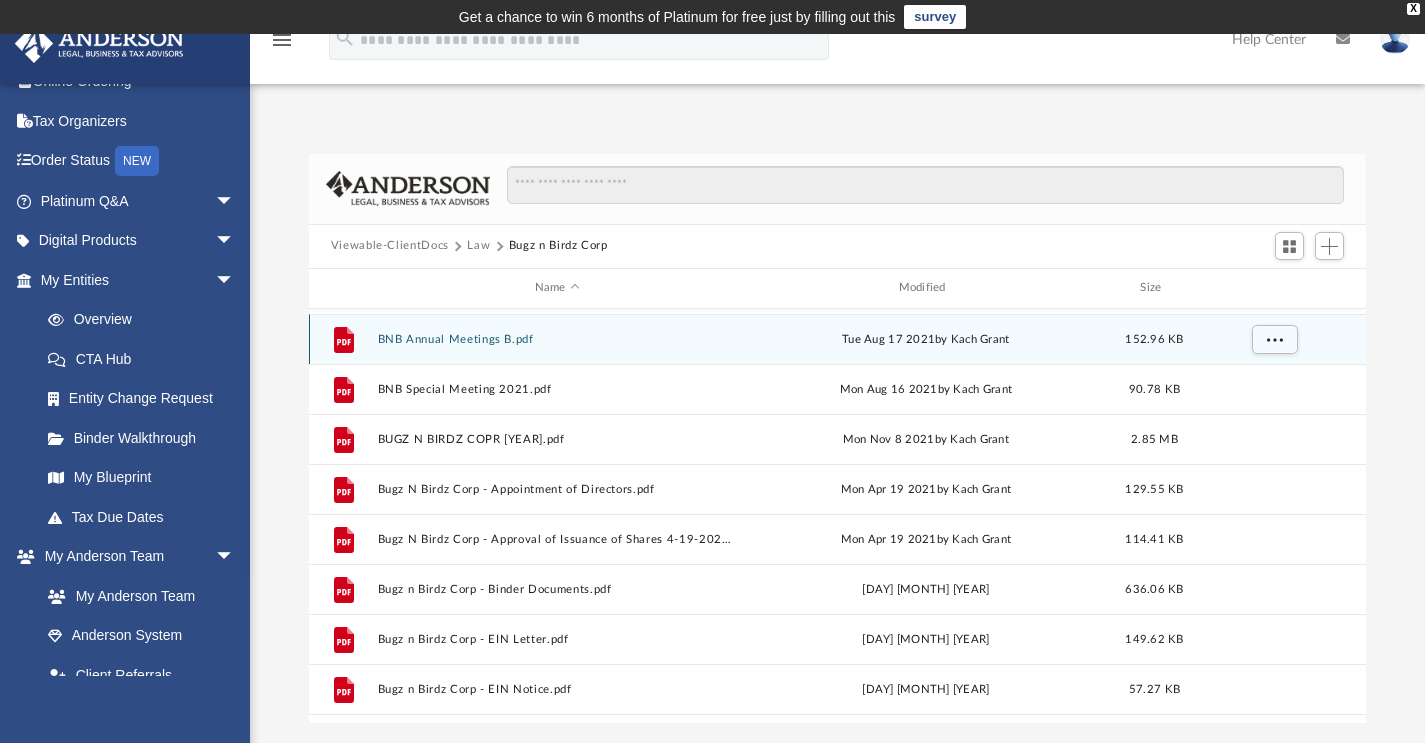 scroll, scrollTop: 0, scrollLeft: 0, axis: both 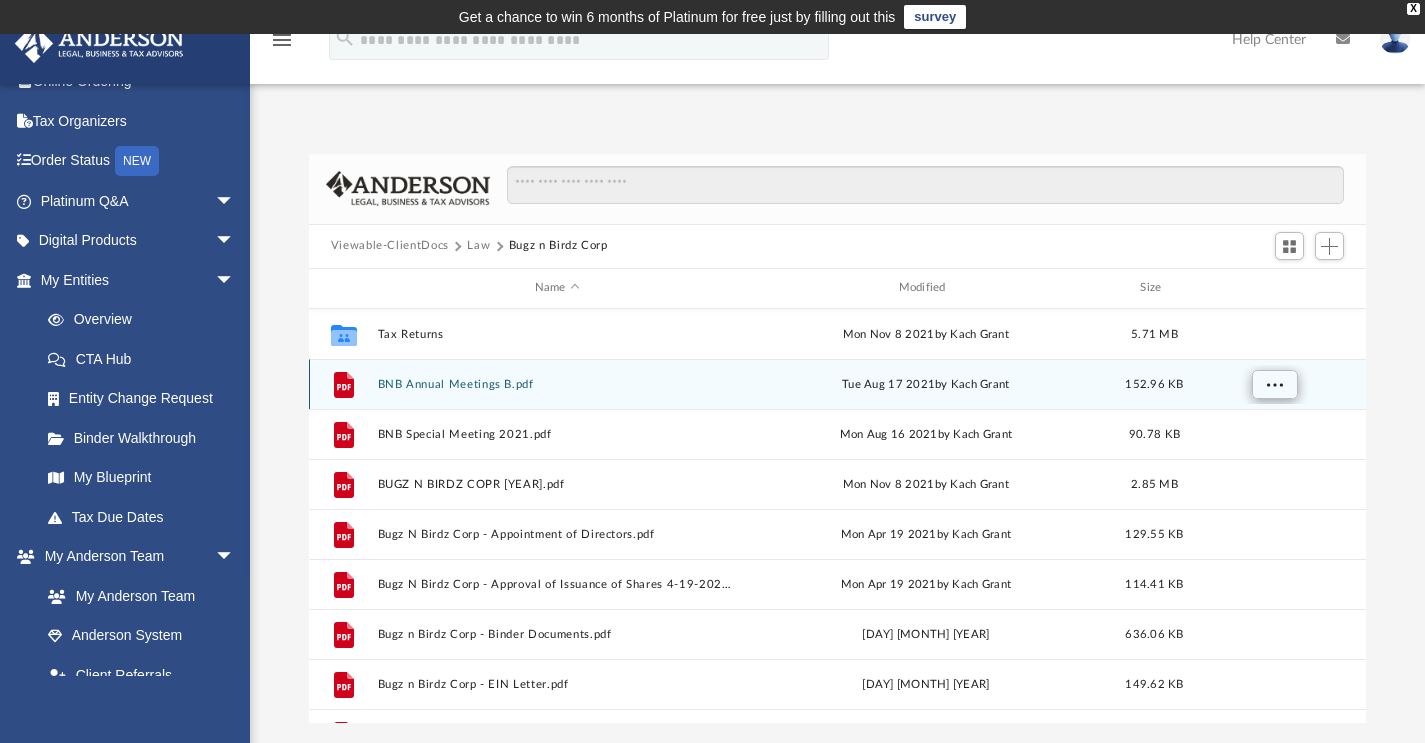click at bounding box center [1274, 384] 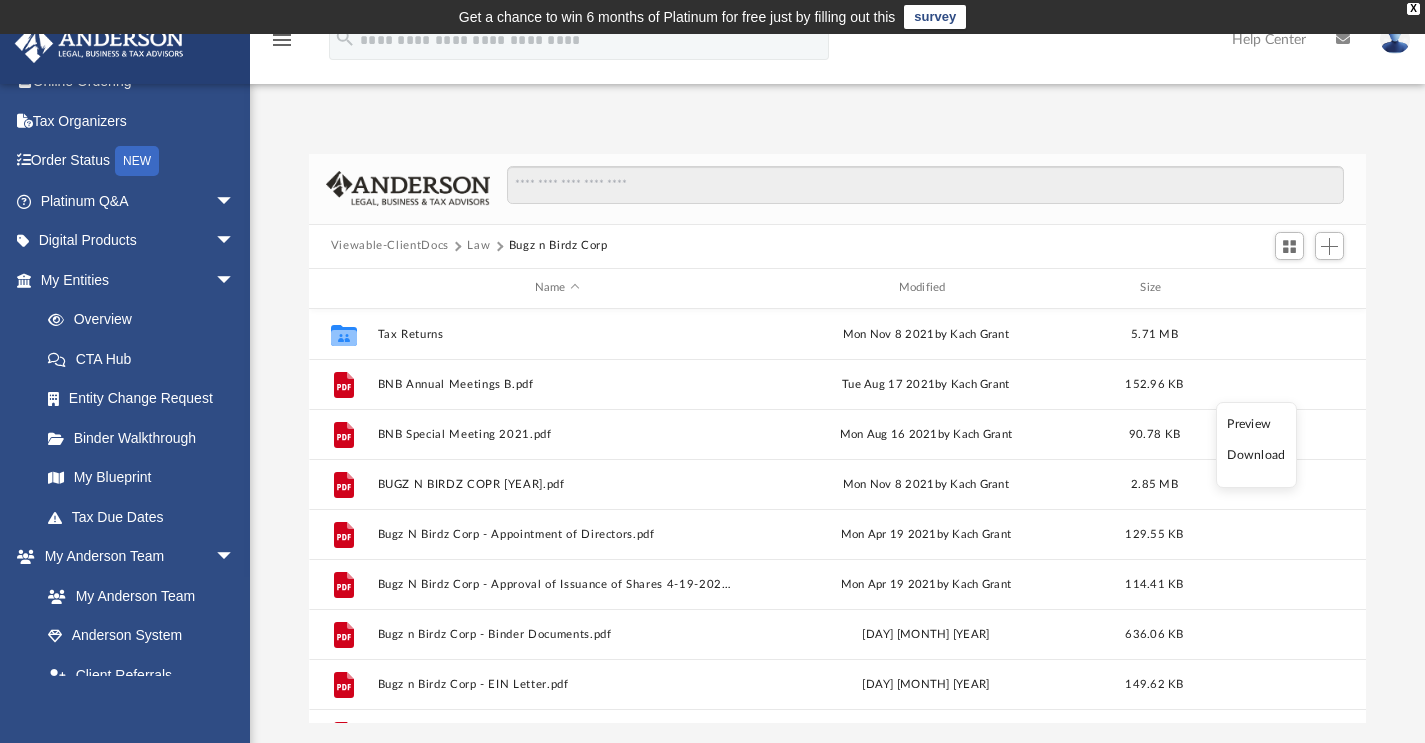 click on "Download" at bounding box center [1256, 455] 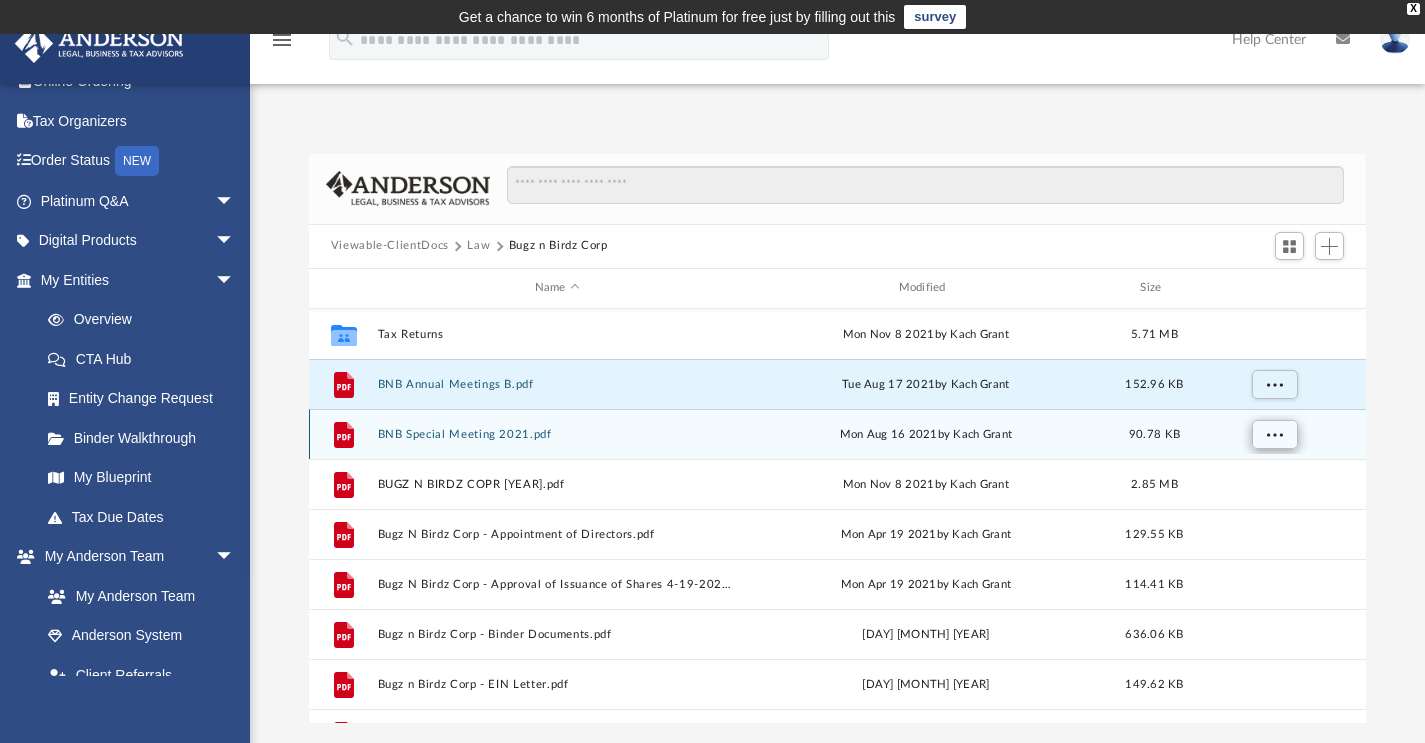 click at bounding box center [1274, 433] 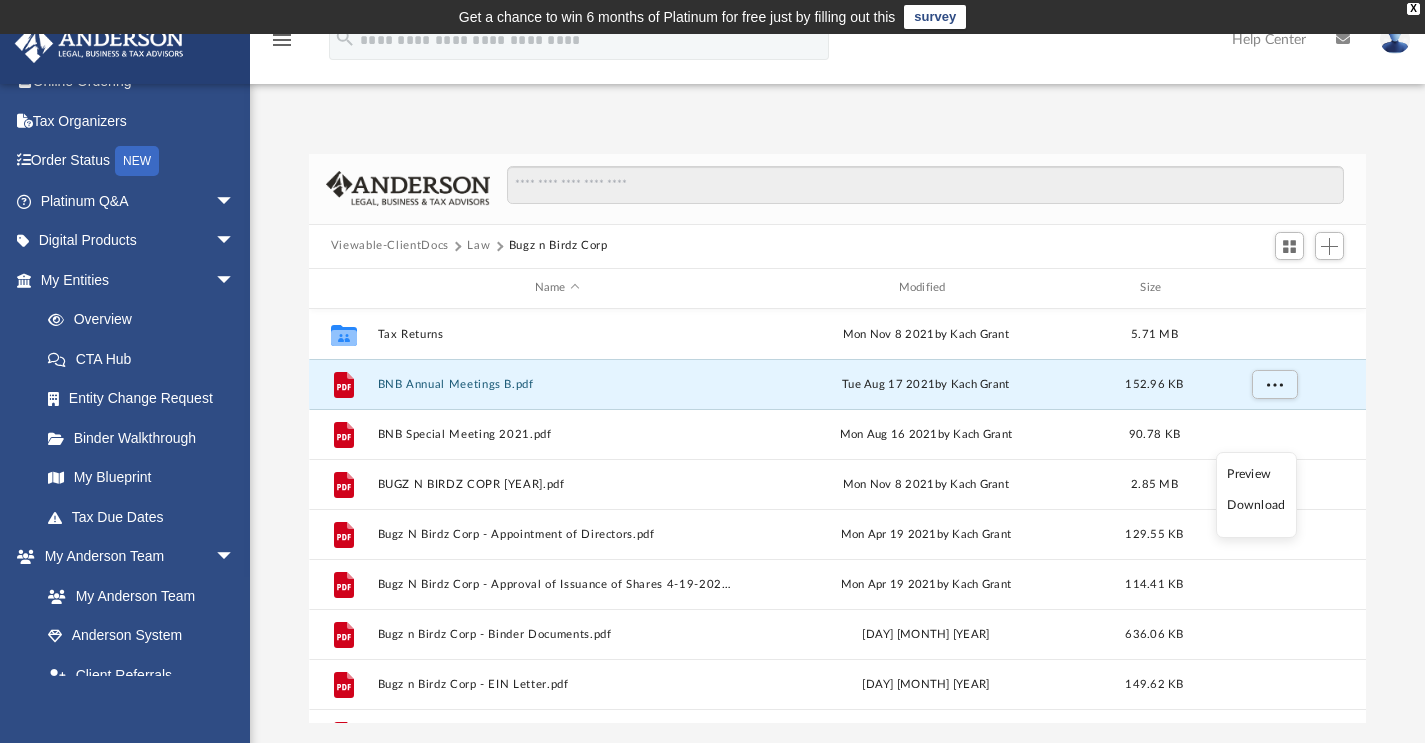 click on "Preview Download" at bounding box center [1256, 495] 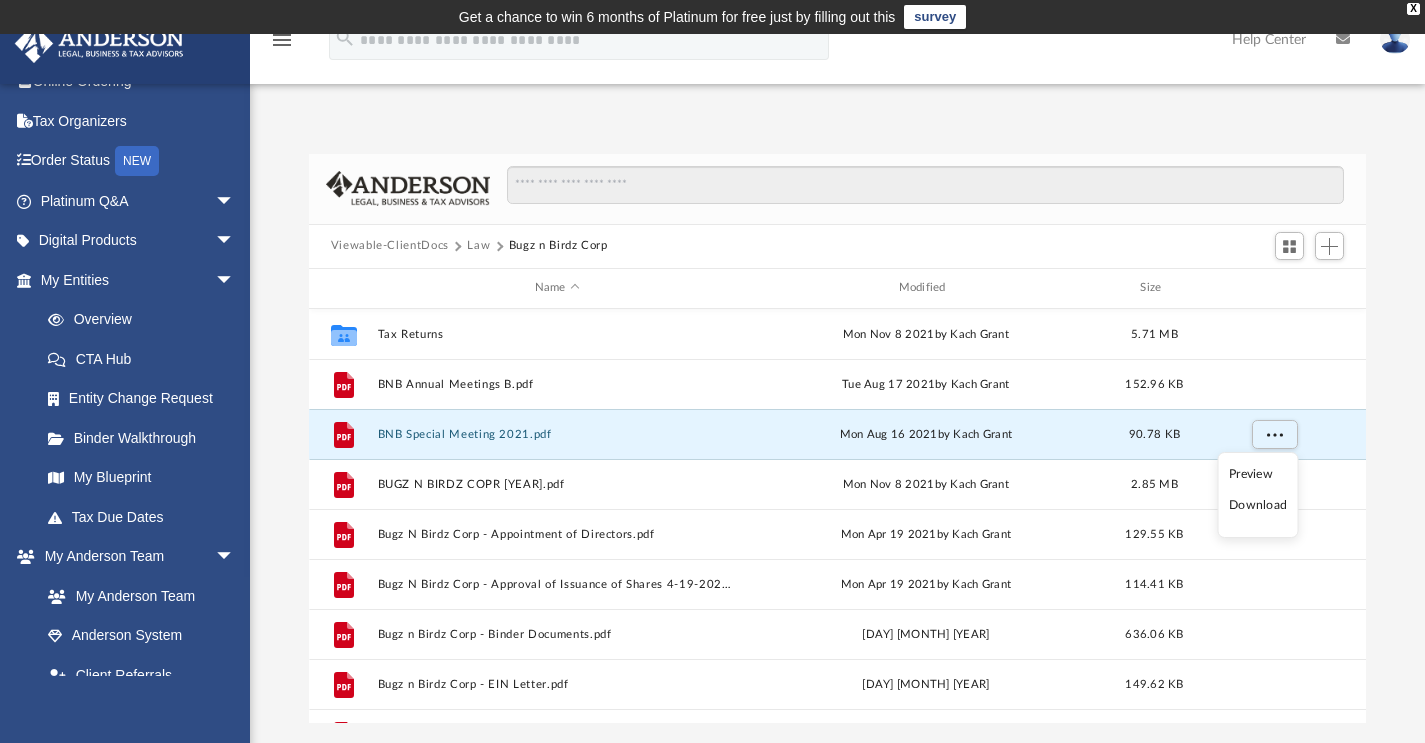 click on "Preview Download" at bounding box center [1258, 495] 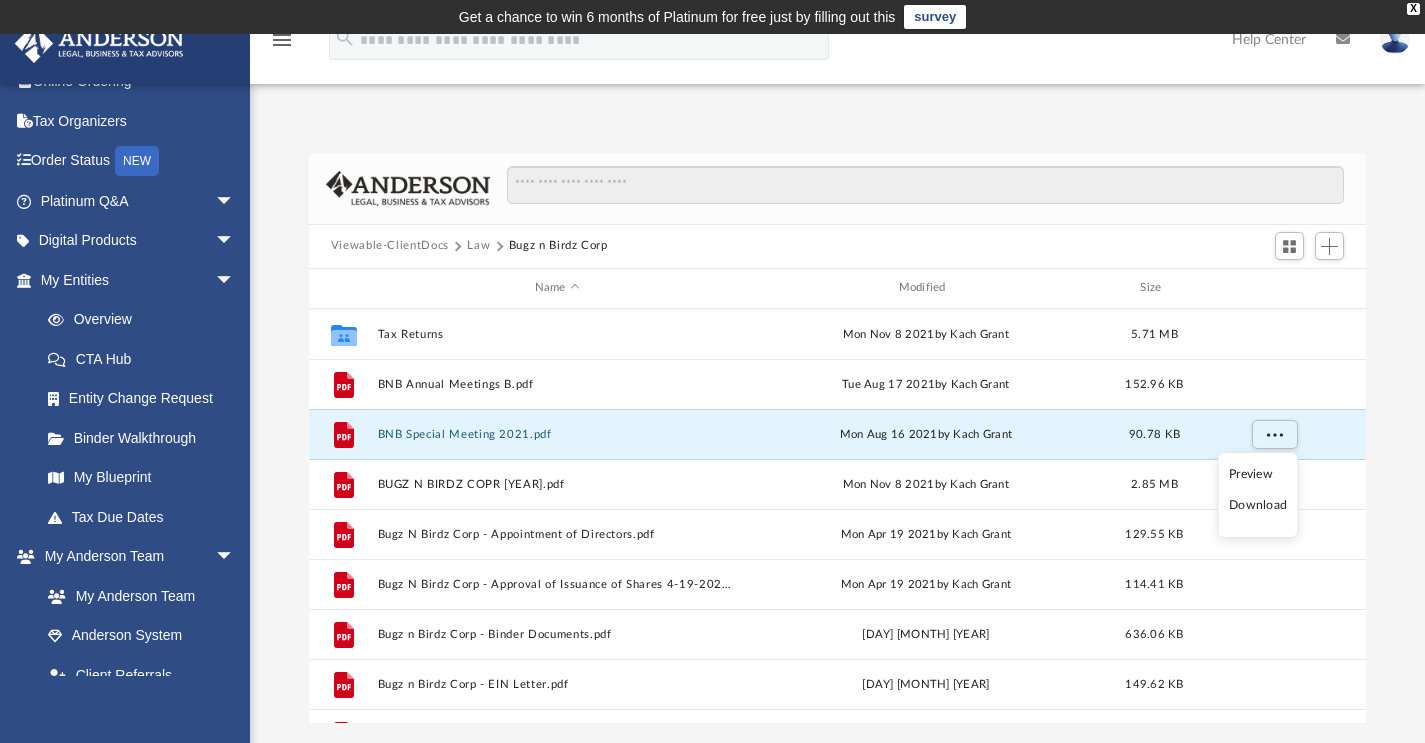 click on "Download" at bounding box center (1258, 505) 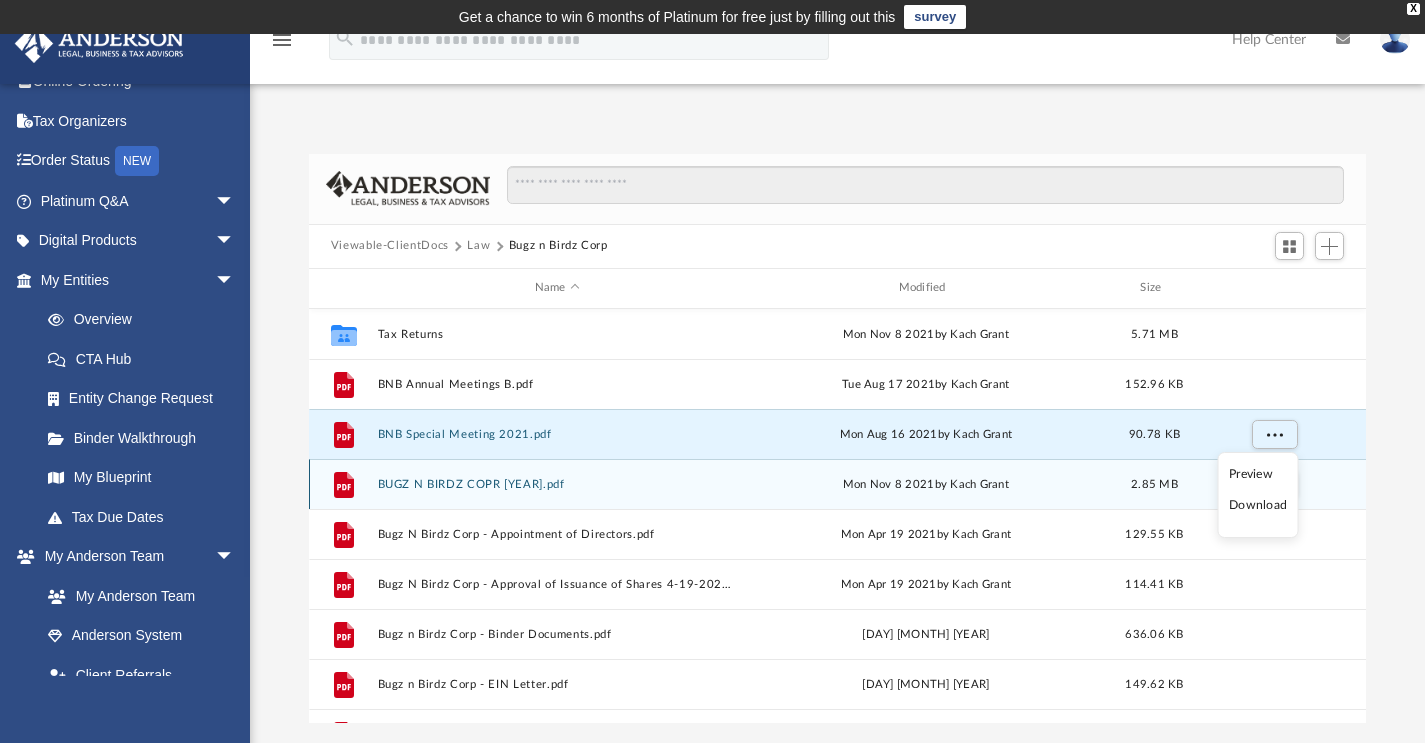 click on "File BUGZ N BIRDZ COPR [YEAR].pdf [DAY] [MONTH] [YEAR] by [FIRST] [LAST] [SIZE]" at bounding box center [838, 484] 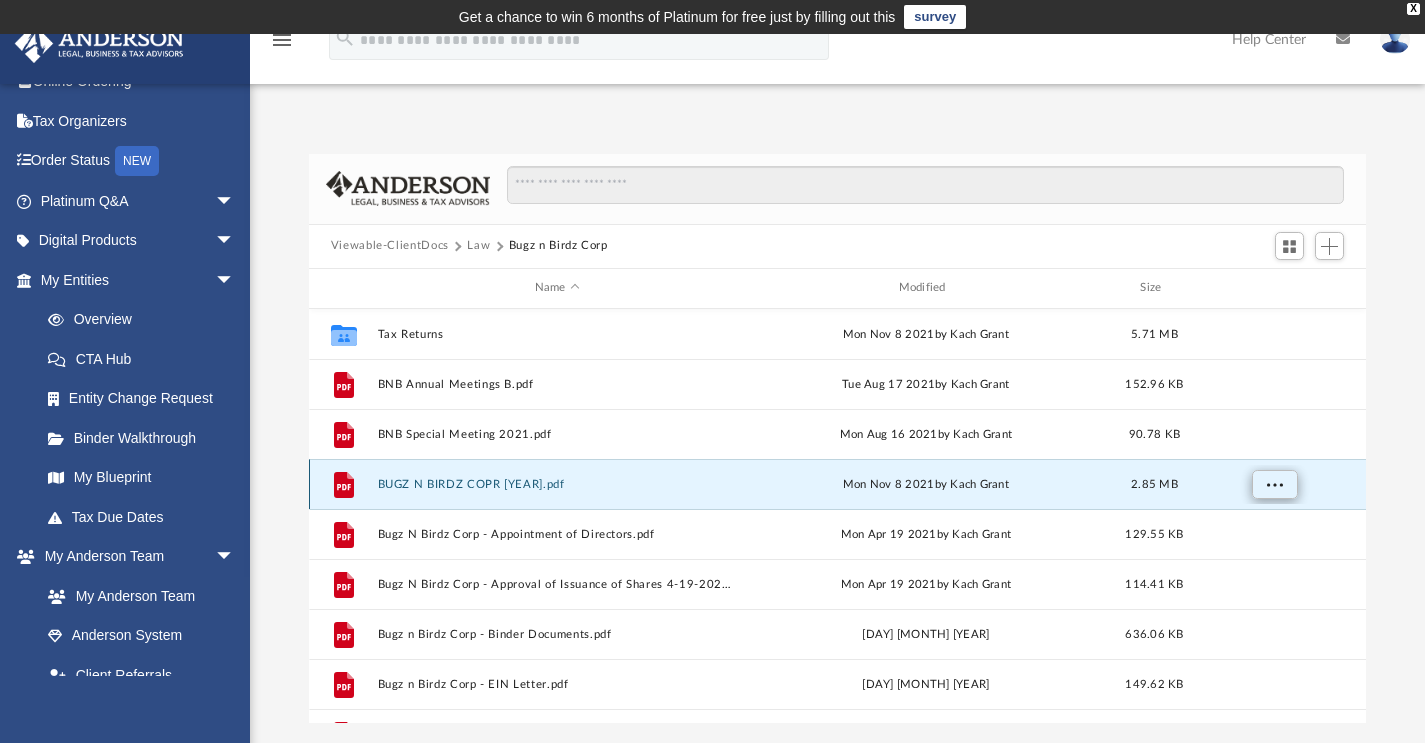 click at bounding box center (1274, 483) 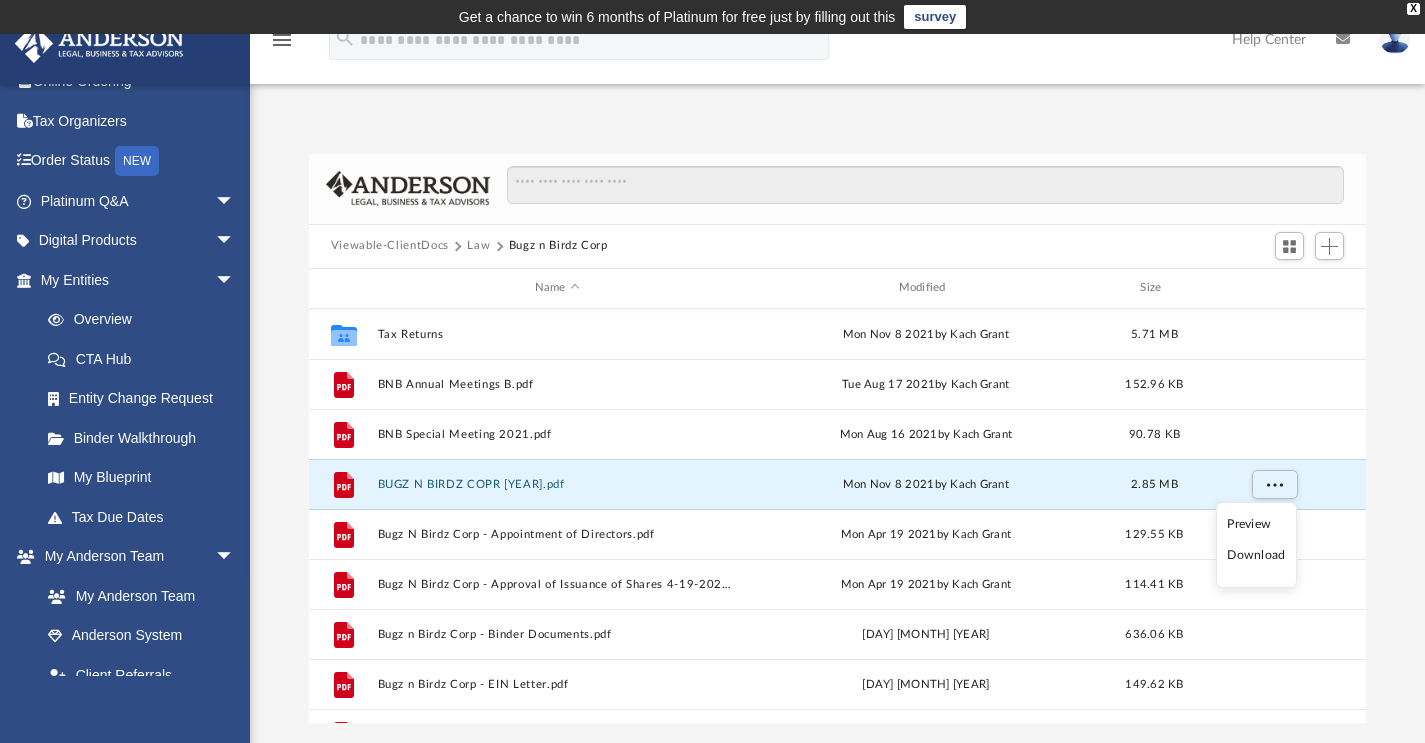 click on "Download" at bounding box center [1256, 555] 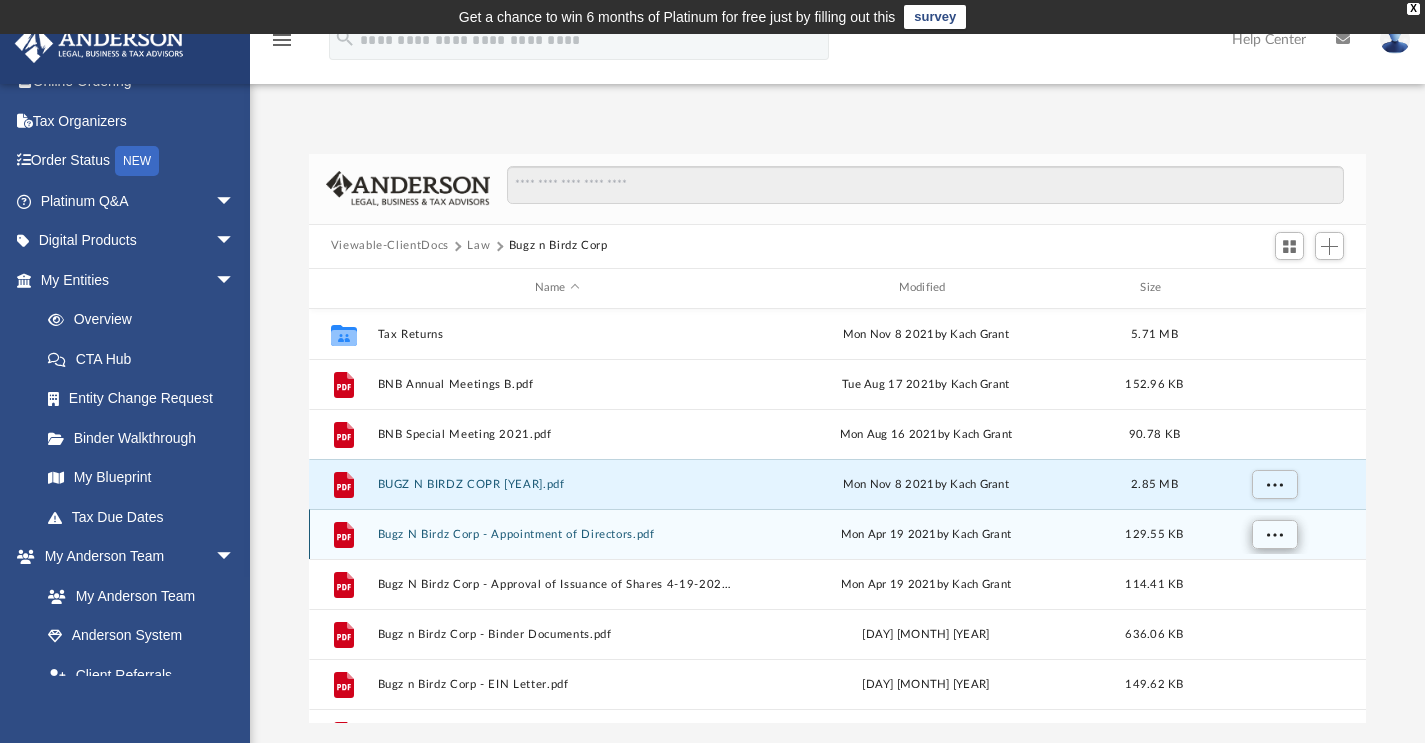 click at bounding box center (1274, 533) 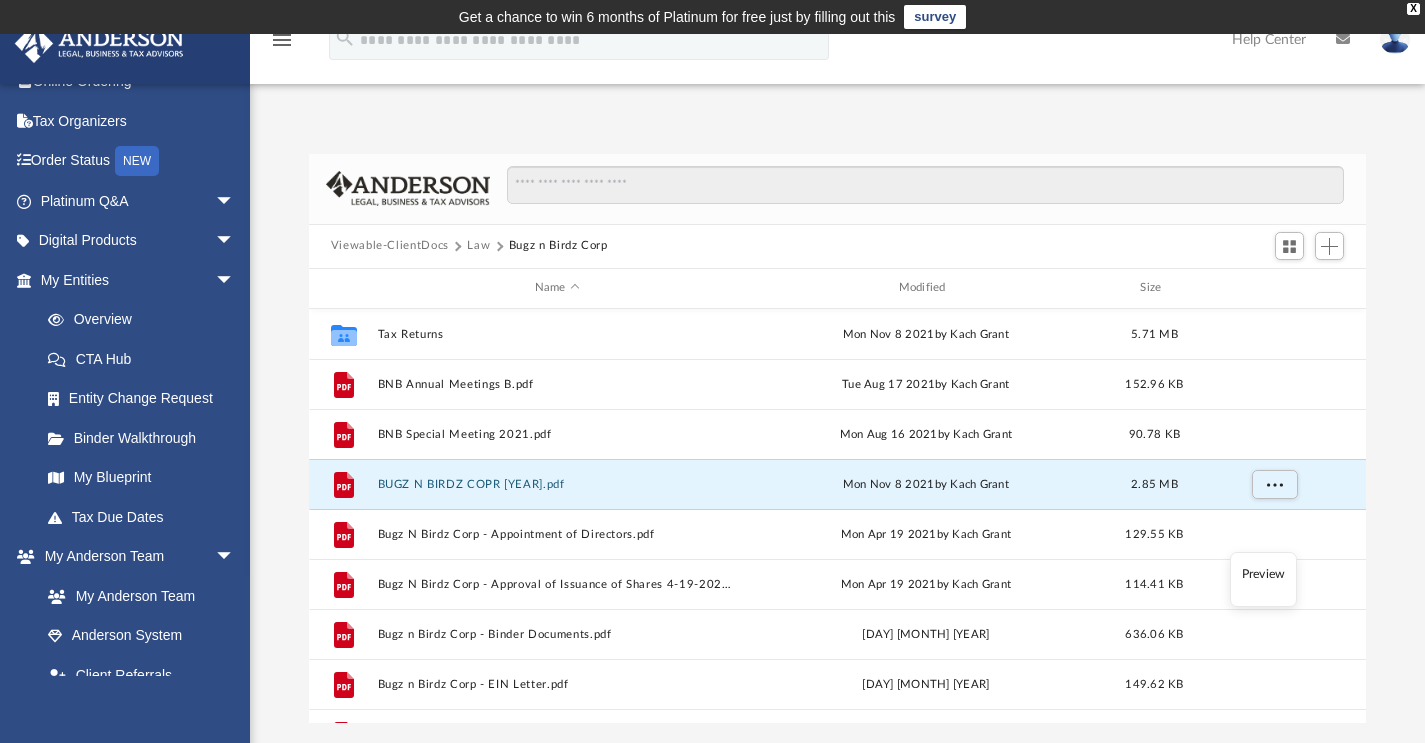 click on "Preview" at bounding box center (1263, 579) 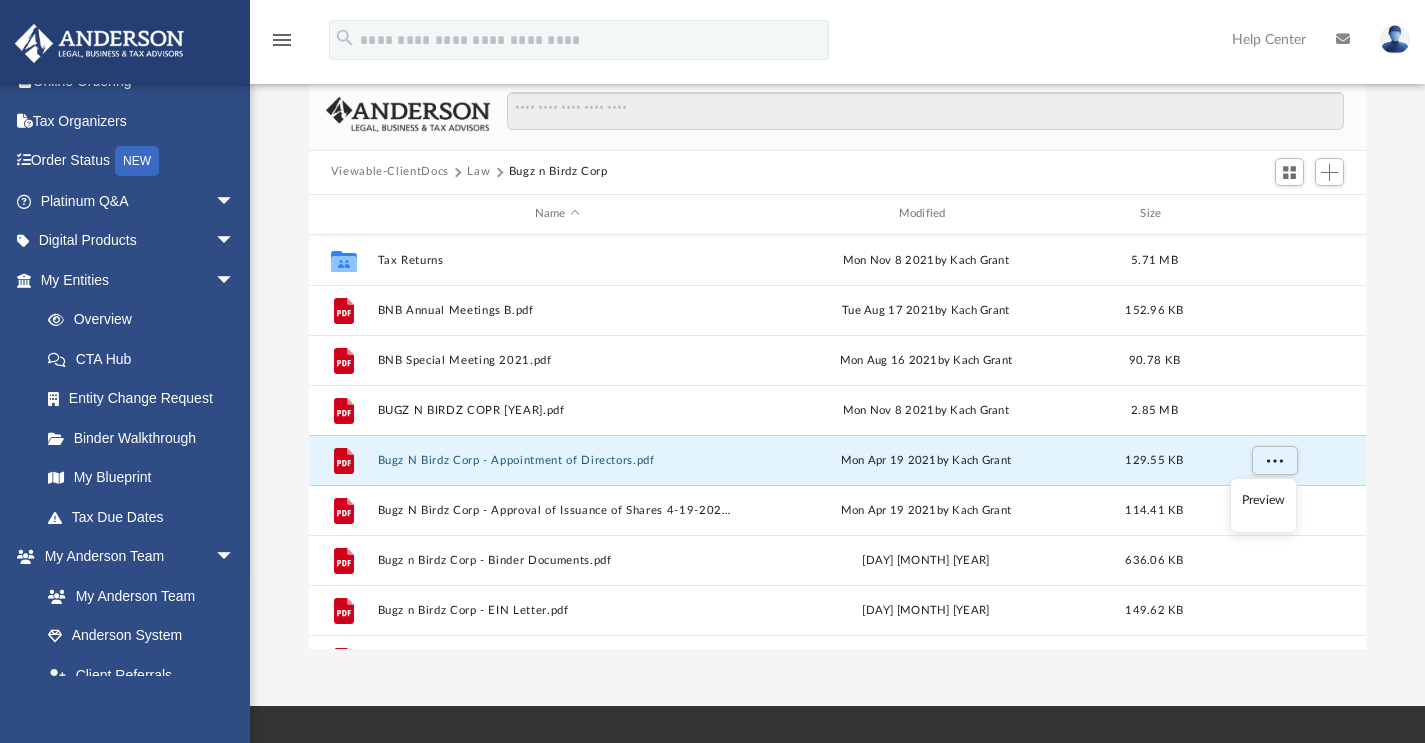 scroll, scrollTop: 77, scrollLeft: 0, axis: vertical 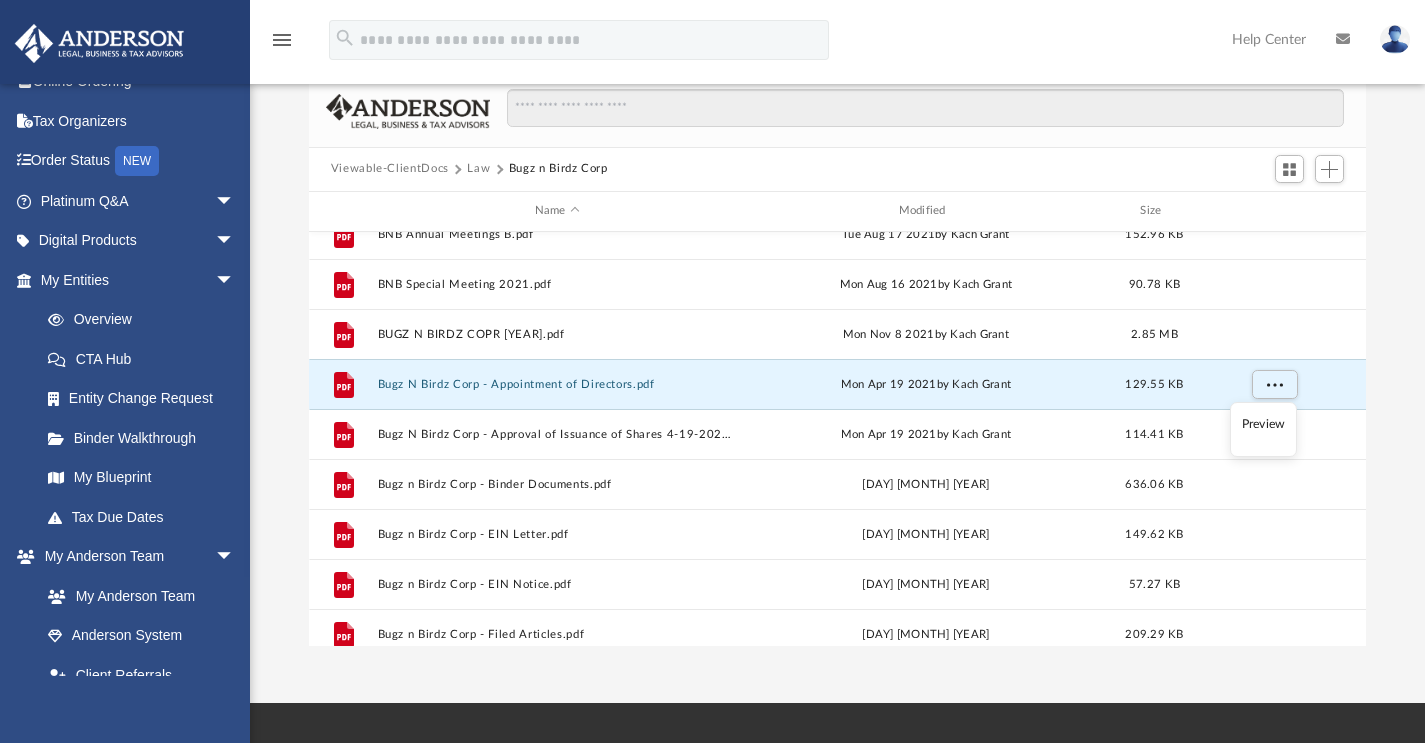 click on "Preview" at bounding box center [1263, 429] 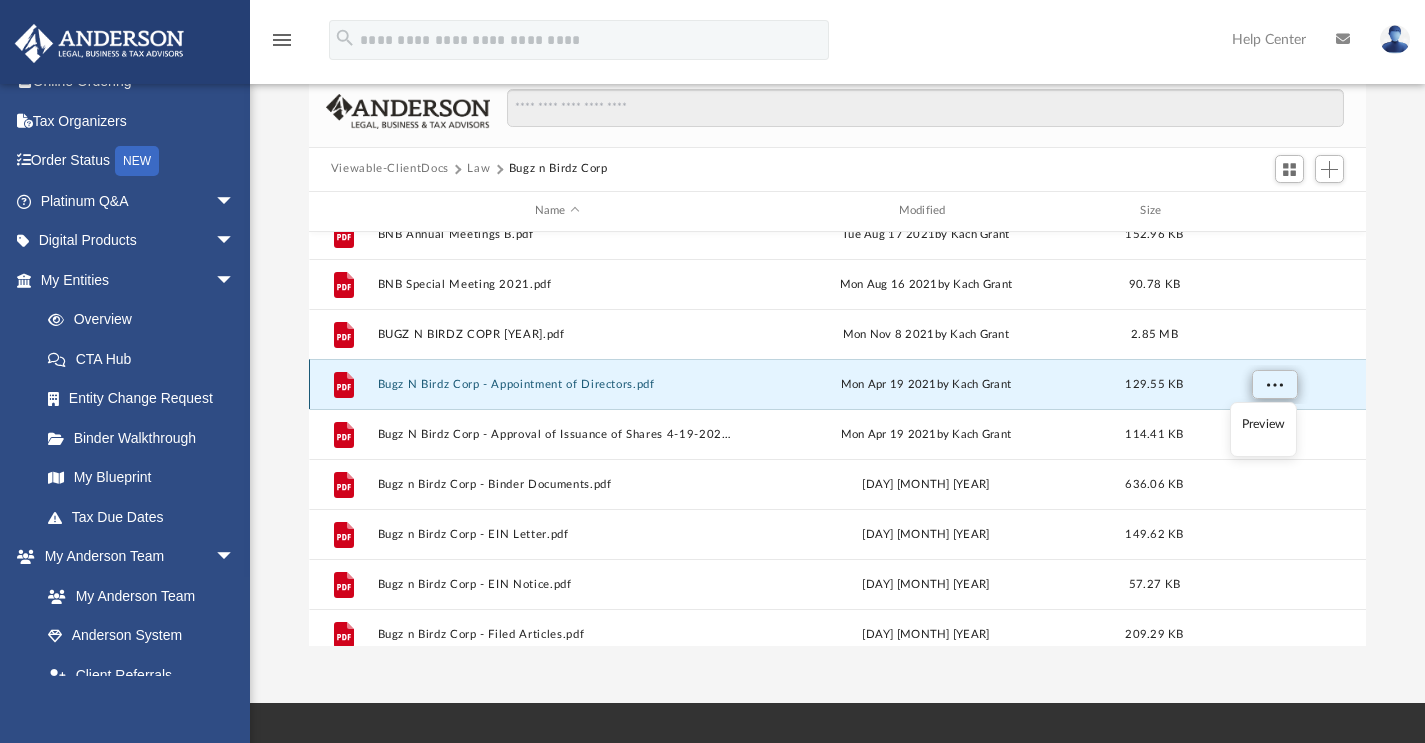 click at bounding box center (1274, 383) 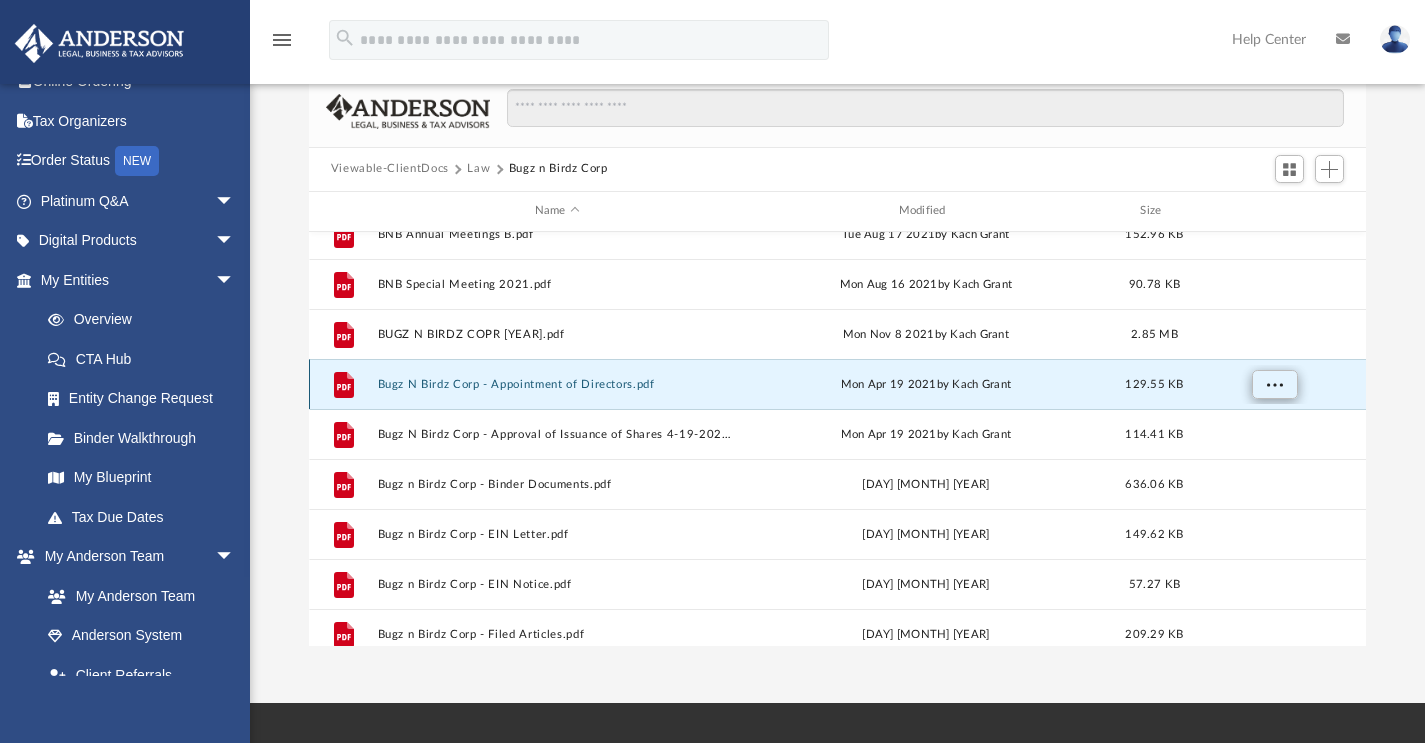 click at bounding box center (1274, 383) 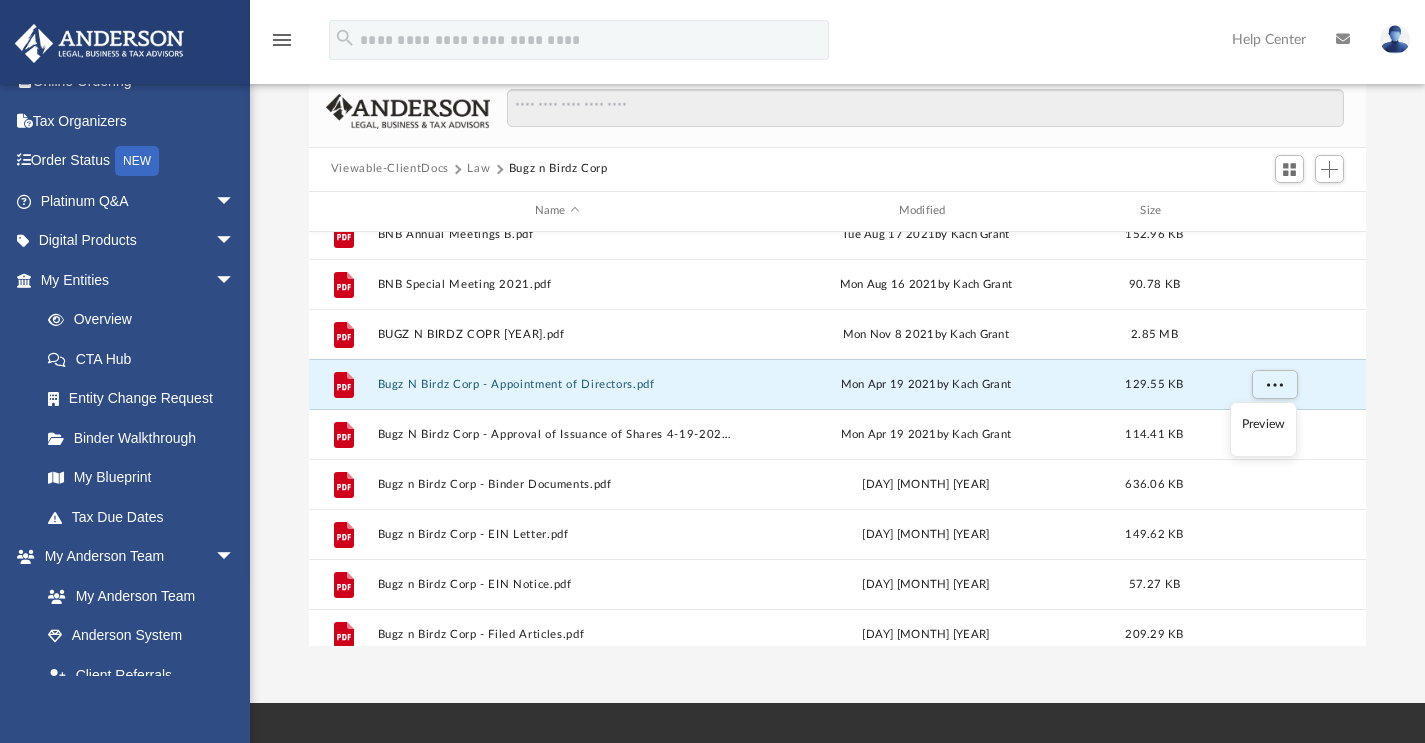 click on "Preview" at bounding box center [1264, 424] 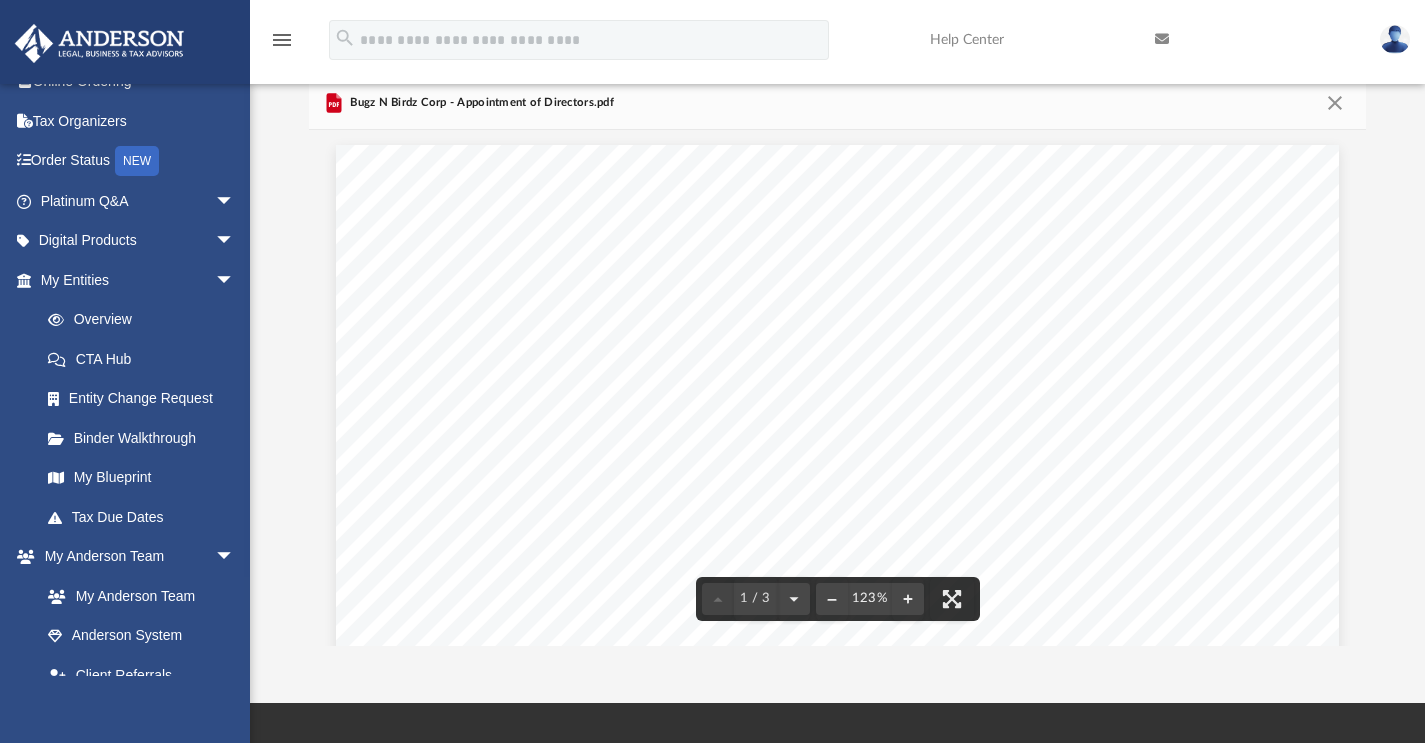 scroll, scrollTop: 0, scrollLeft: 0, axis: both 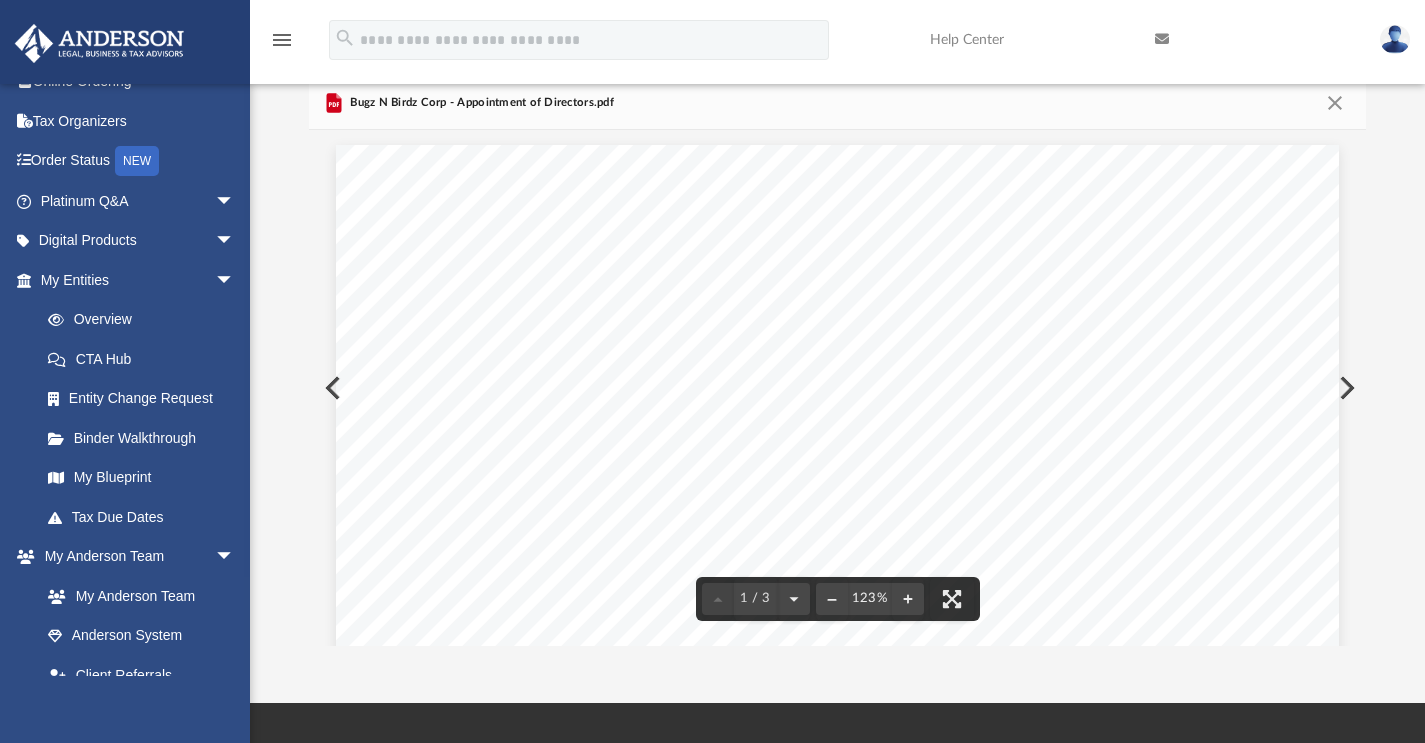 click on "menu" at bounding box center (282, 40) 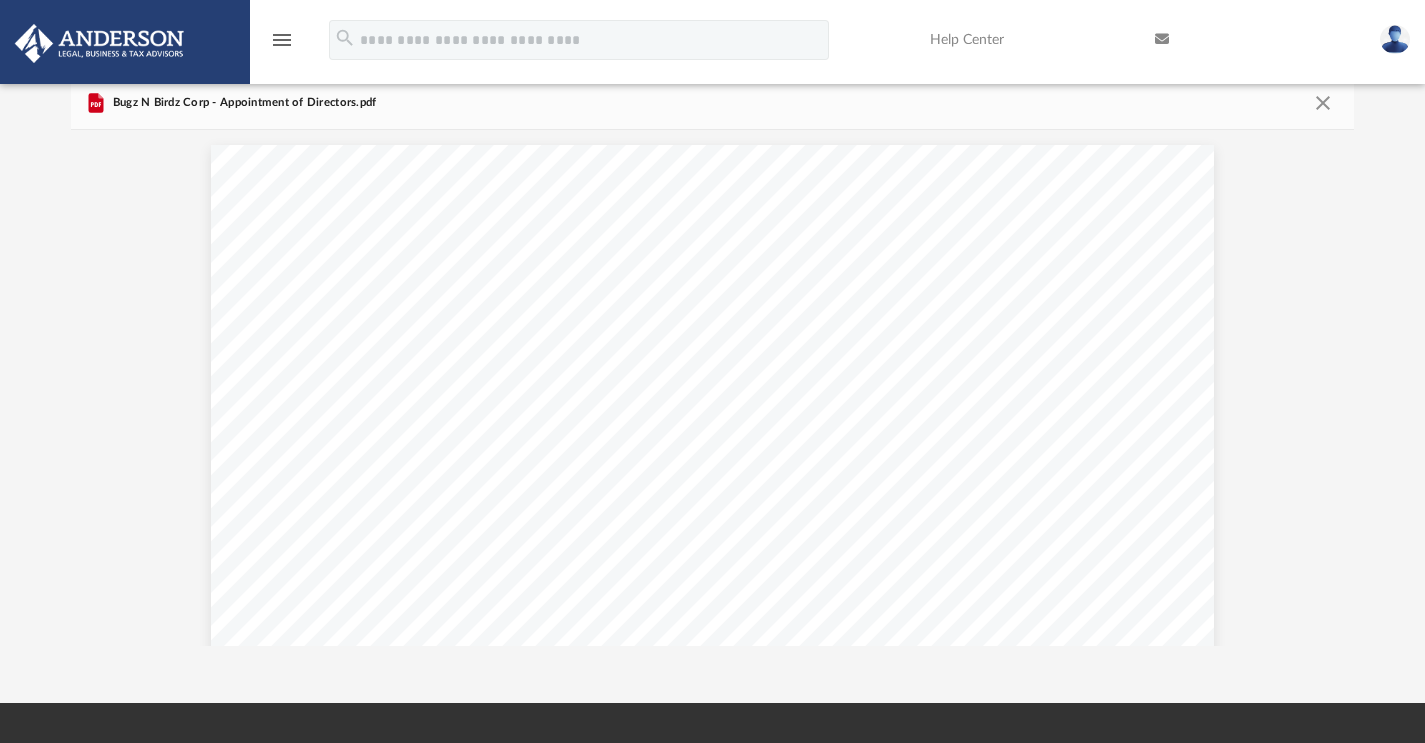 scroll, scrollTop: 1, scrollLeft: 0, axis: vertical 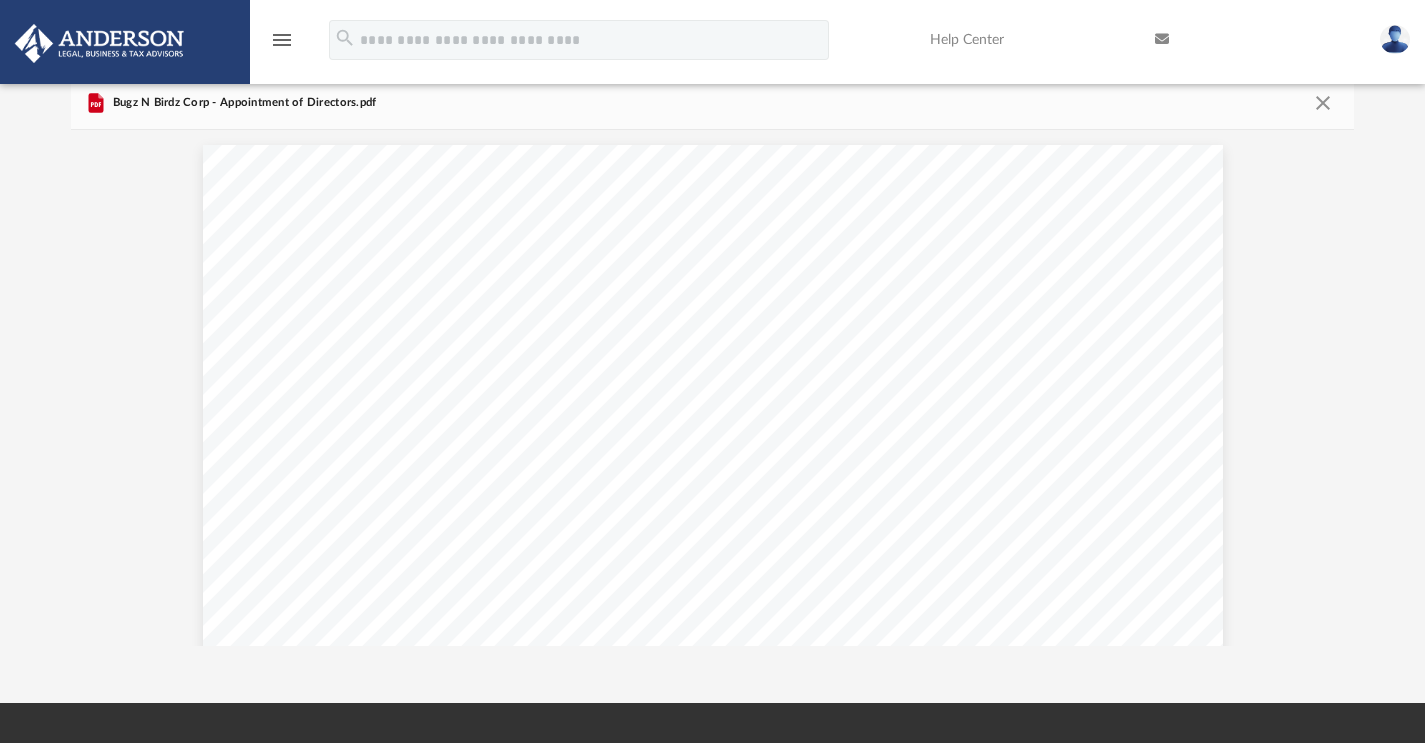 click on "menu" at bounding box center (282, 40) 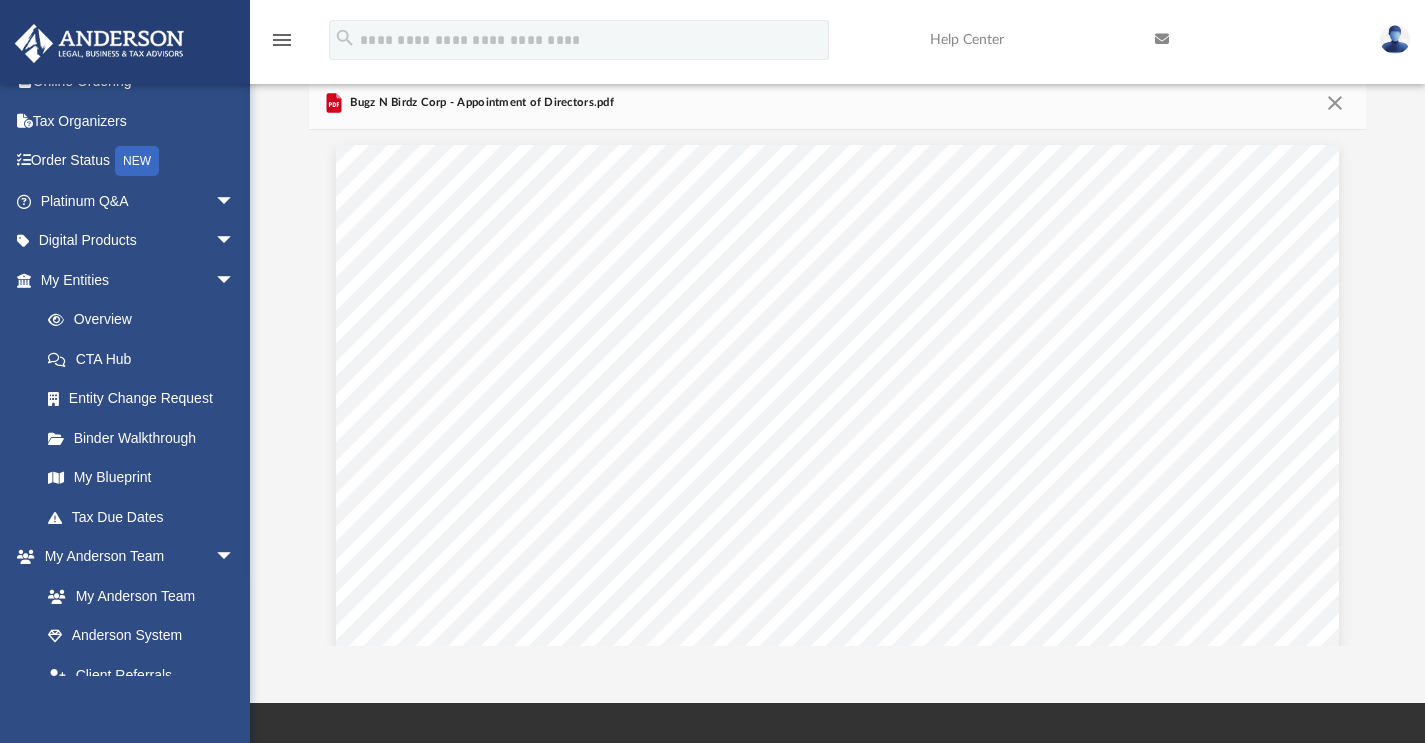 scroll, scrollTop: 440, scrollLeft: 1042, axis: both 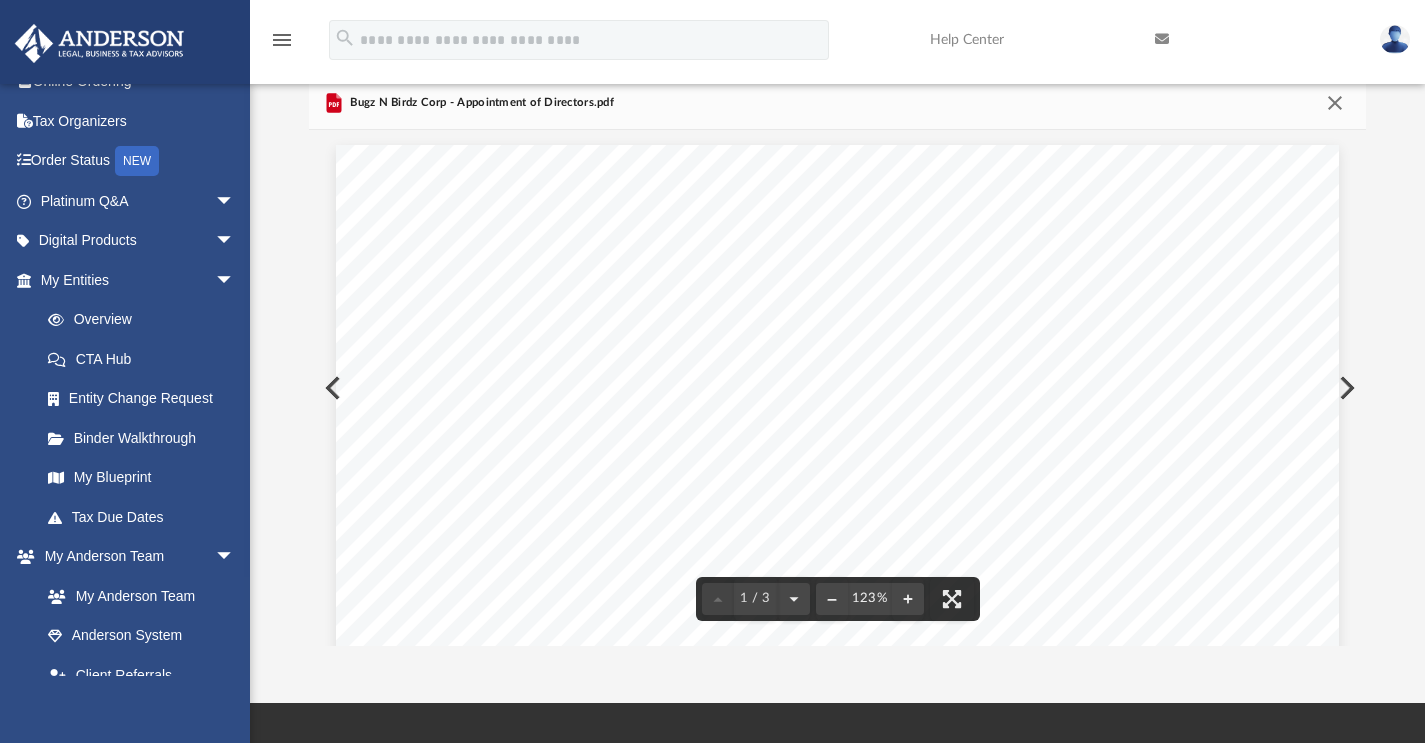 click at bounding box center (1335, 103) 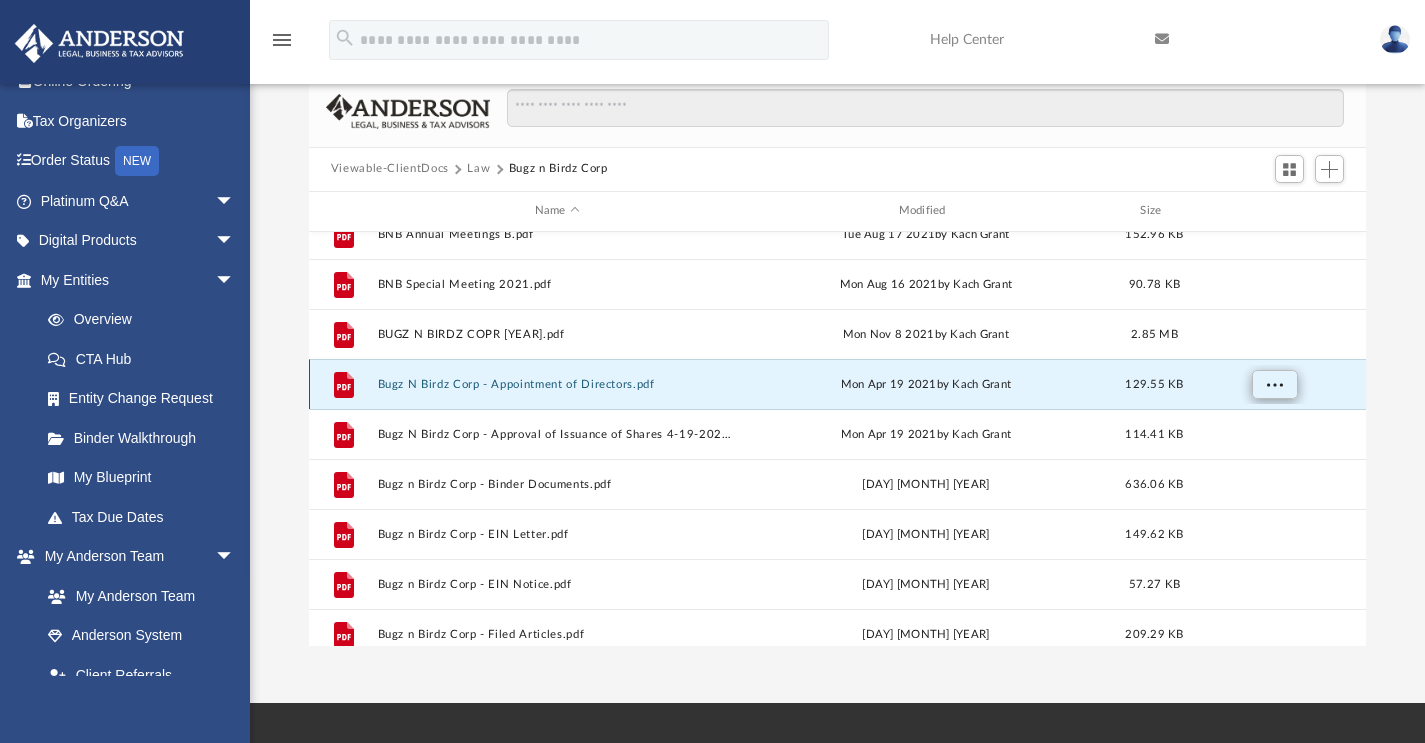 click at bounding box center (1274, 383) 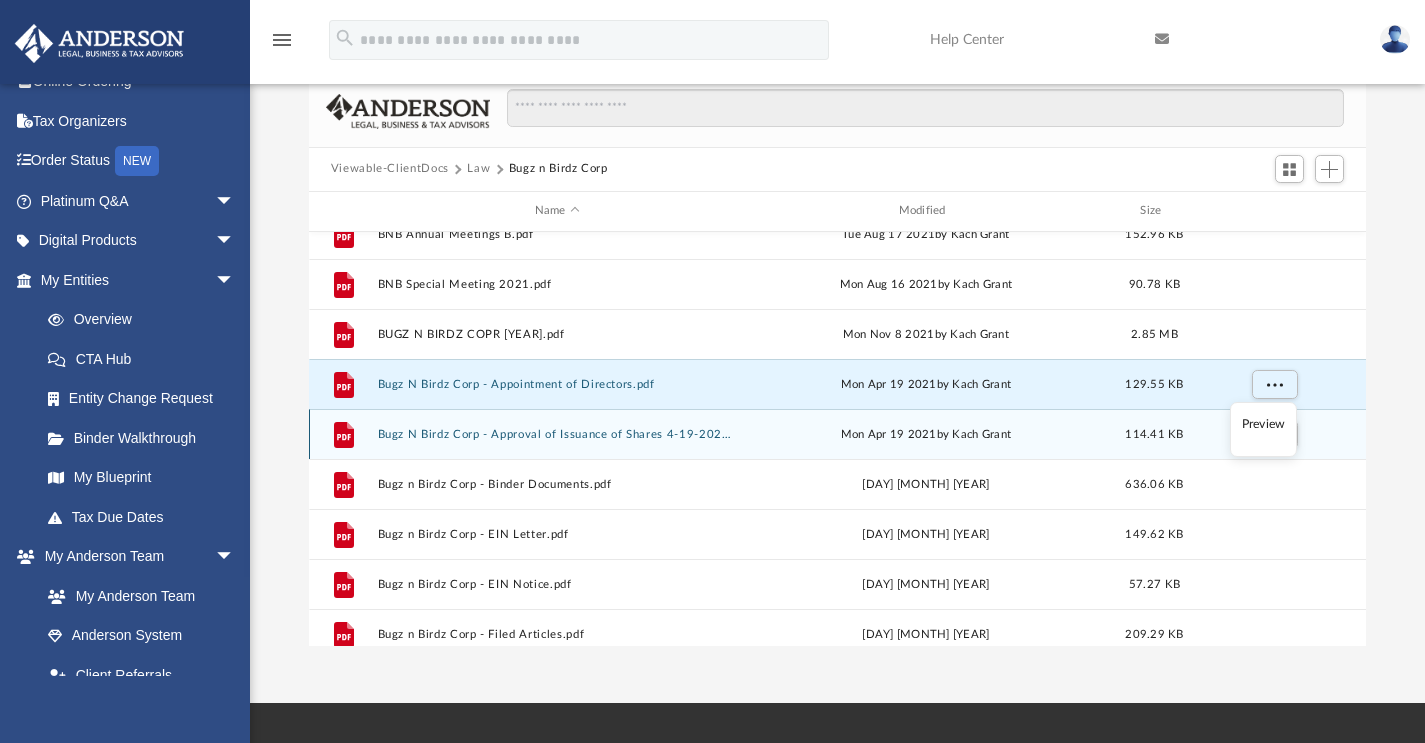 click on "114.41 KB" at bounding box center (1154, 433) 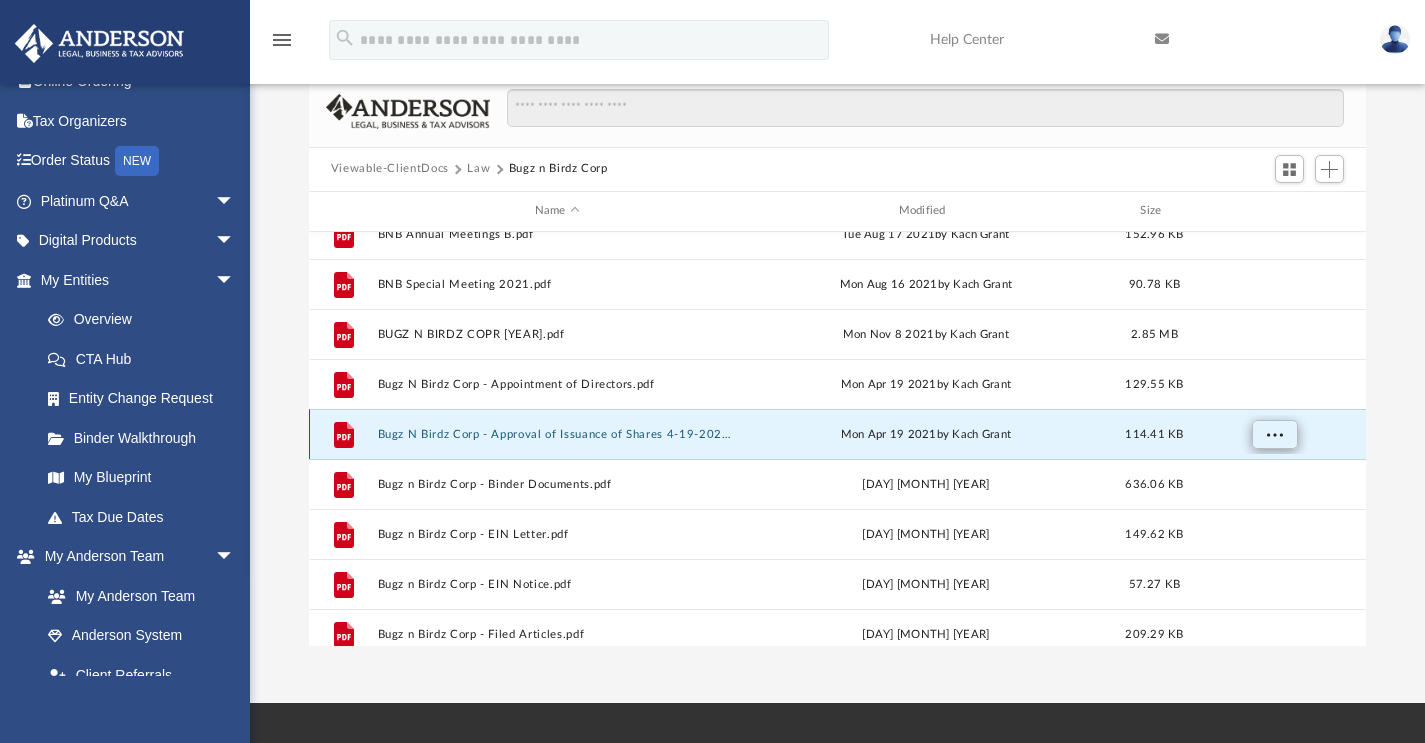 click at bounding box center [1274, 434] 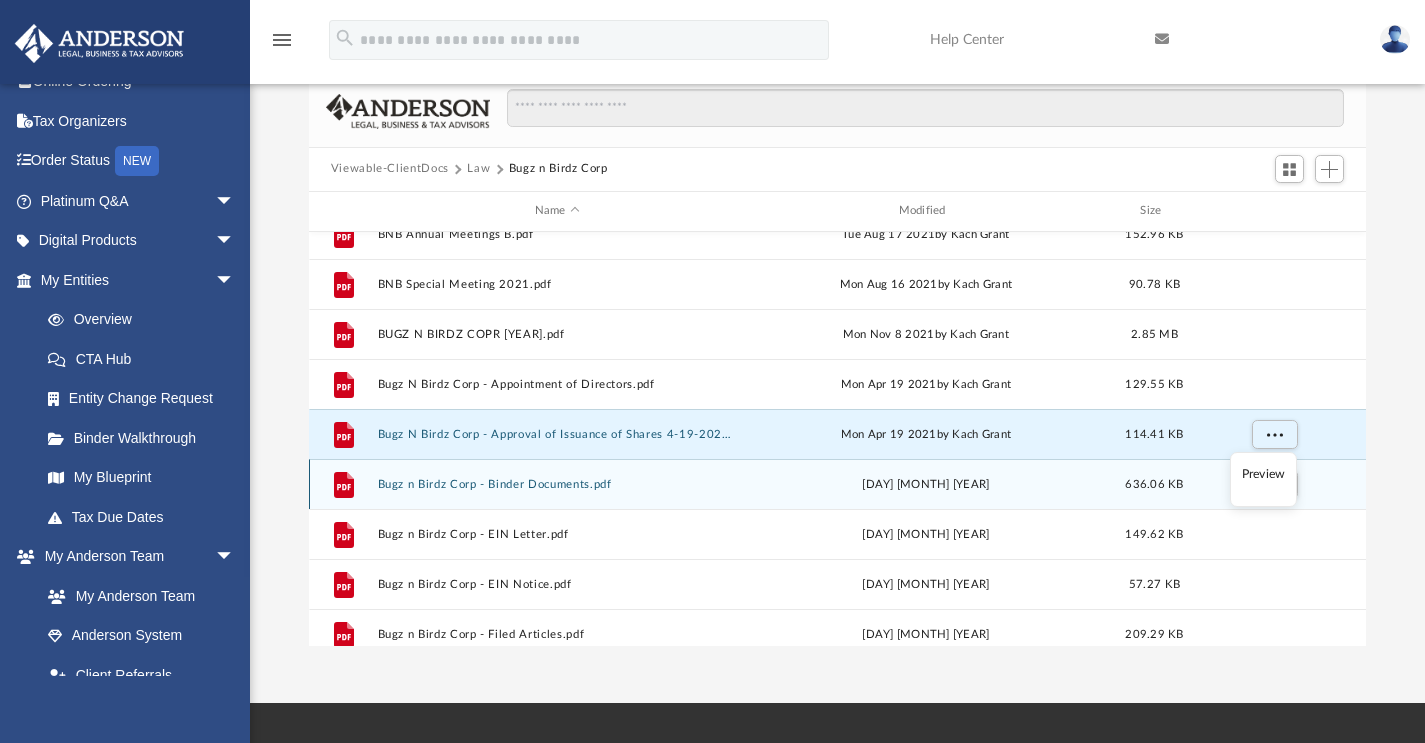 click on "636.06 KB" at bounding box center (1154, 483) 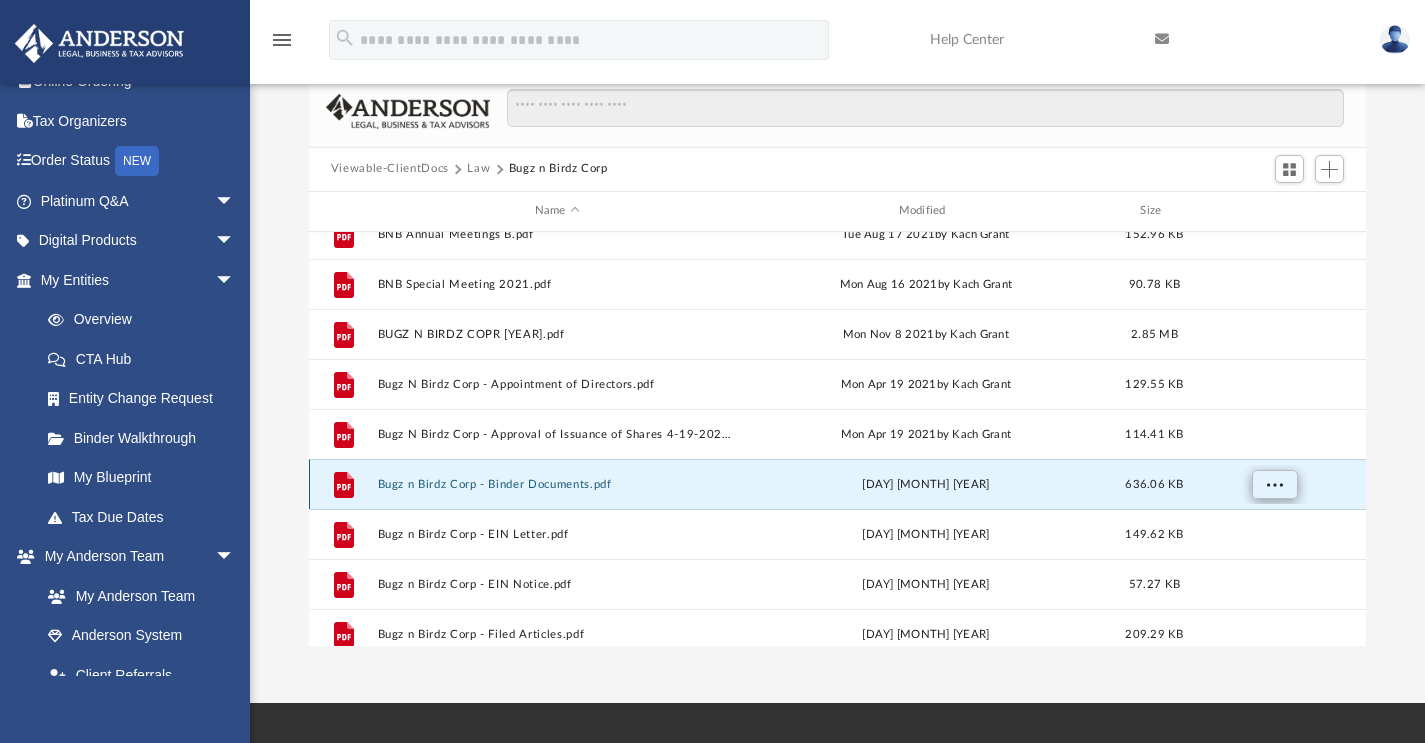 click at bounding box center (1274, 484) 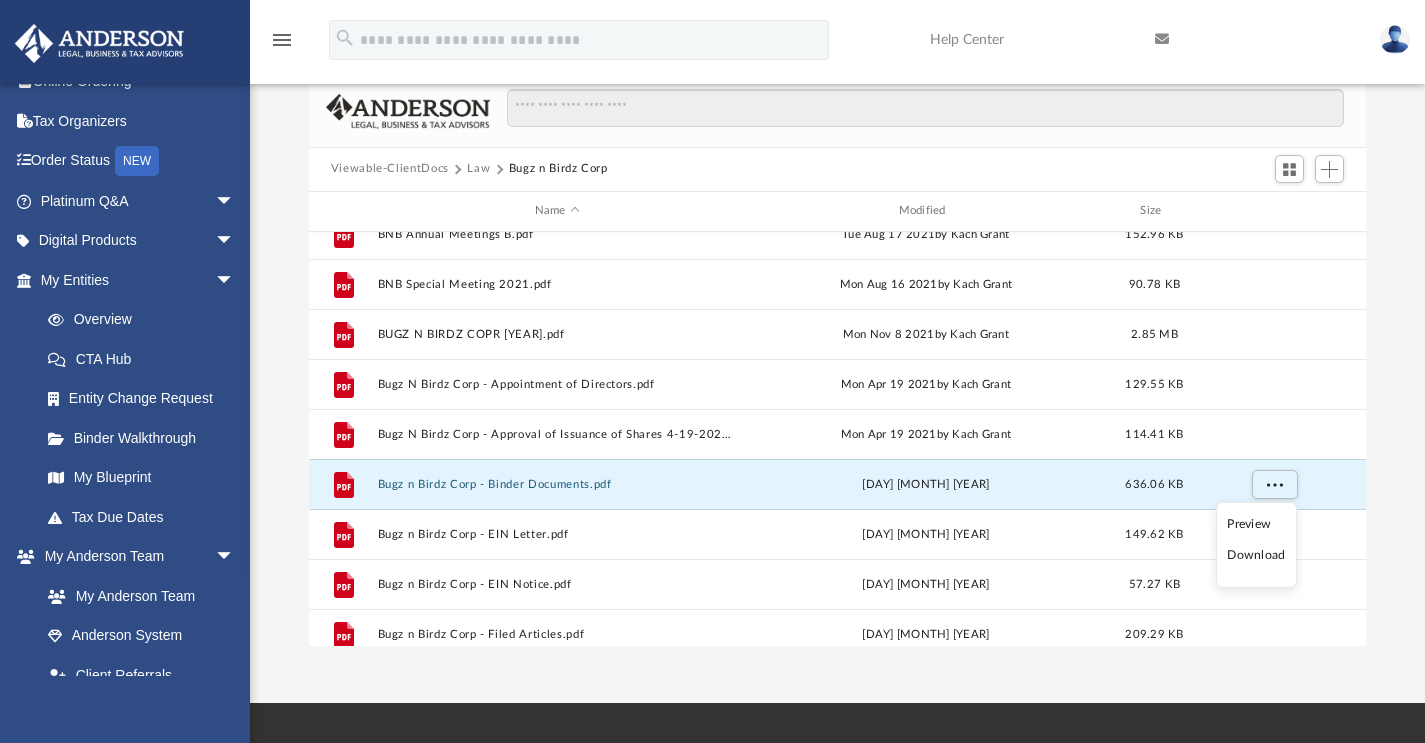 click on "Download" at bounding box center (1256, 555) 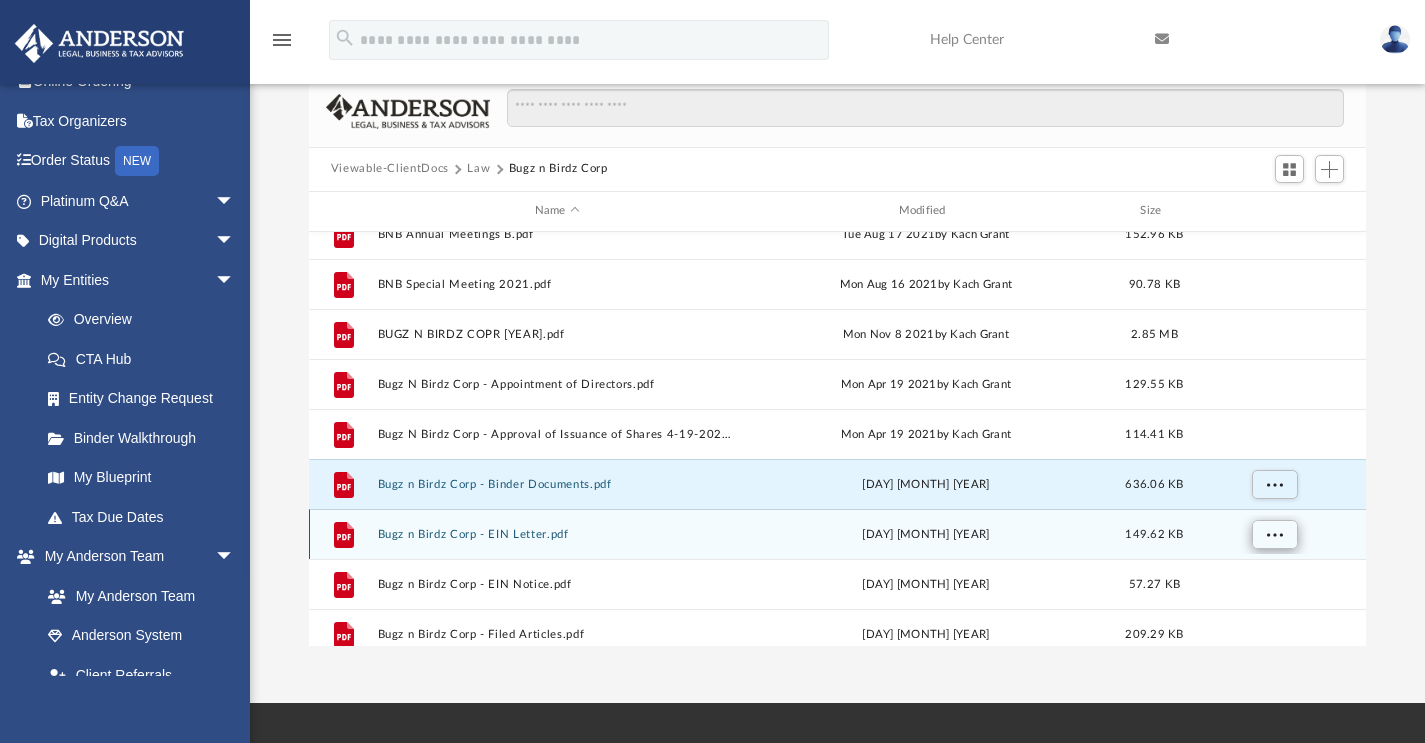 click at bounding box center (1274, 533) 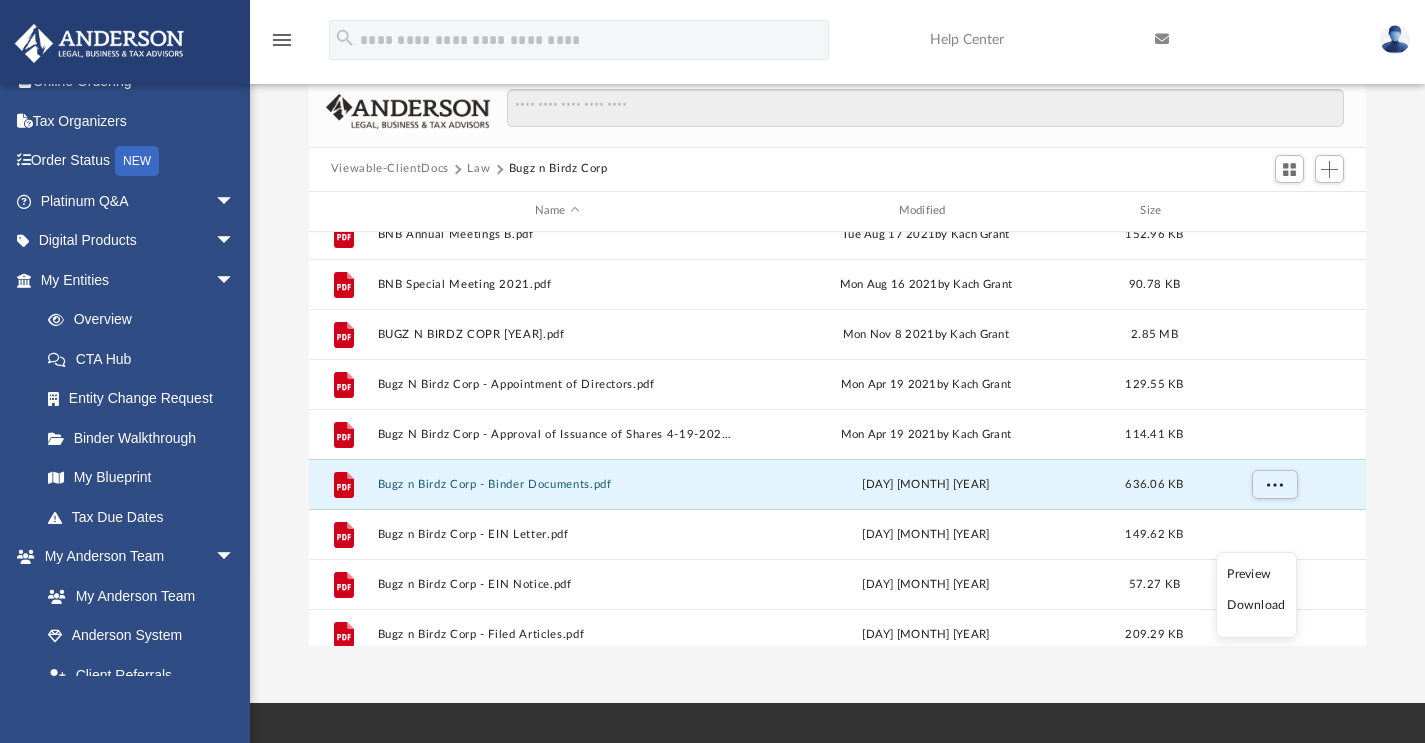 click on "Download" at bounding box center [1256, 605] 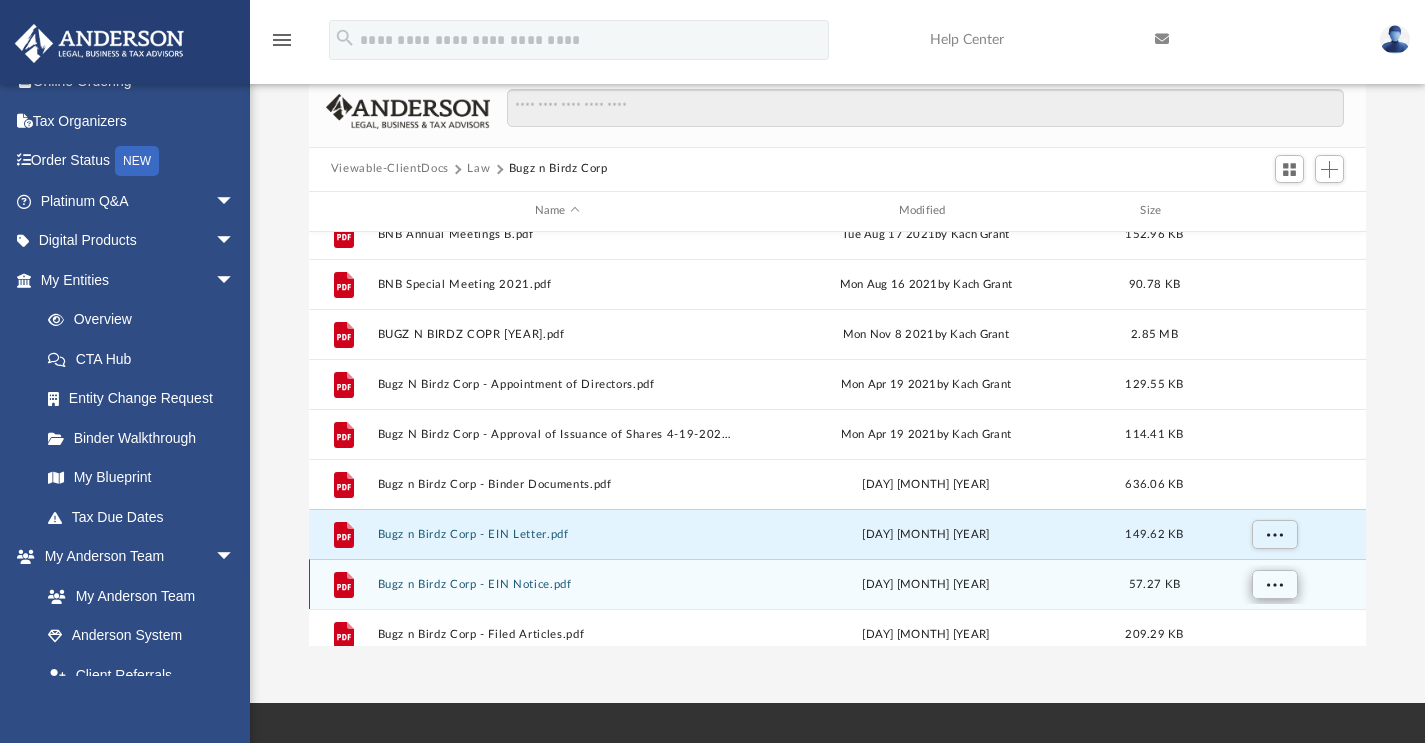 click at bounding box center (1274, 583) 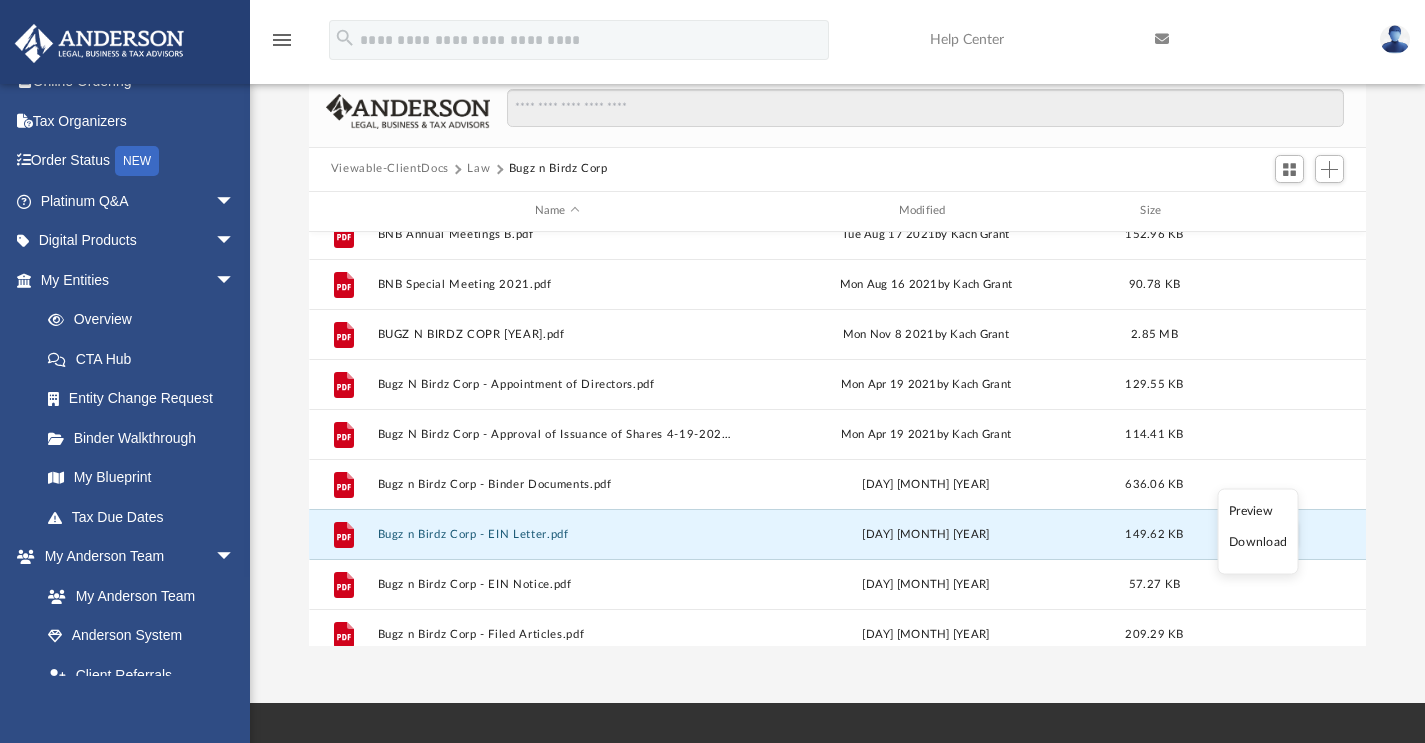 click on "Download" at bounding box center (1258, 542) 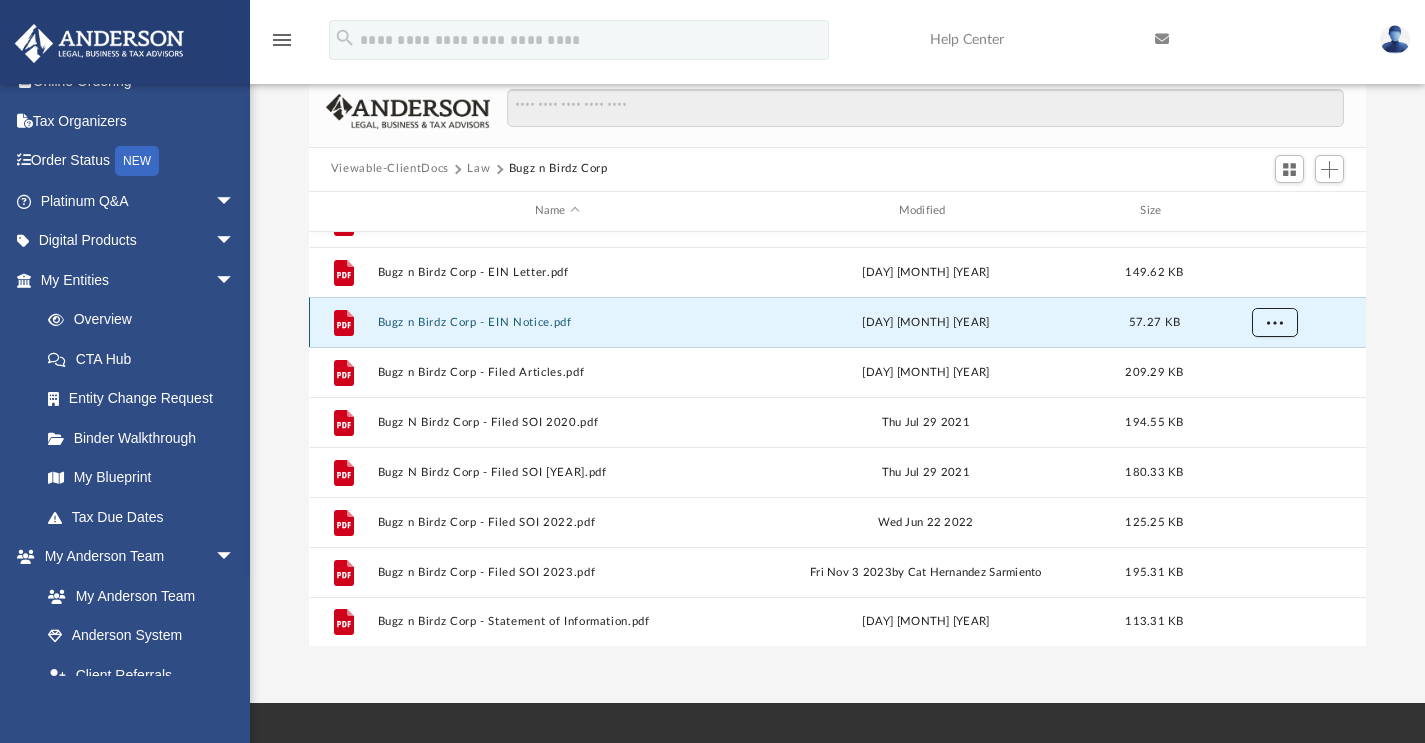 scroll, scrollTop: 335, scrollLeft: 0, axis: vertical 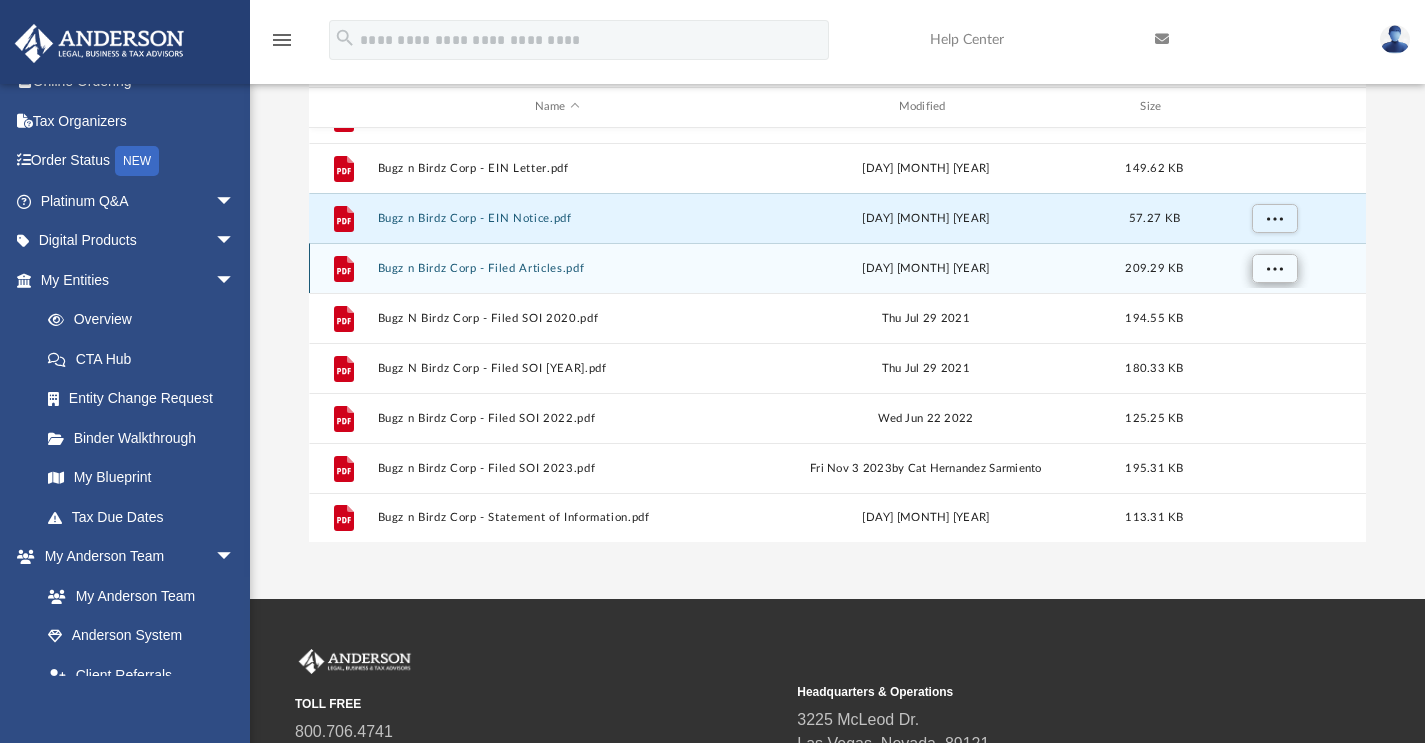 click at bounding box center (1274, 267) 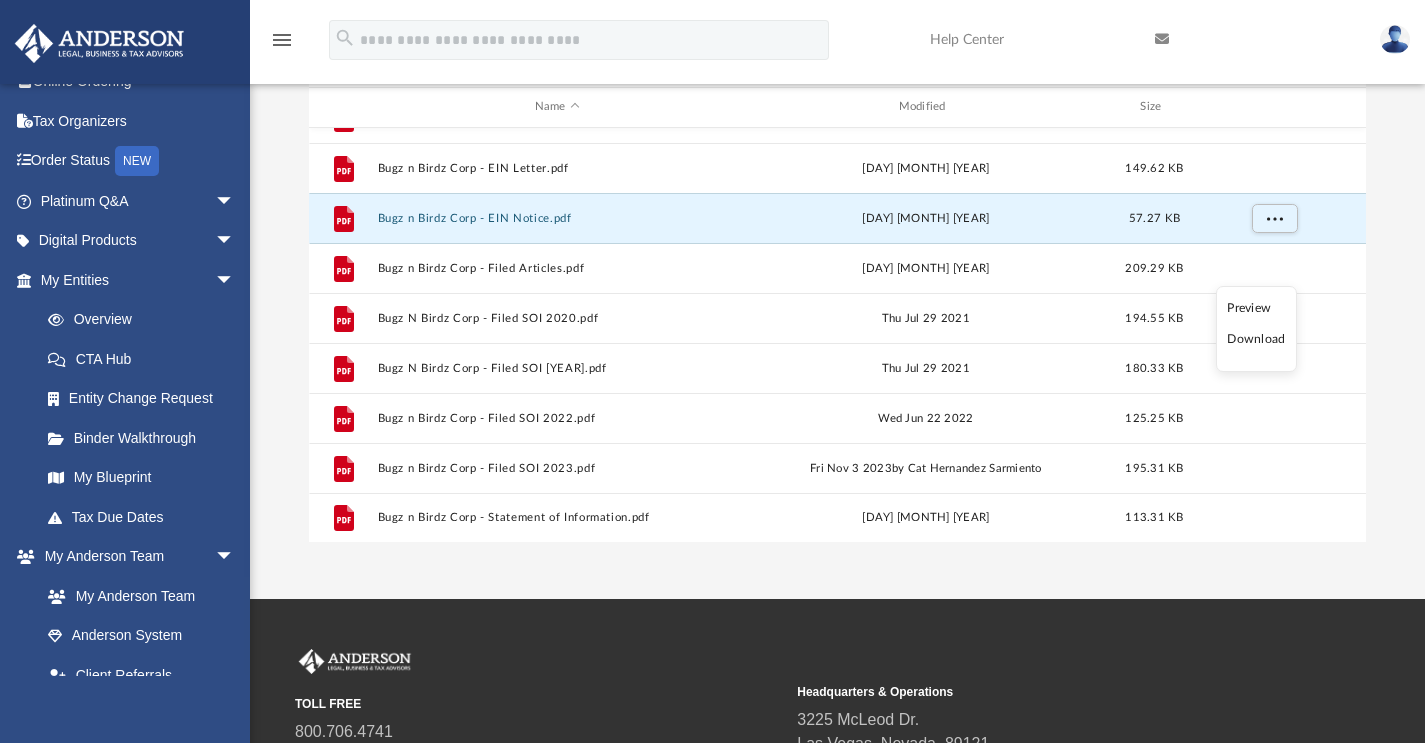 click on "Download" at bounding box center [1256, 339] 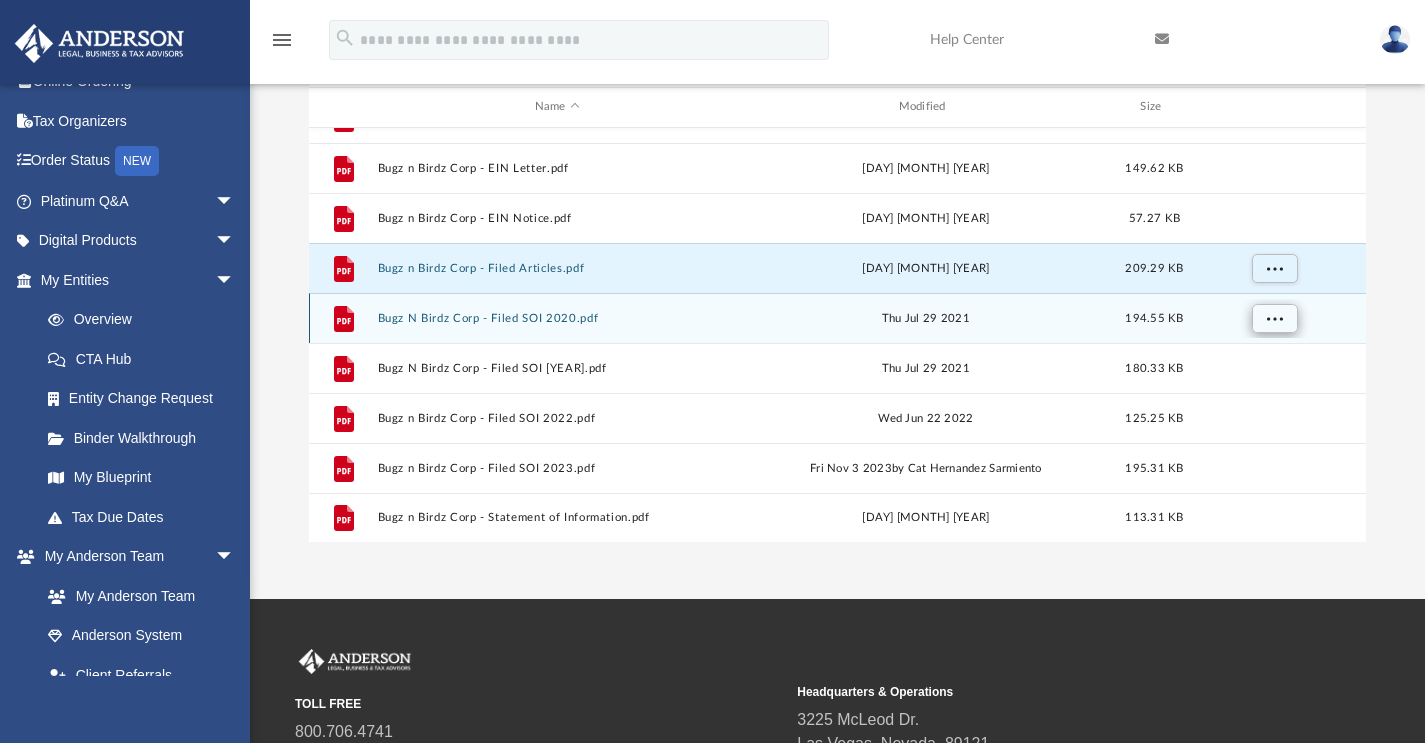 click at bounding box center (1274, 318) 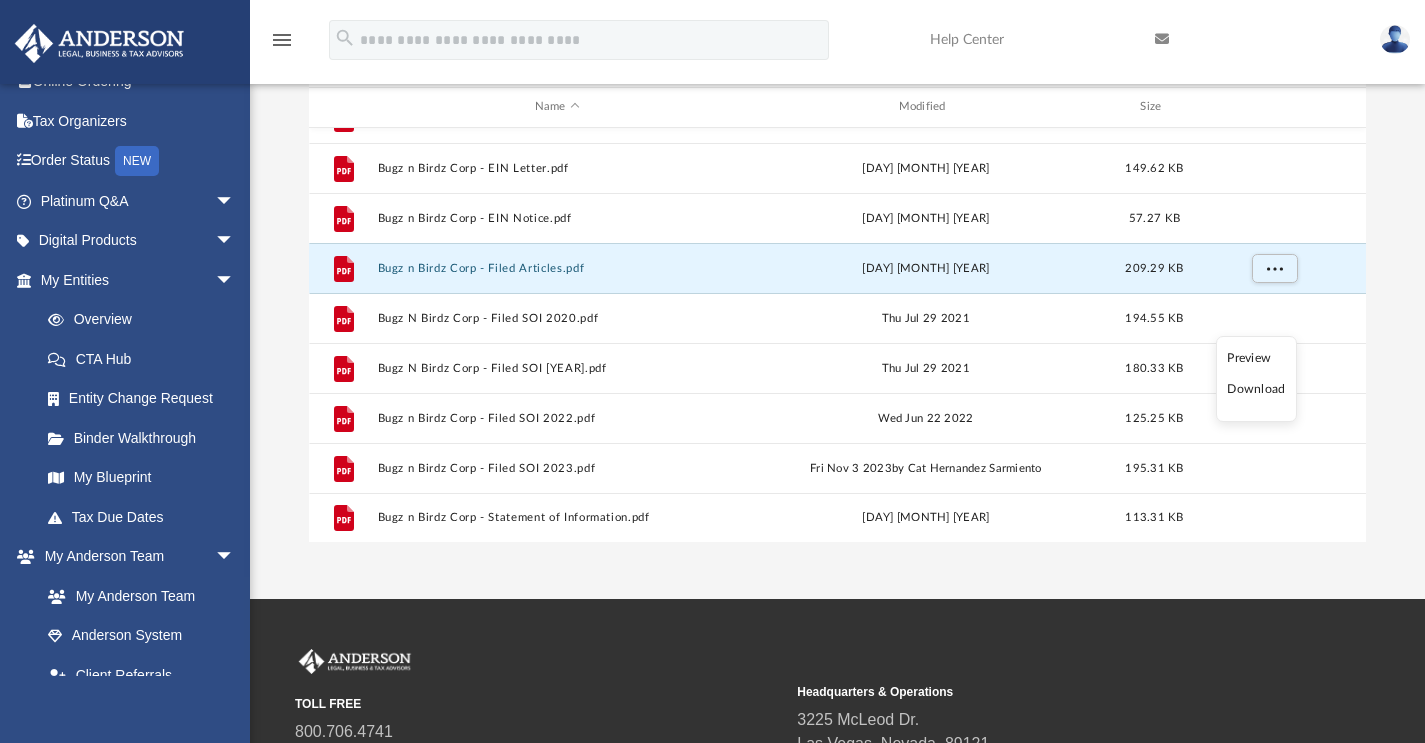 click on "Download" at bounding box center [1256, 389] 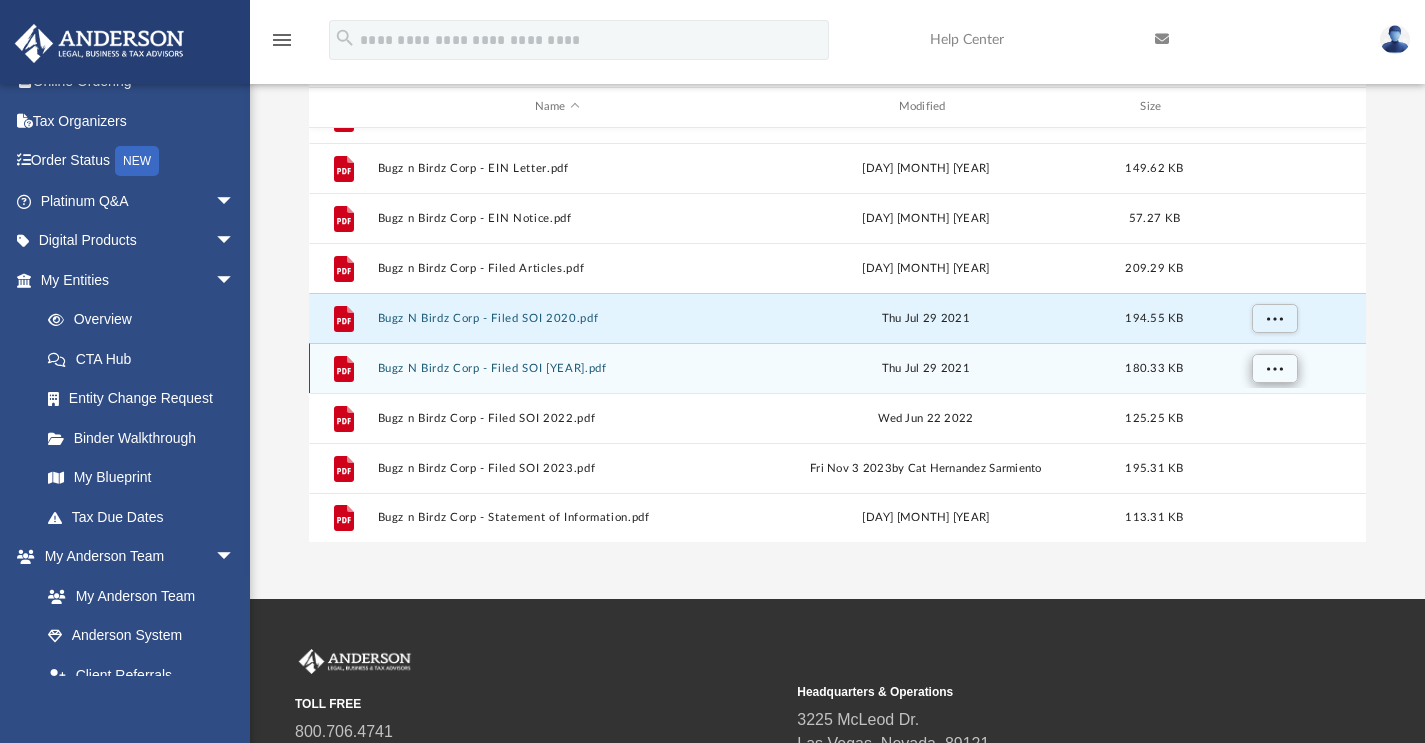 click at bounding box center (1274, 368) 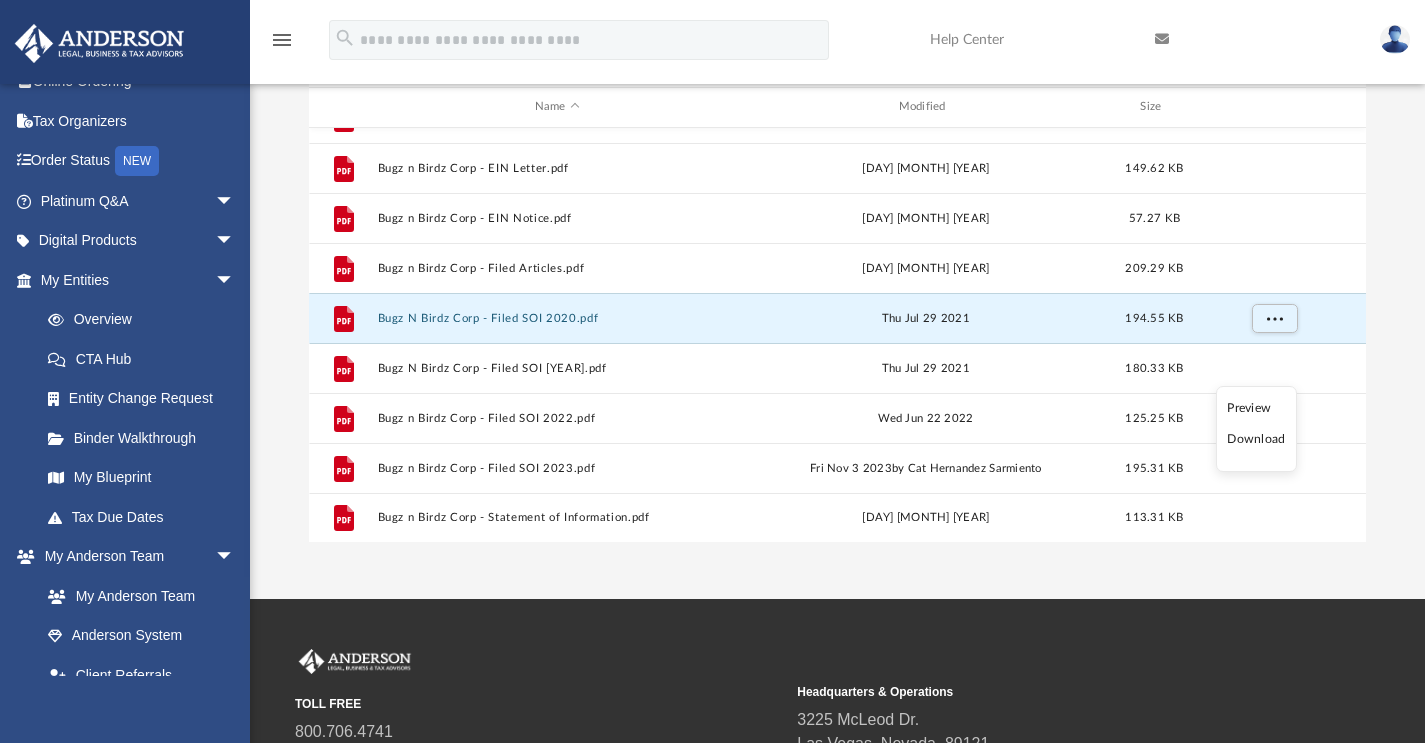 click on "Download" at bounding box center (1256, 439) 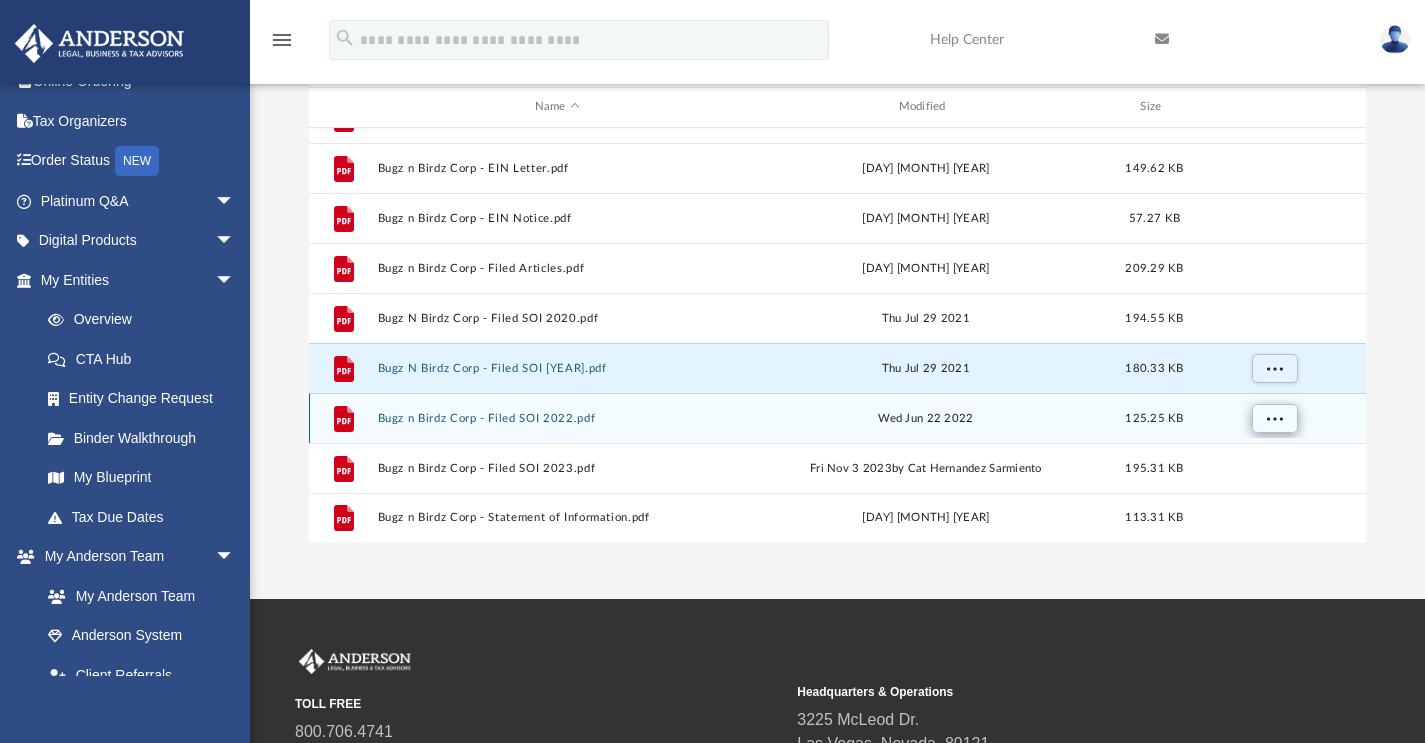 click at bounding box center [1274, 417] 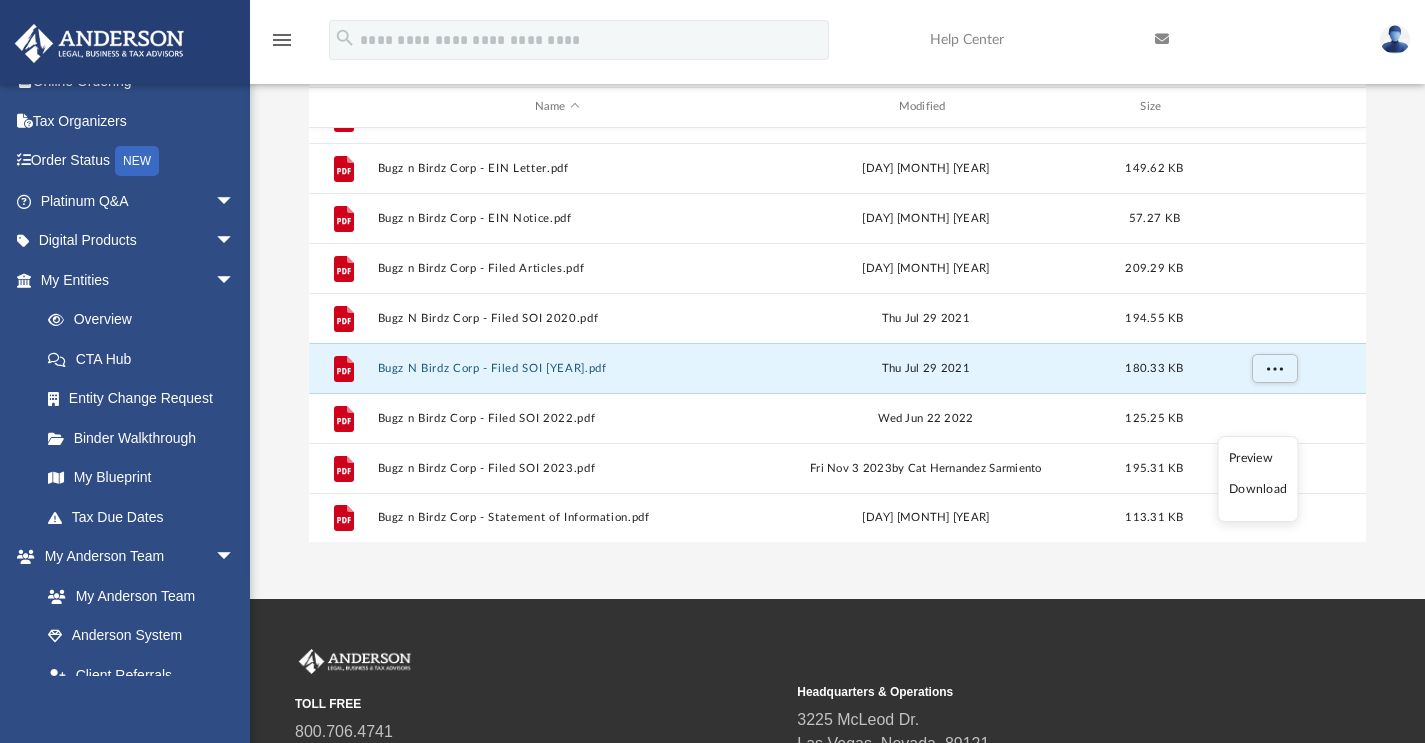 click on "Download" at bounding box center [1258, 489] 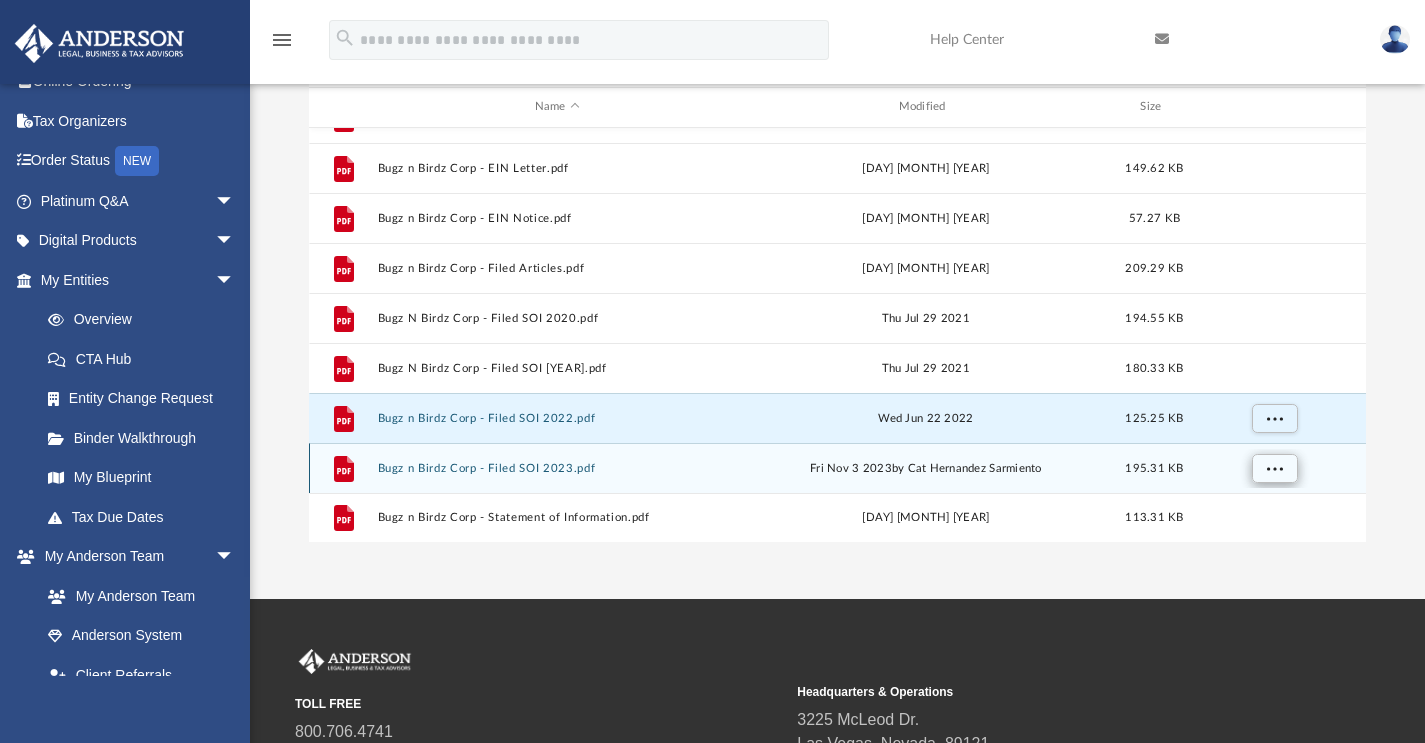 click at bounding box center [1274, 467] 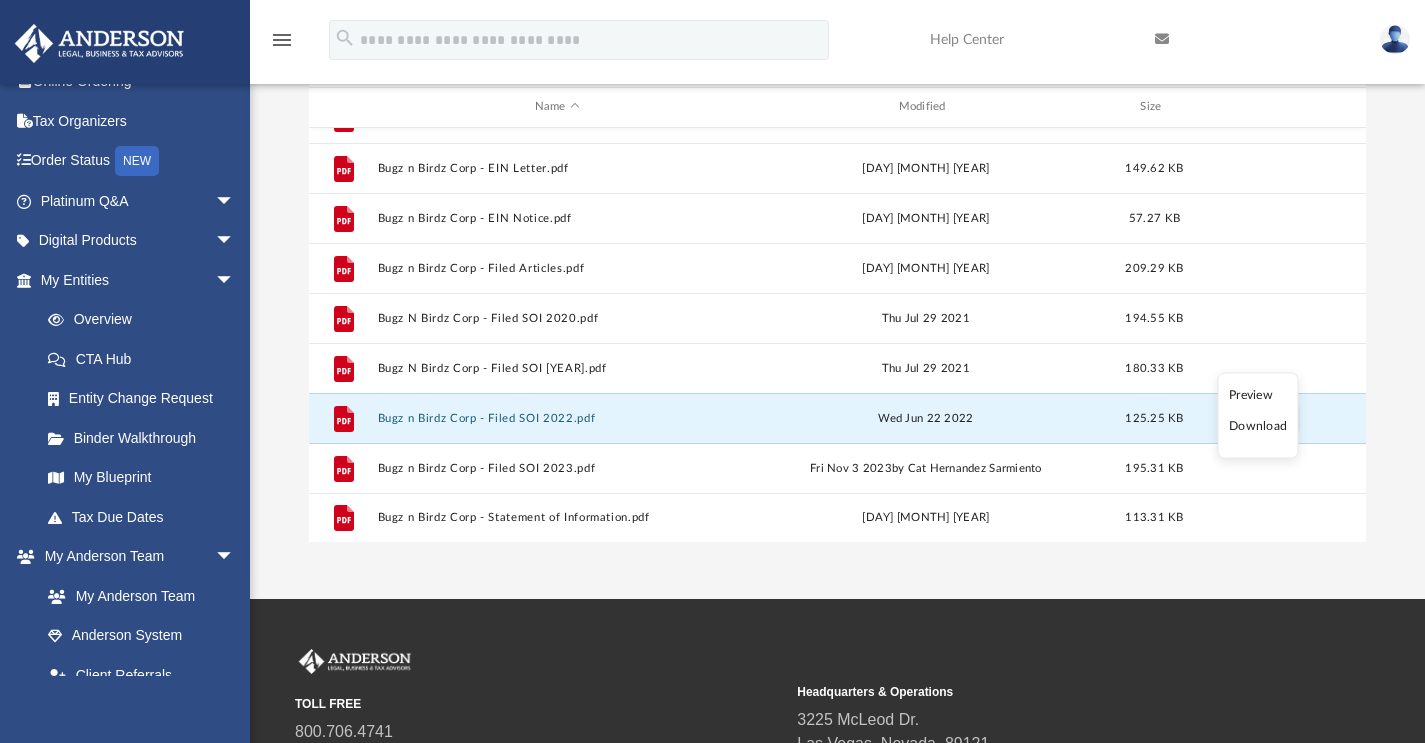 click on "Download" at bounding box center [1258, 426] 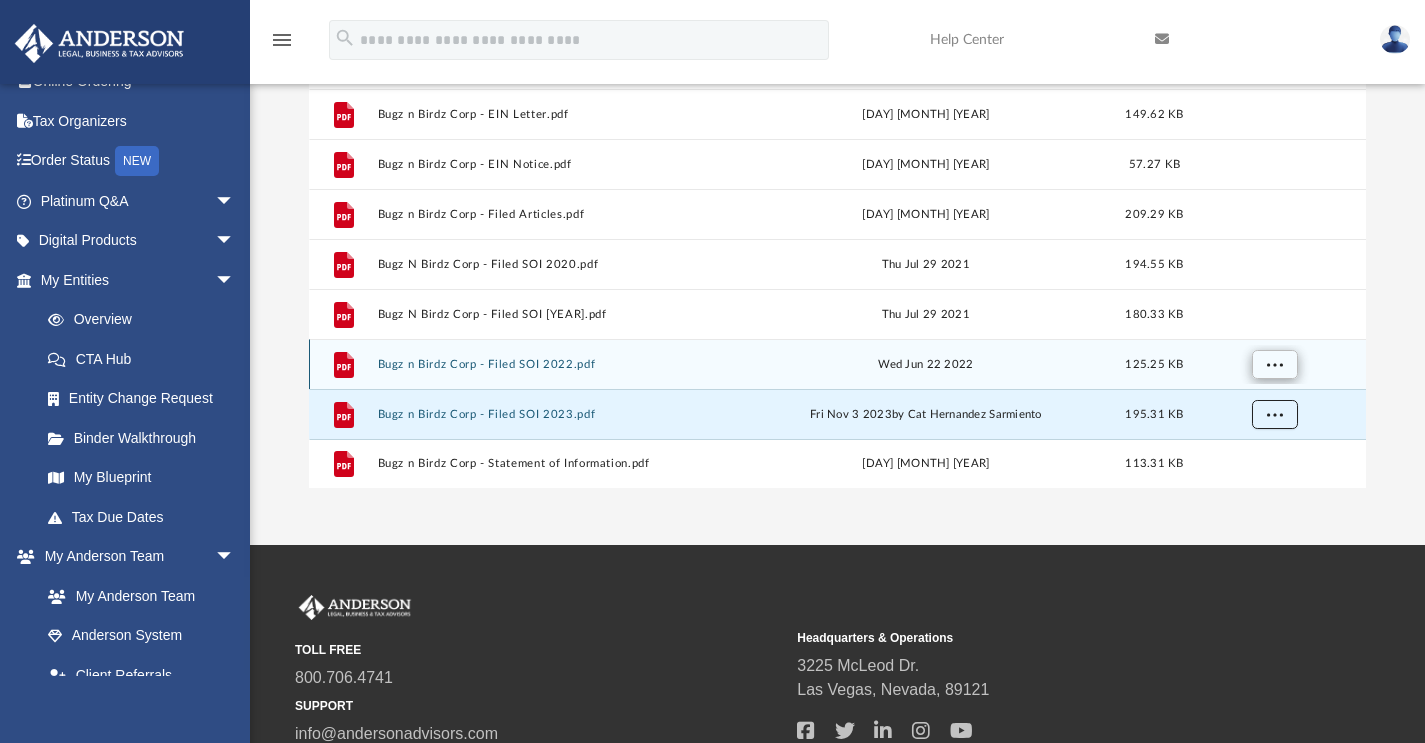 scroll, scrollTop: 246, scrollLeft: 0, axis: vertical 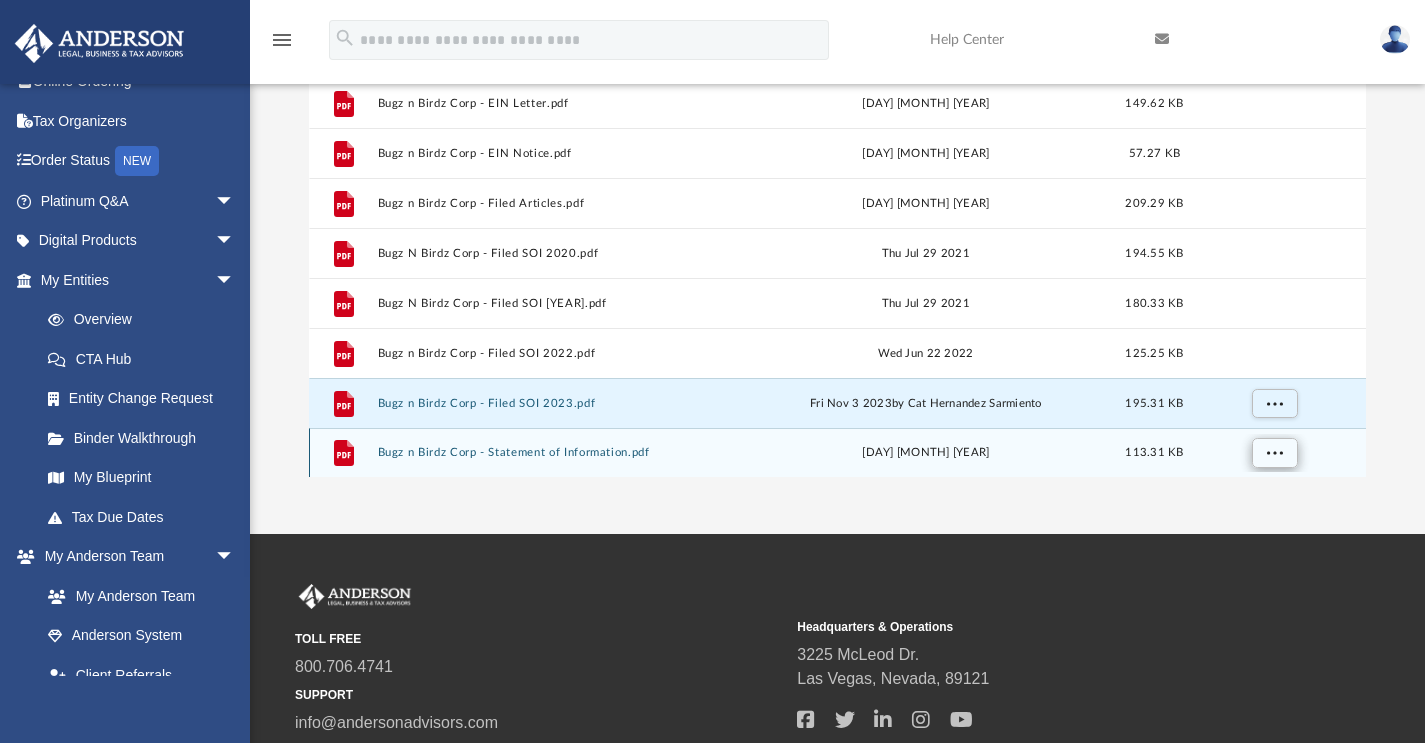 click at bounding box center [1274, 451] 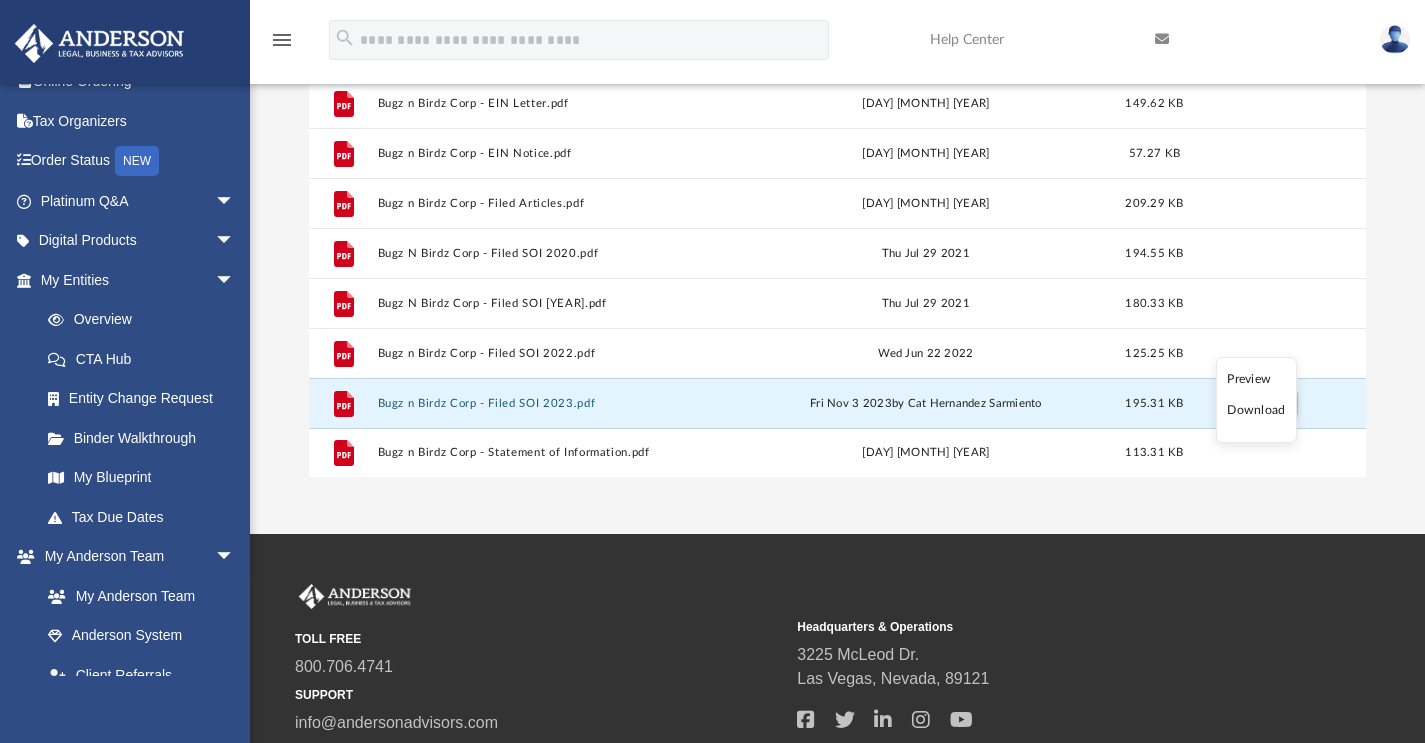 click on "Download" at bounding box center [1256, 410] 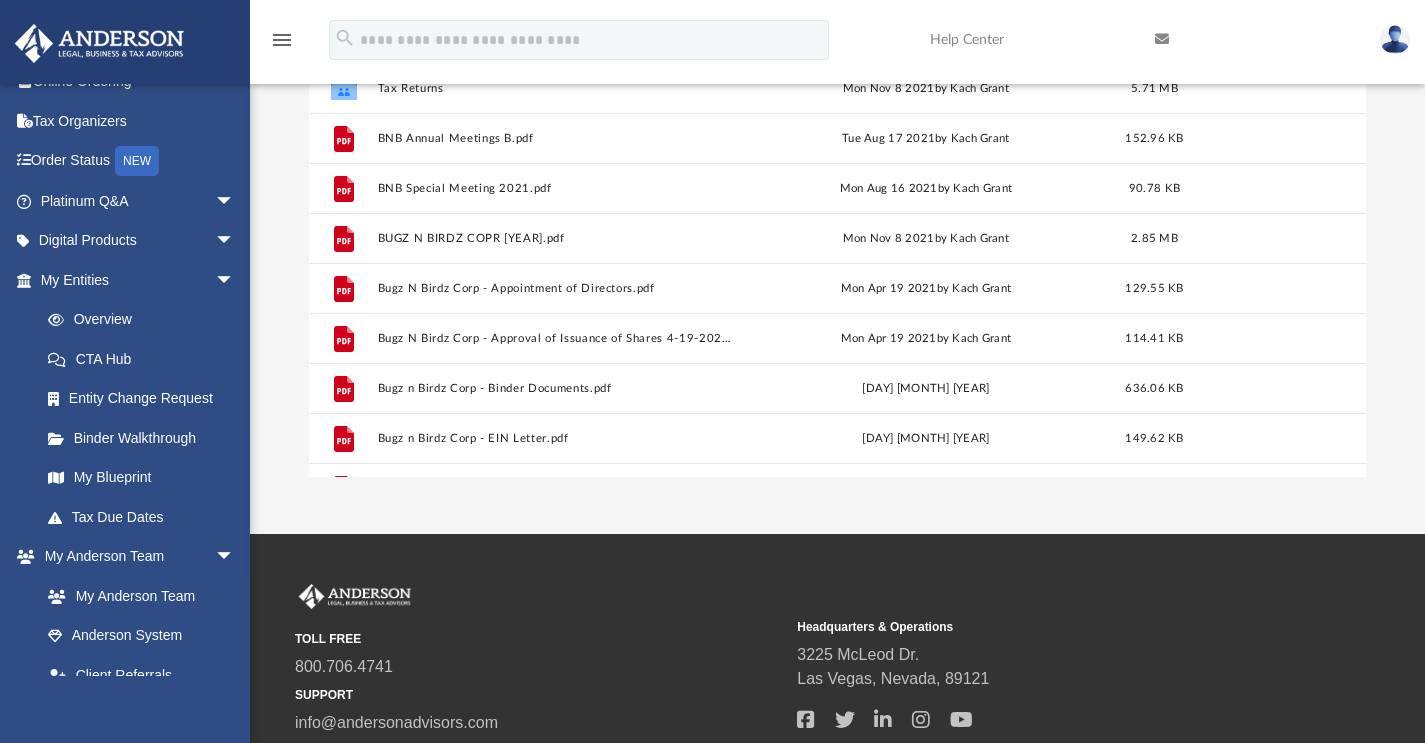 scroll, scrollTop: 0, scrollLeft: 0, axis: both 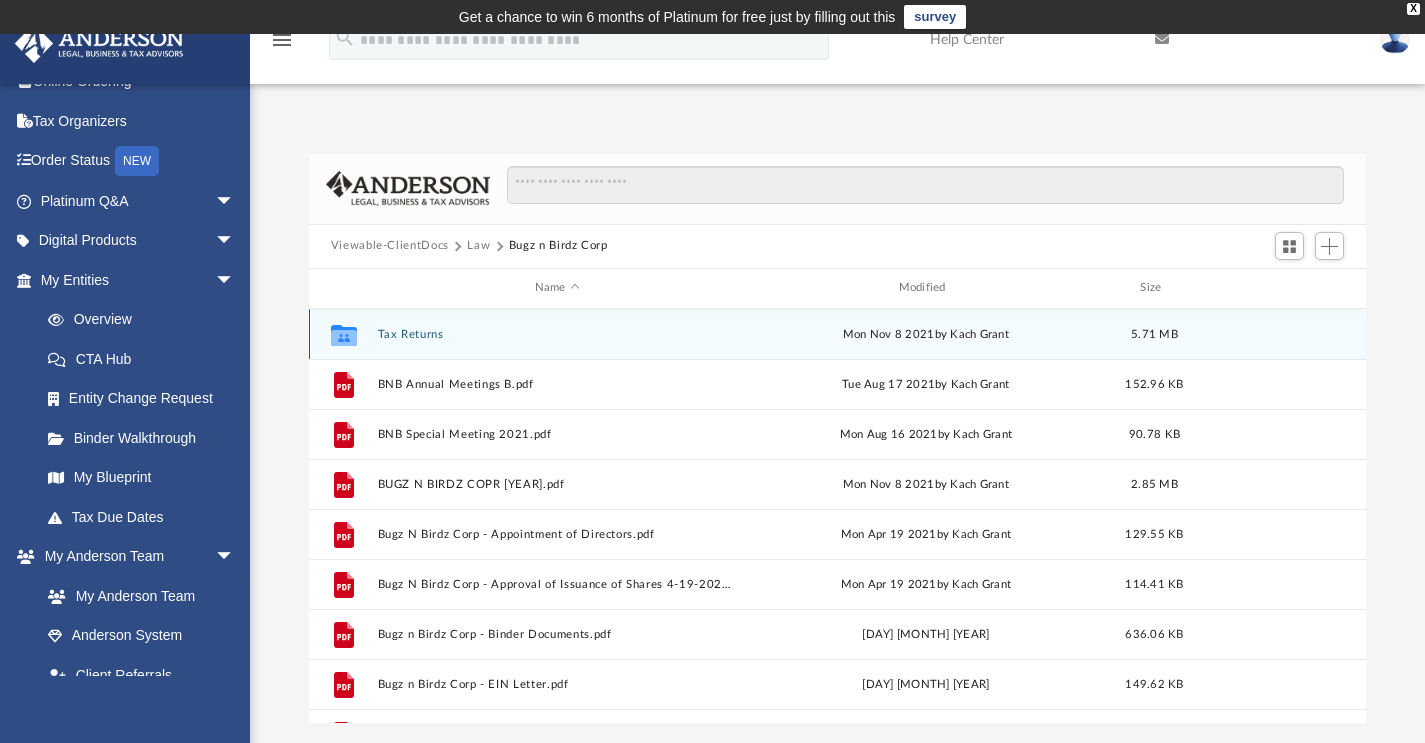 click on "Tax Returns" at bounding box center [557, 333] 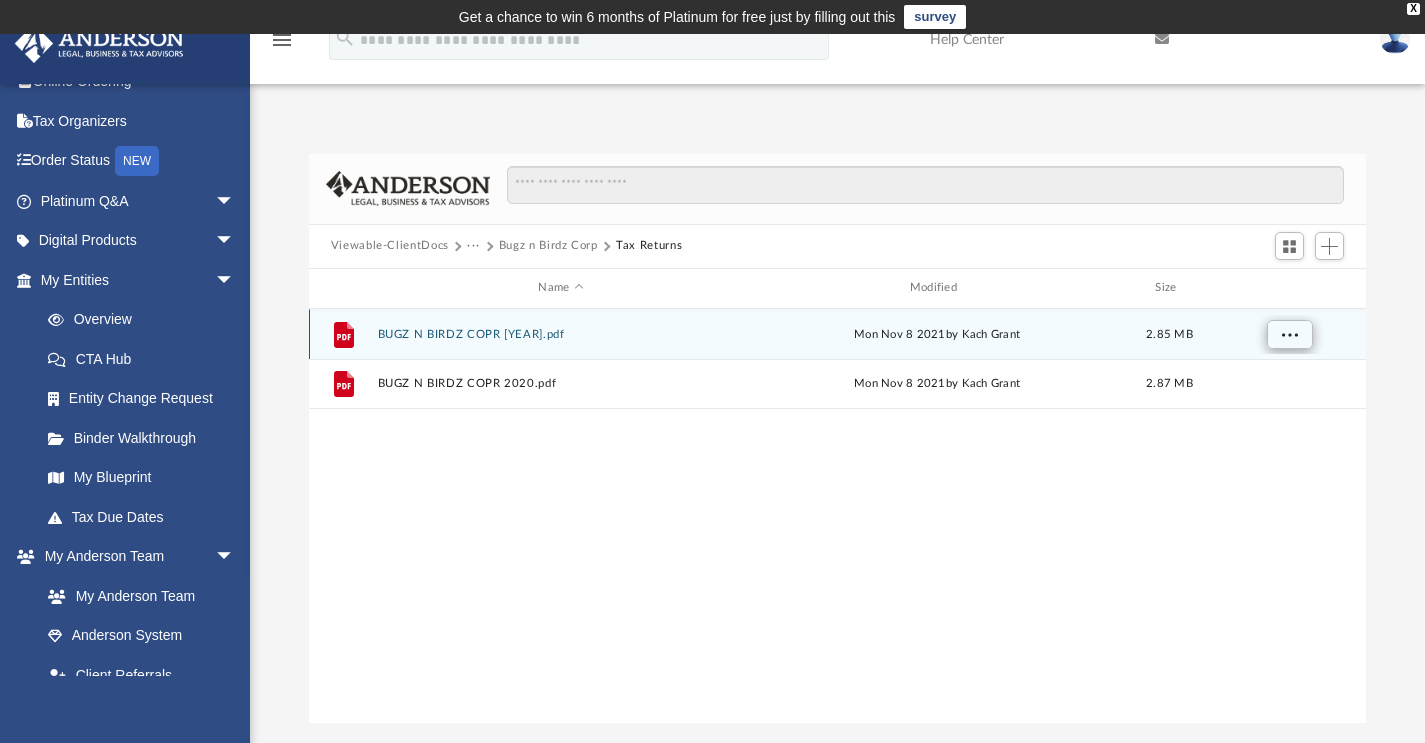 click at bounding box center [1289, 333] 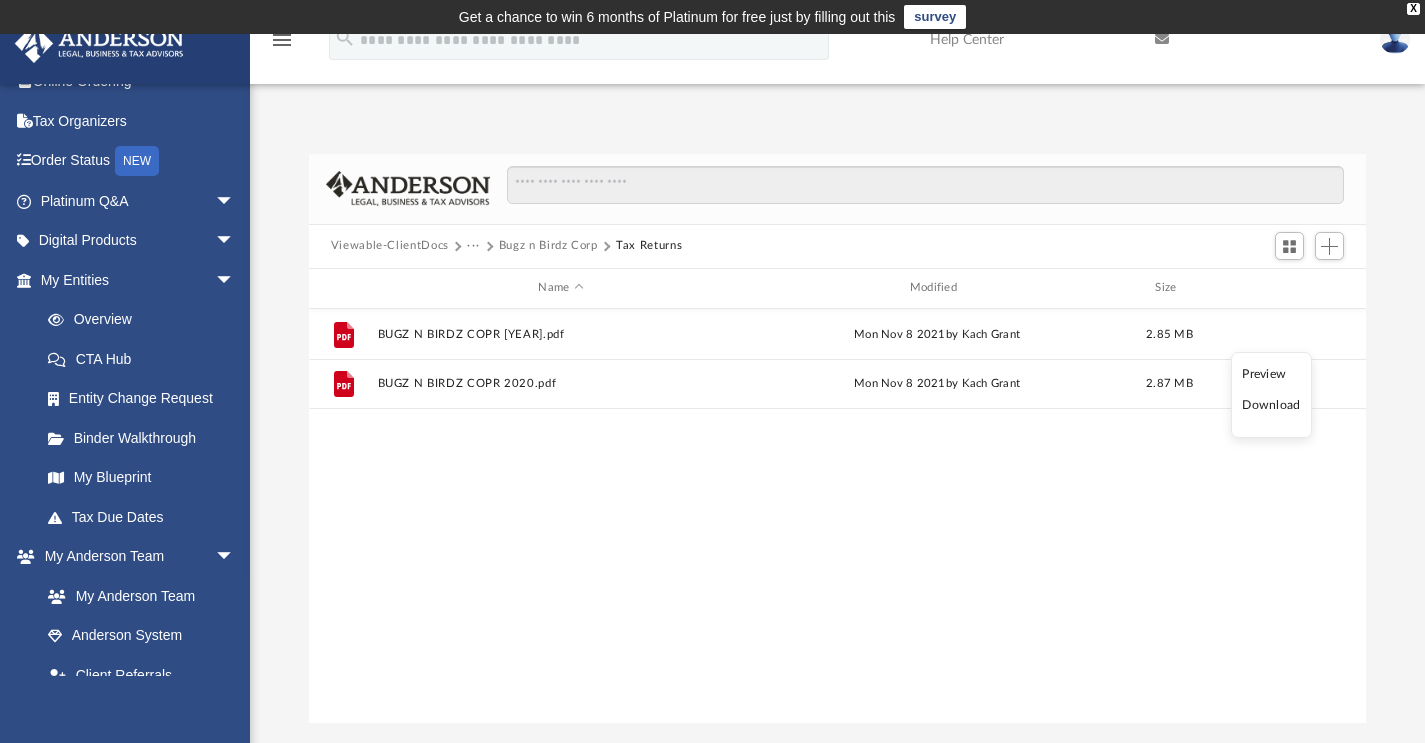 click on "Download" at bounding box center (1271, 405) 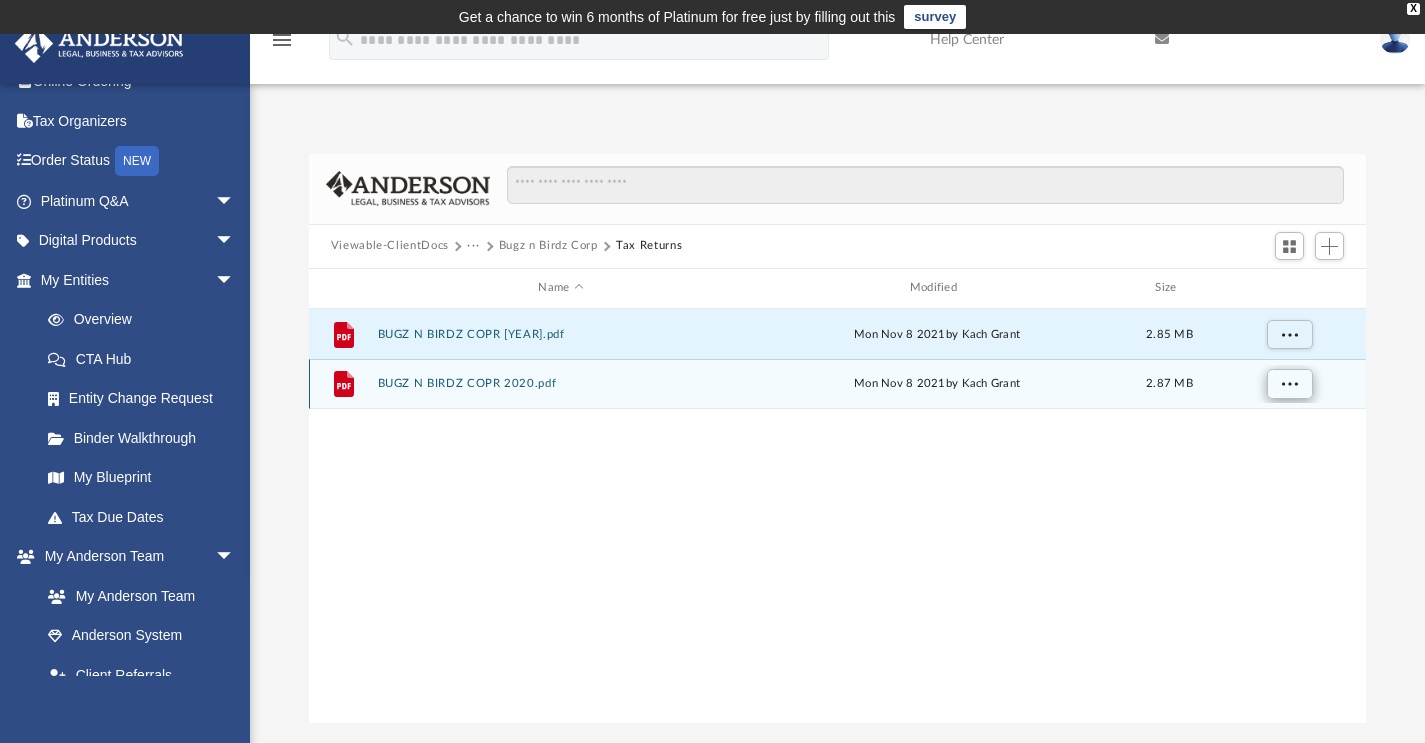 click at bounding box center (1289, 382) 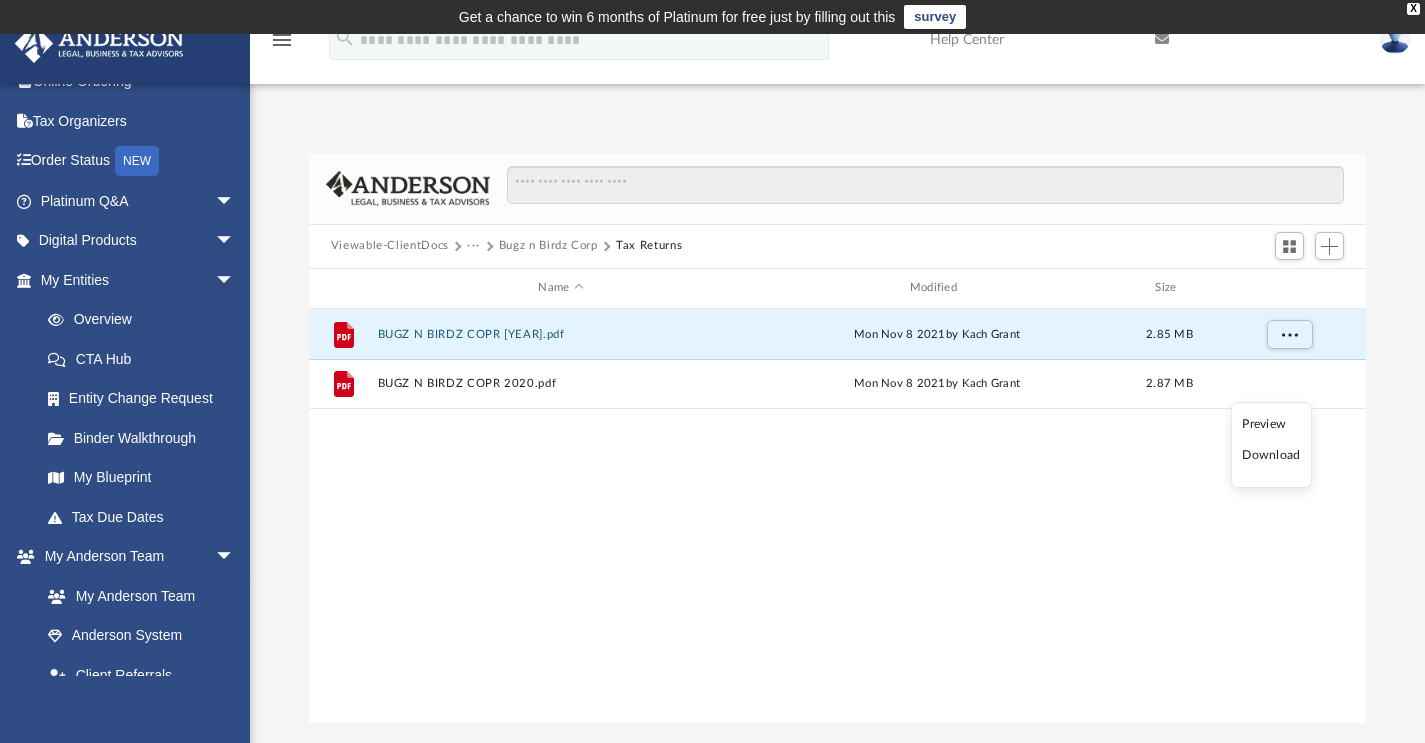 click on "Download" at bounding box center [1271, 455] 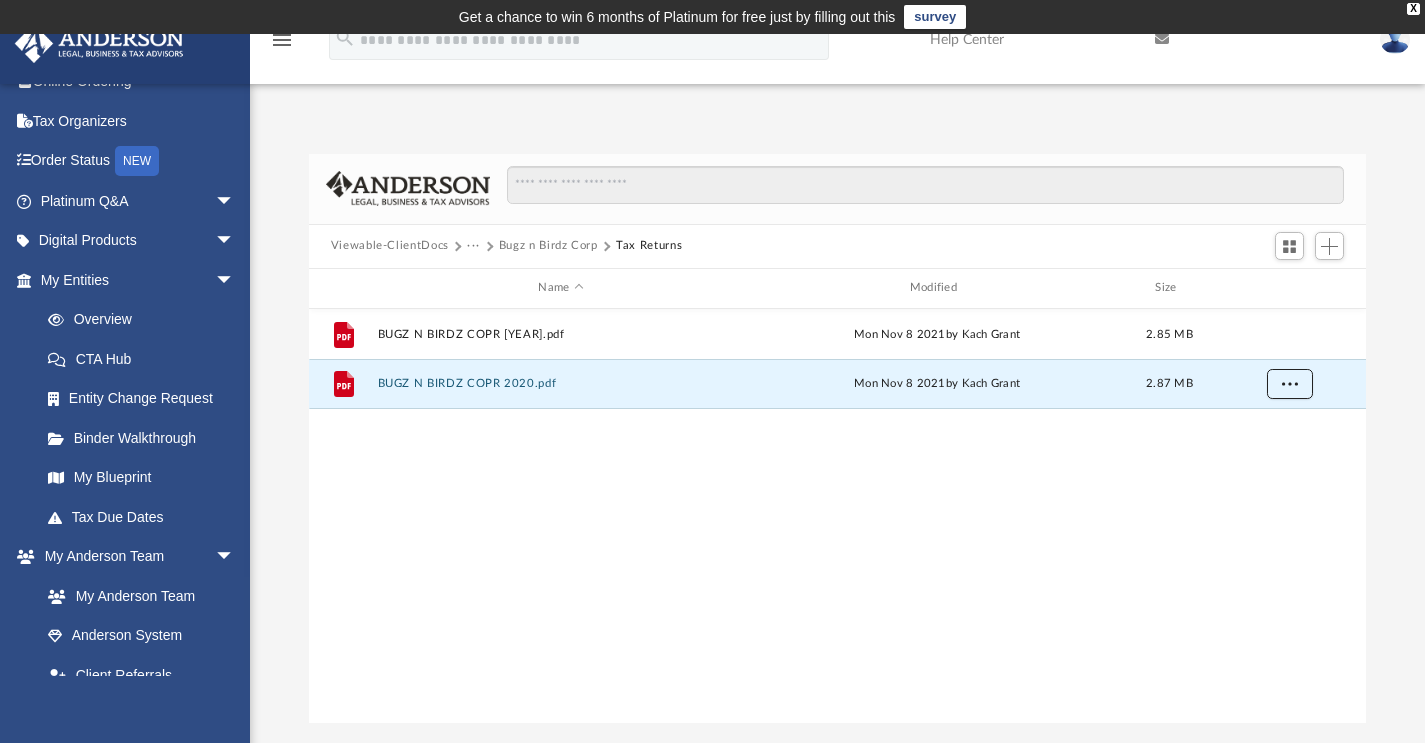 scroll, scrollTop: 0, scrollLeft: 0, axis: both 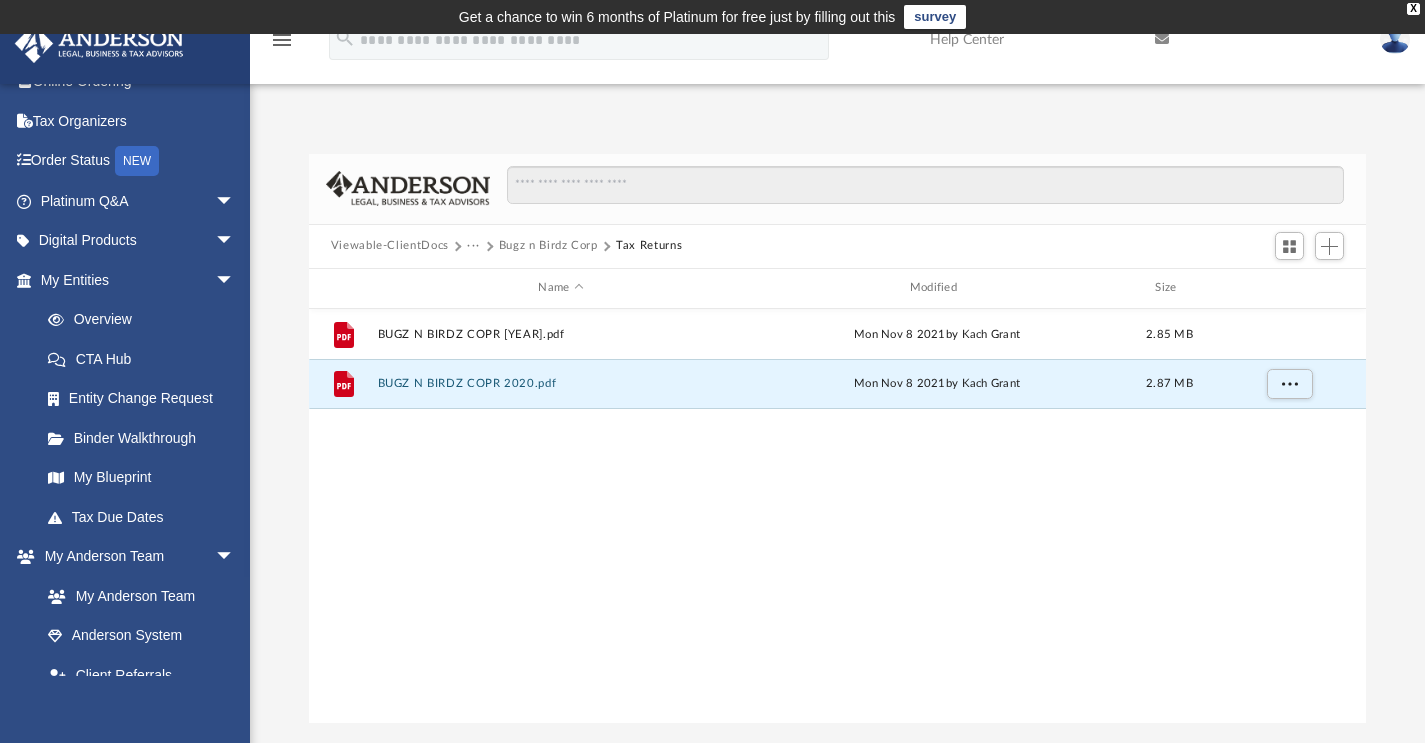 click on "Bugz n Birdz Corp" at bounding box center [548, 246] 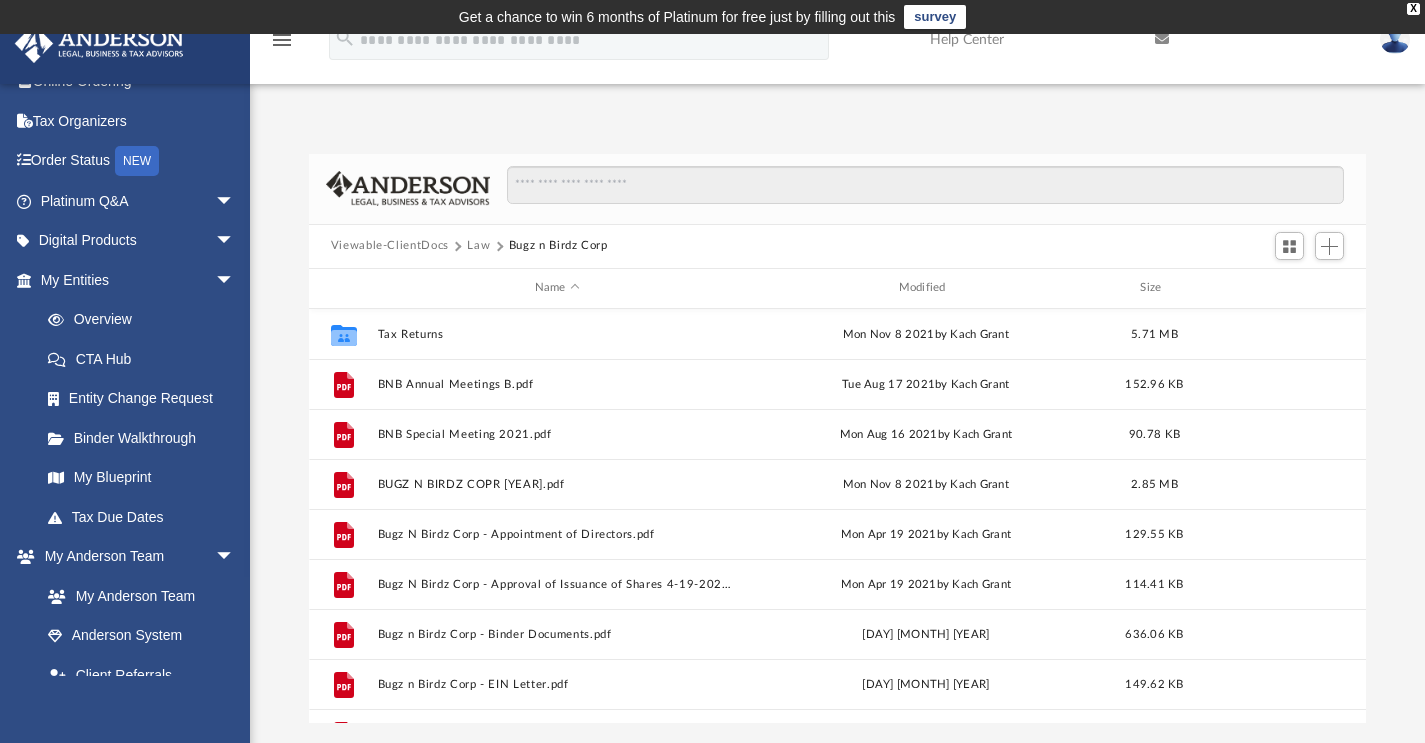 scroll, scrollTop: 0, scrollLeft: 0, axis: both 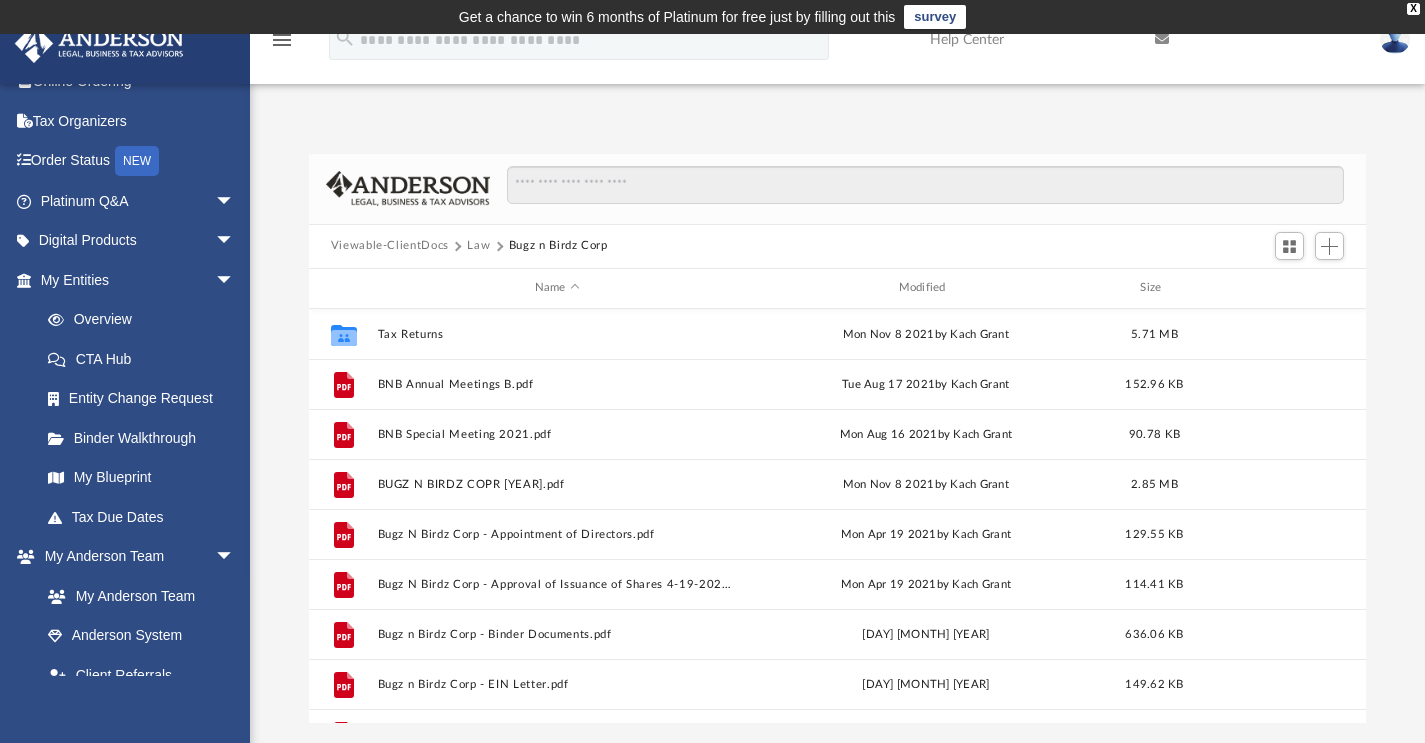 click on "Law" at bounding box center (478, 246) 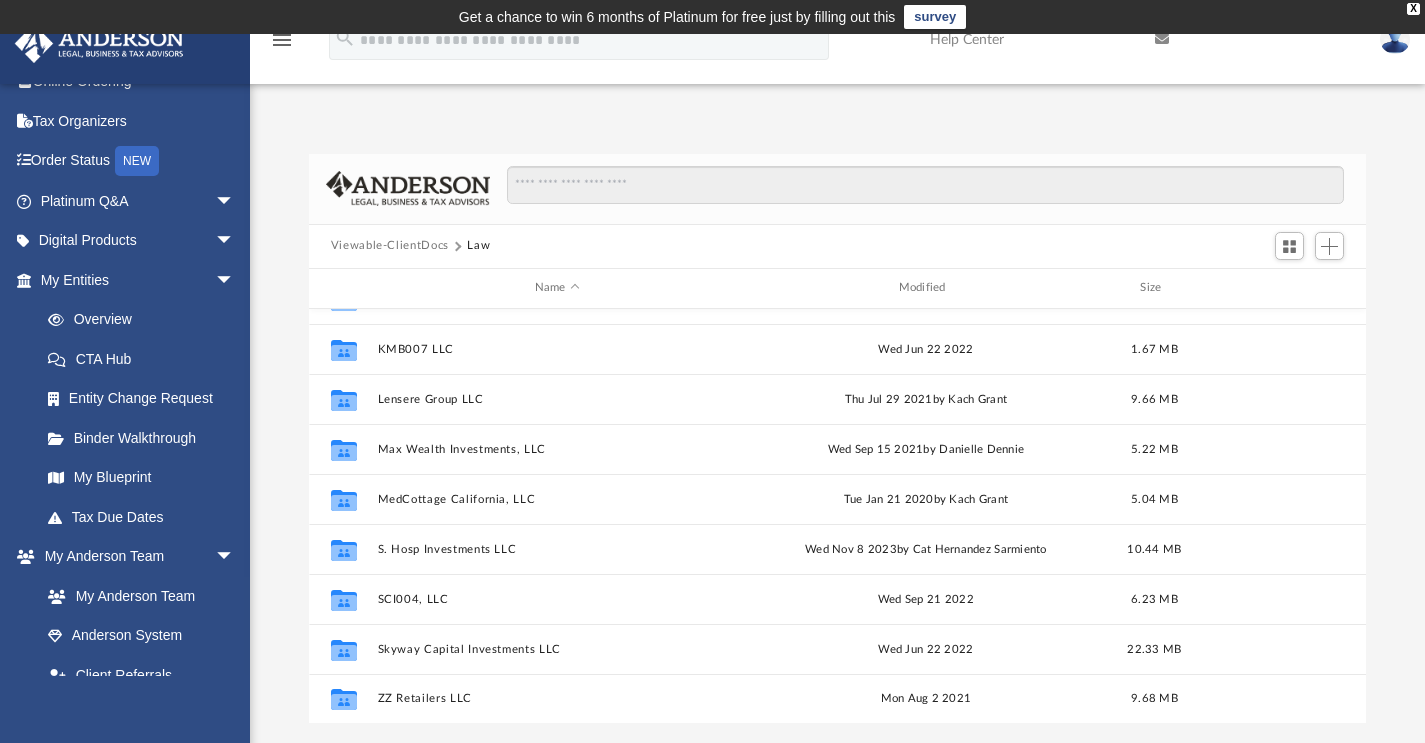 scroll, scrollTop: 635, scrollLeft: 0, axis: vertical 